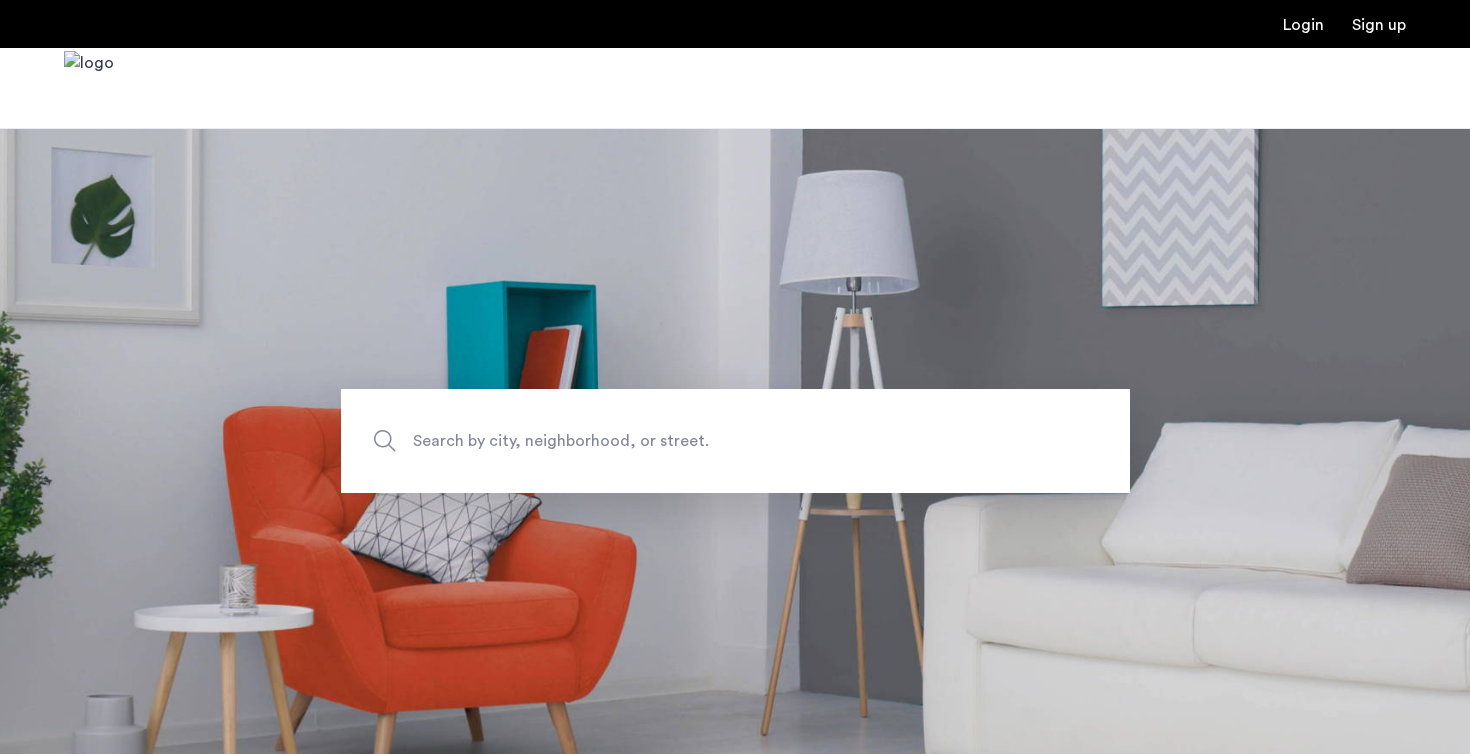 scroll, scrollTop: 0, scrollLeft: 0, axis: both 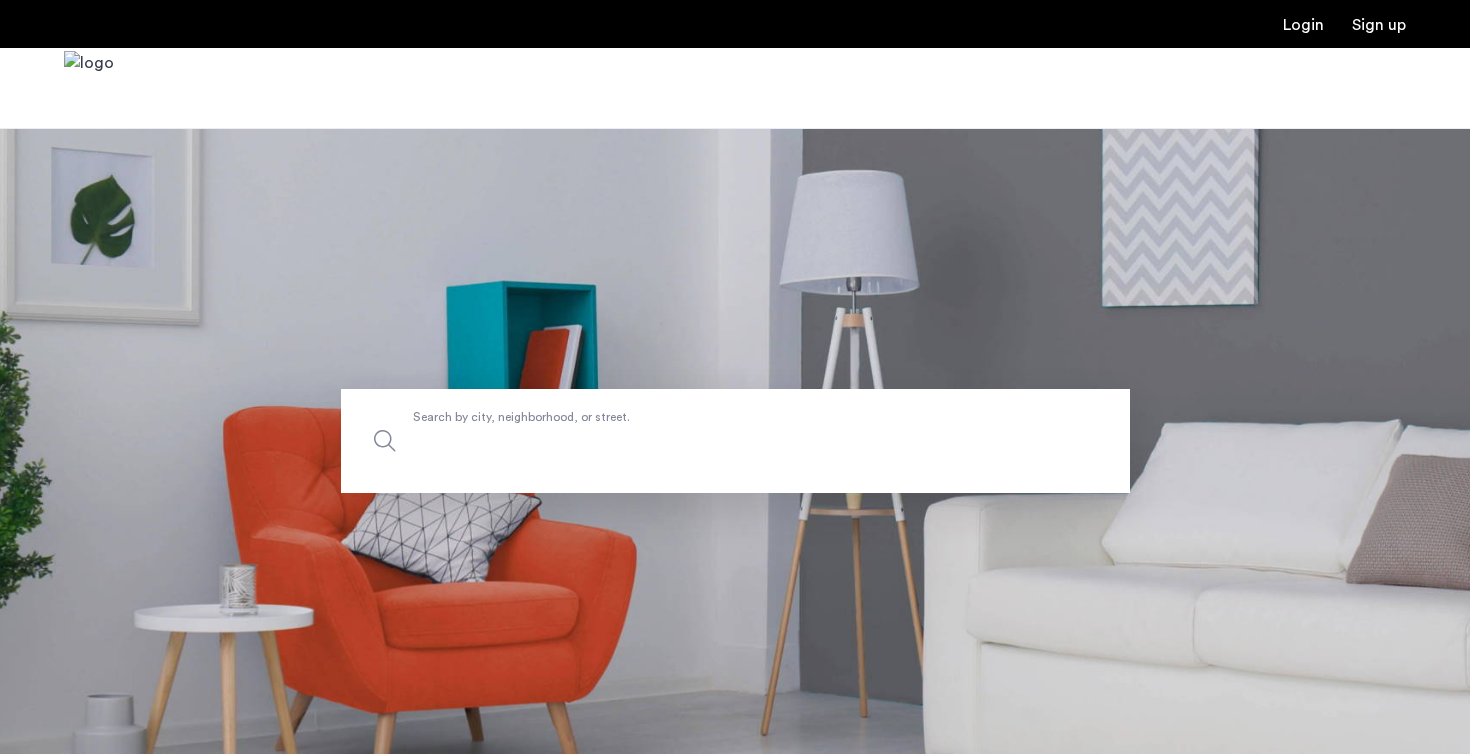 click on "Search by city, neighborhood, or street." 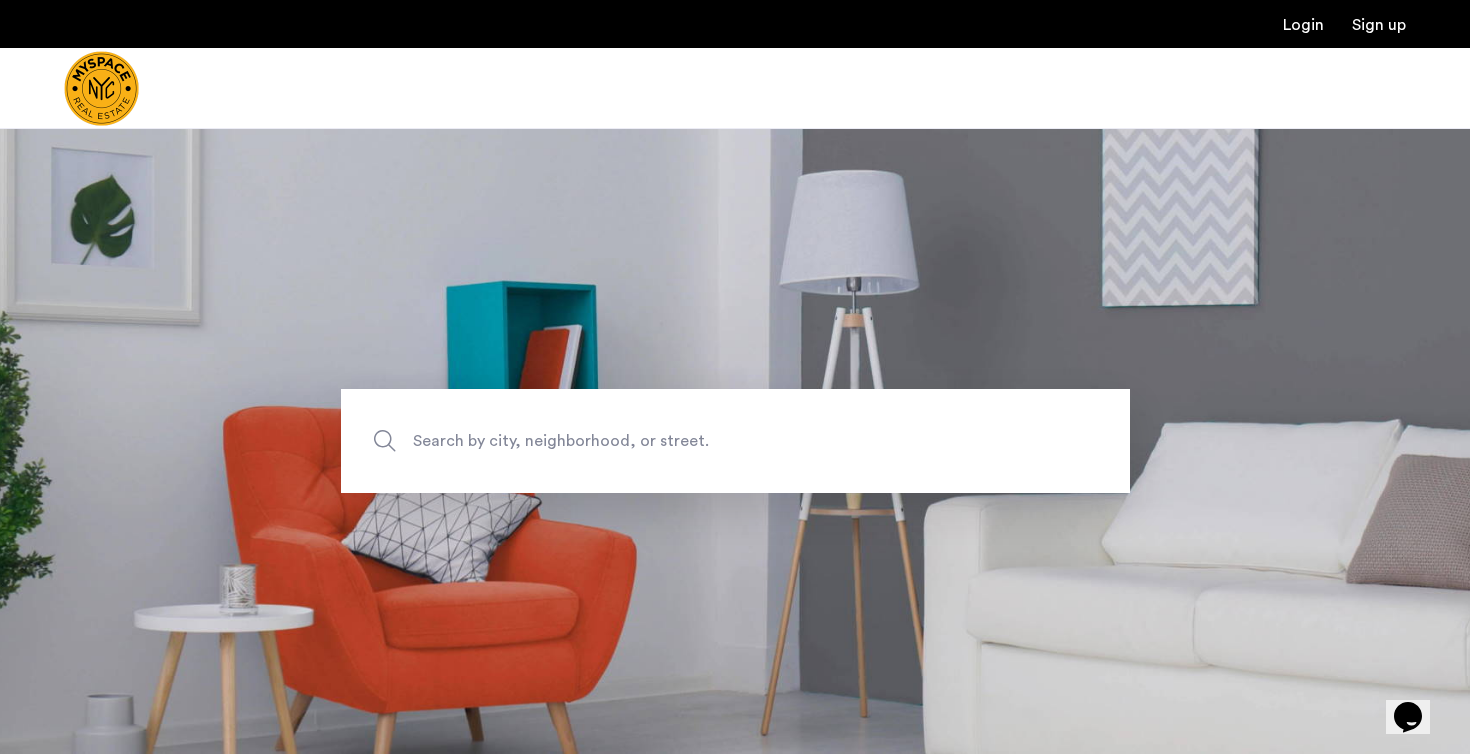 scroll, scrollTop: 0, scrollLeft: 0, axis: both 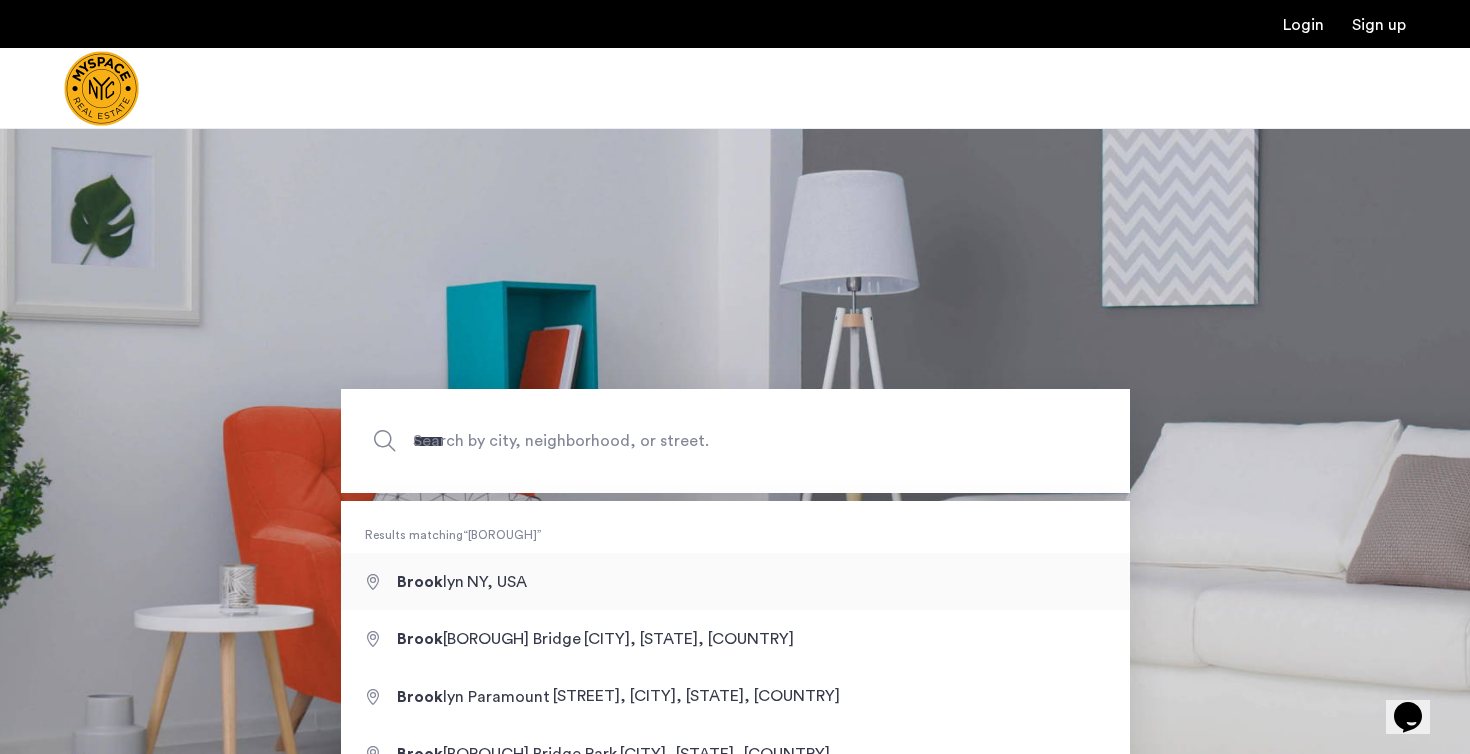 type on "**********" 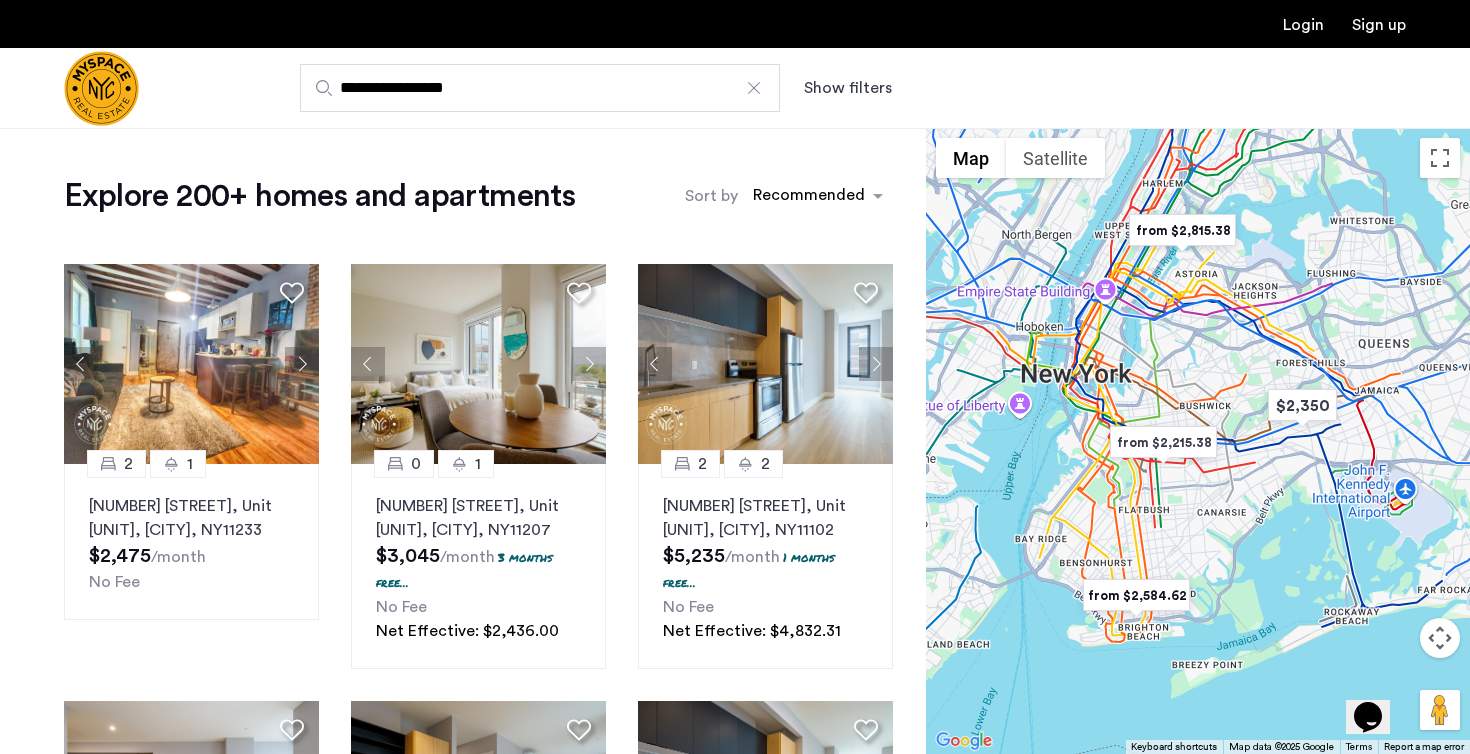click on "Show filters" at bounding box center [848, 88] 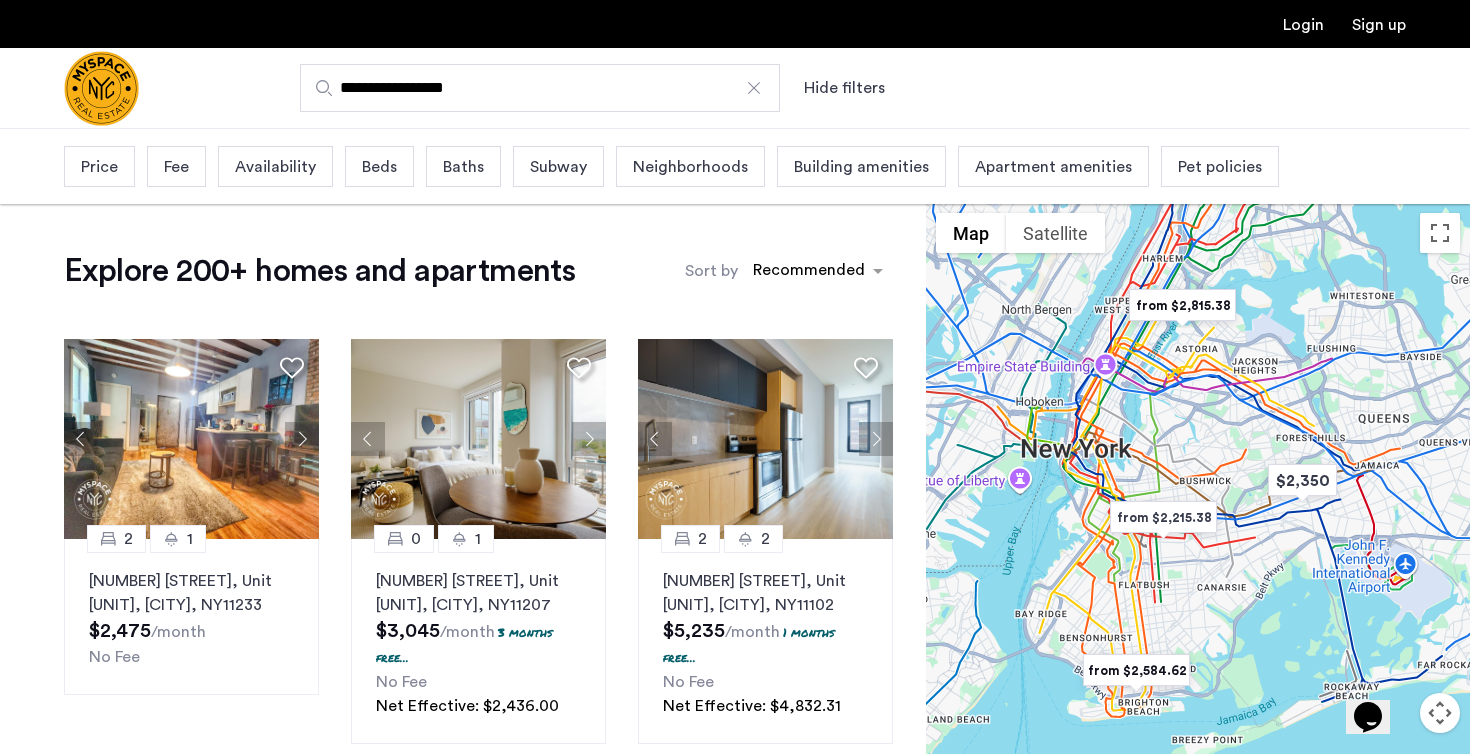 click on "Beds" at bounding box center [379, 167] 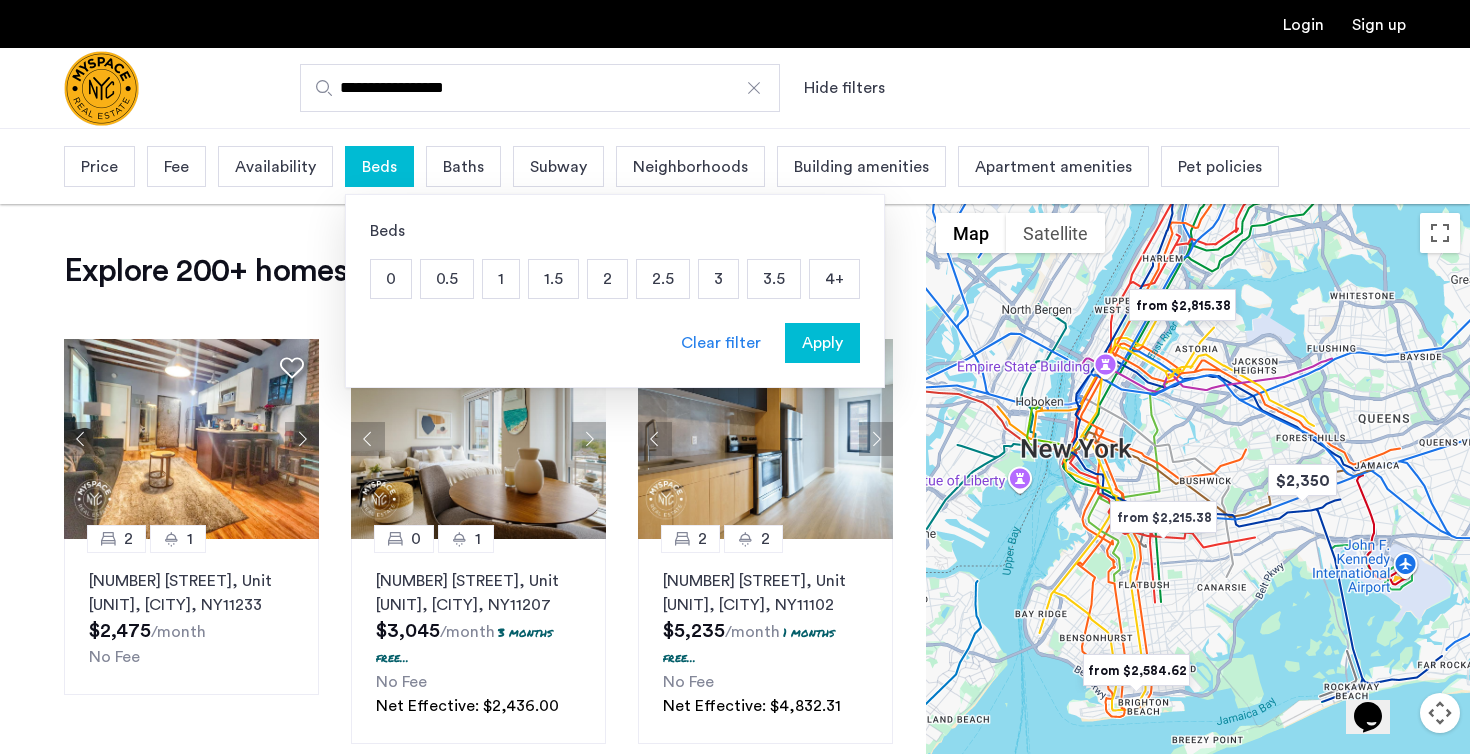 click on "2" at bounding box center [607, 279] 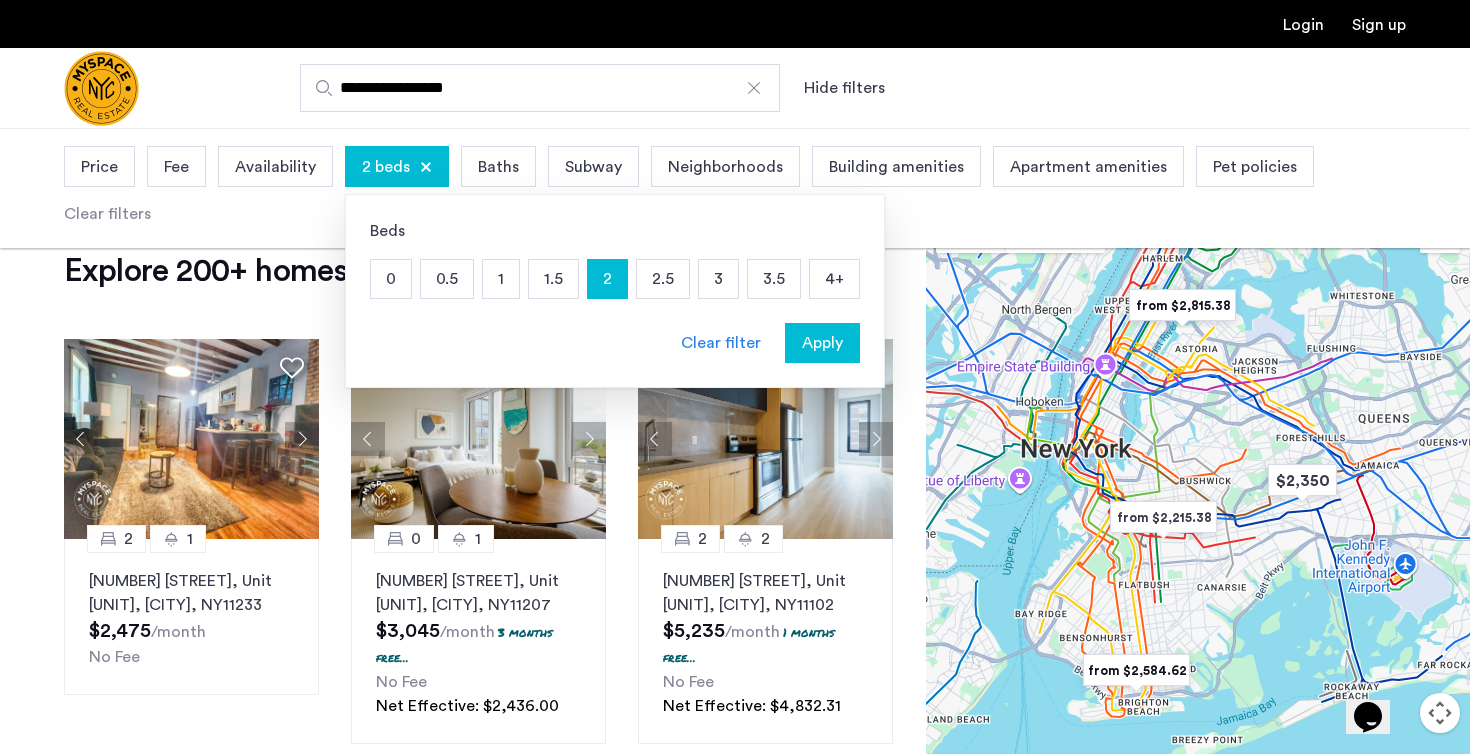 click on "Apply" at bounding box center (822, 343) 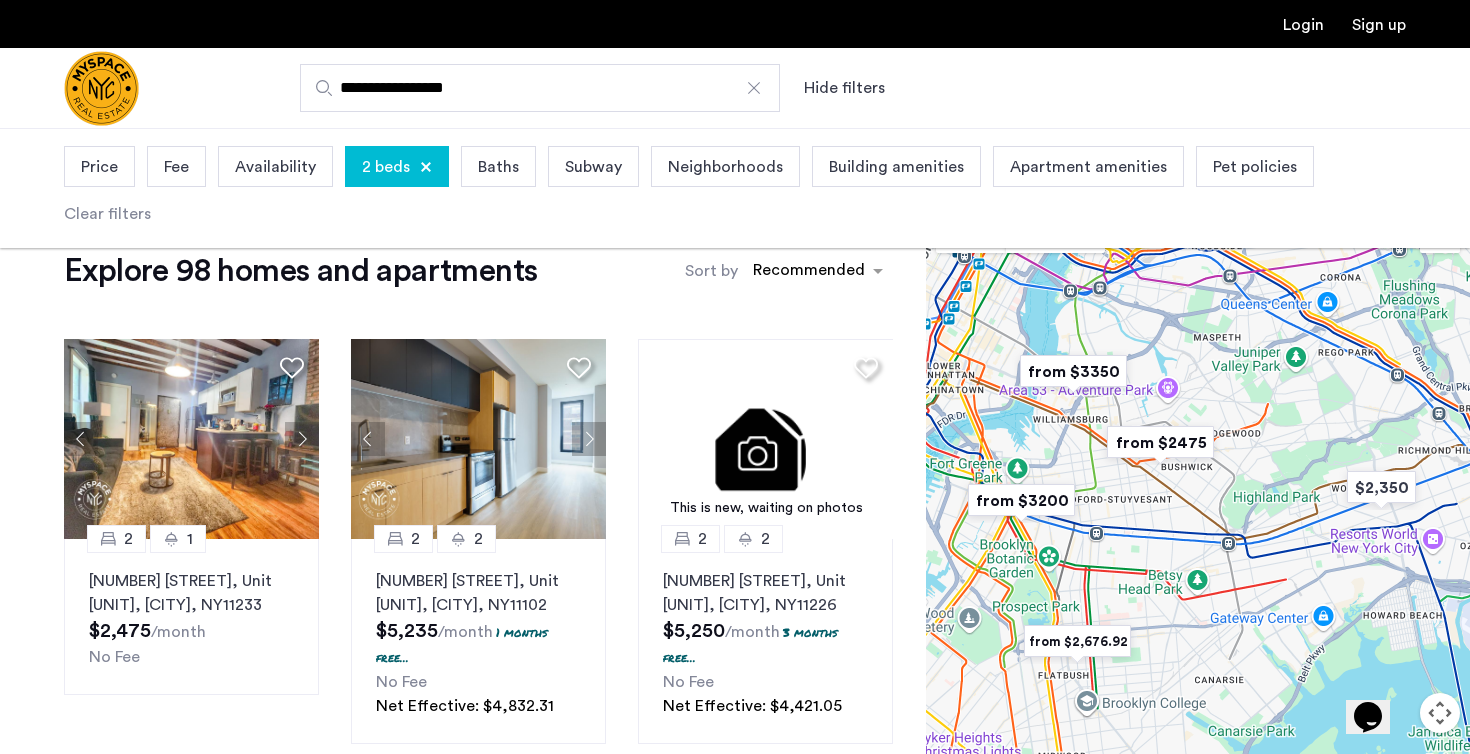 click at bounding box center [1160, 442] 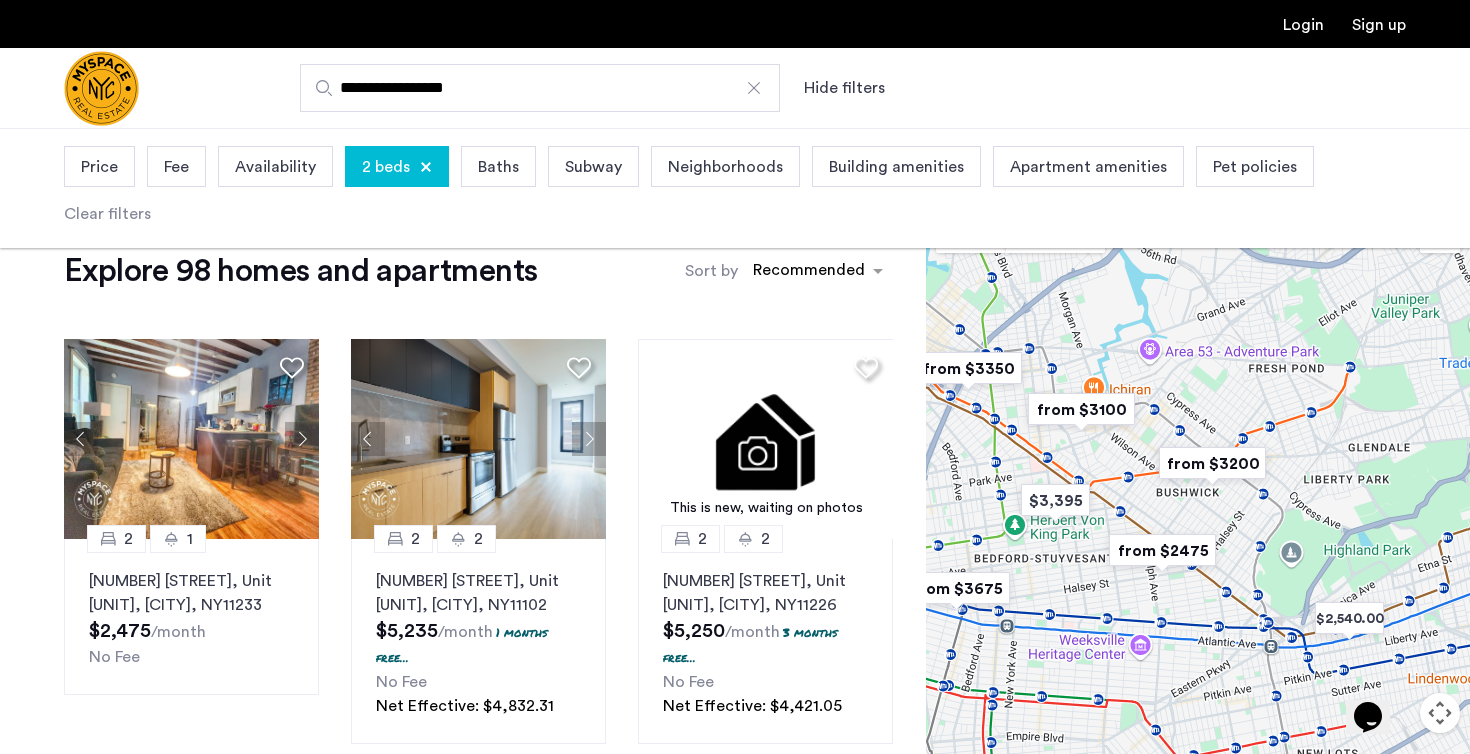 click at bounding box center [1162, 550] 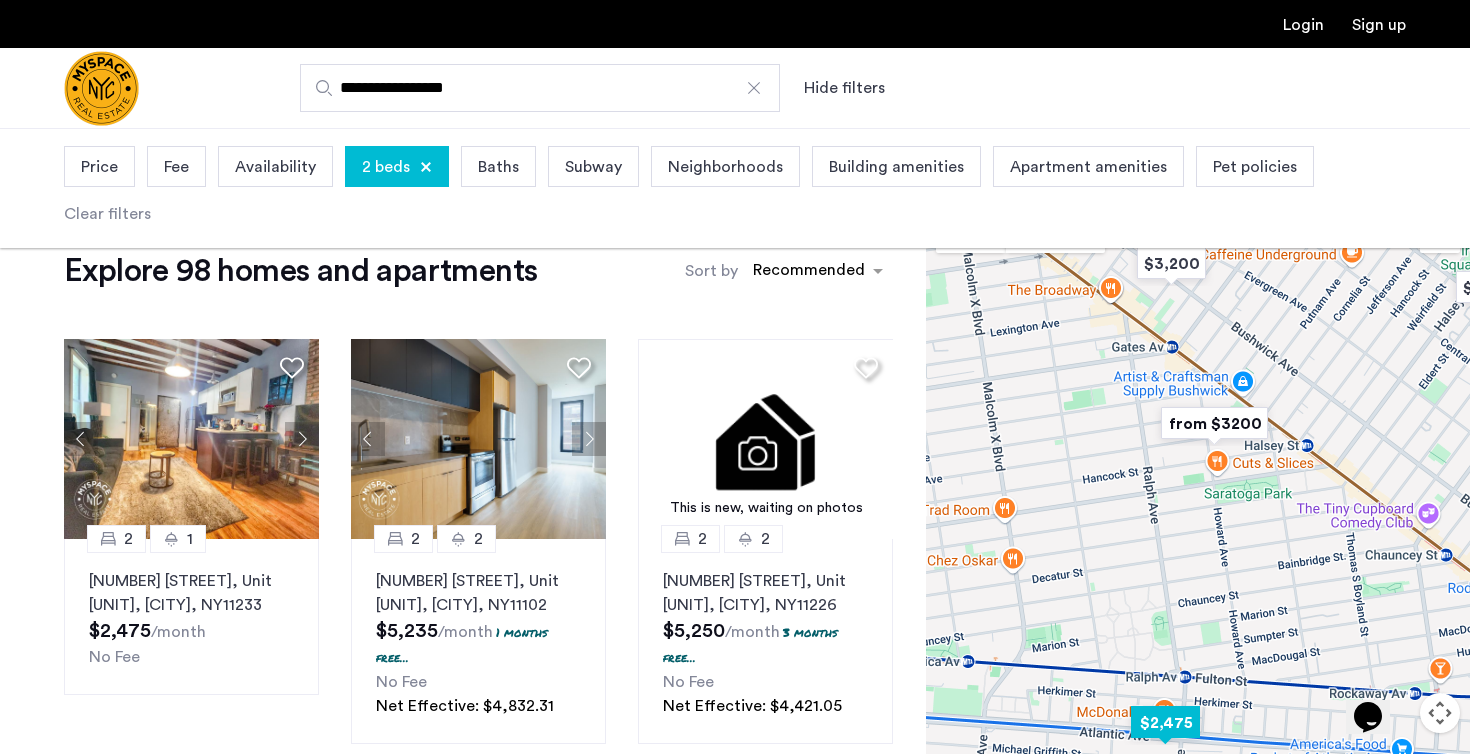 click at bounding box center [1165, 722] 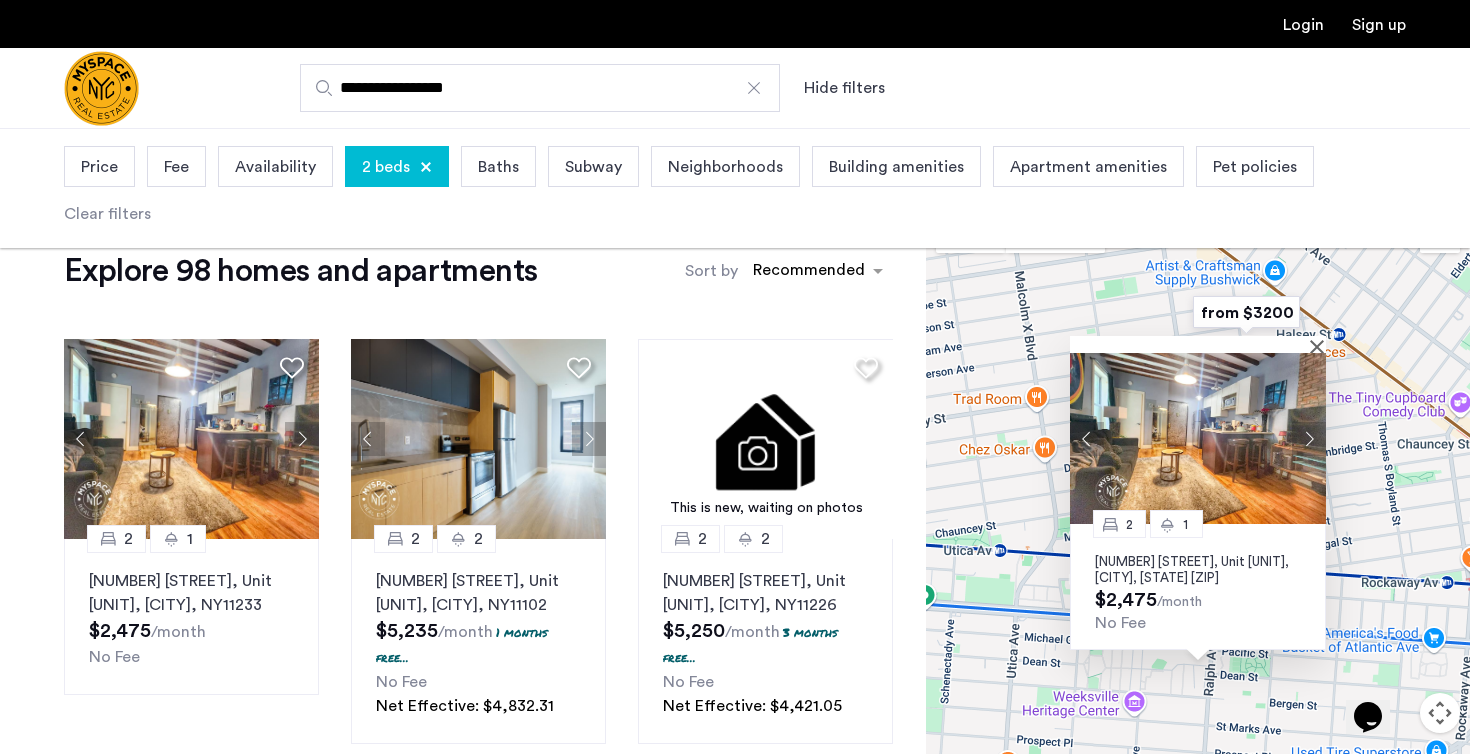 click at bounding box center [1309, 439] 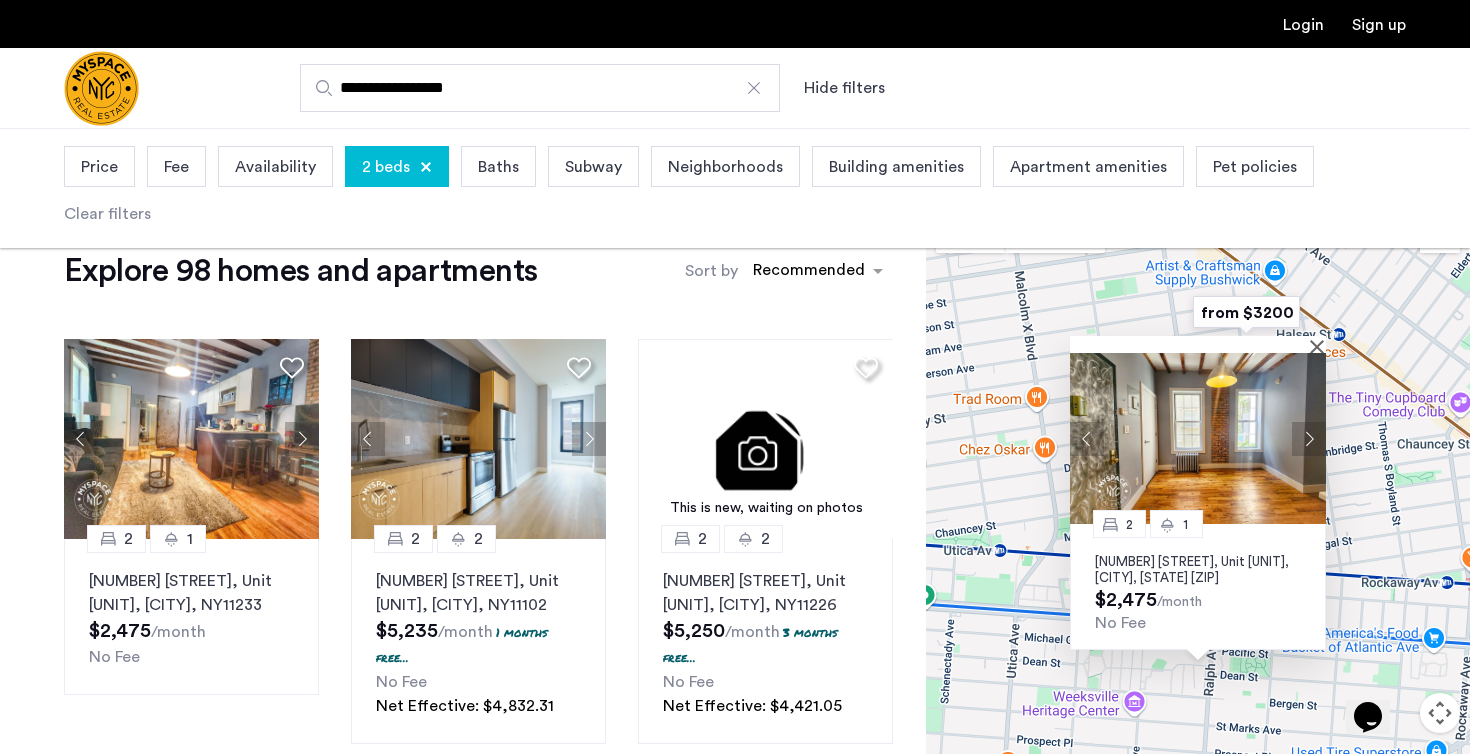 click at bounding box center [1087, 439] 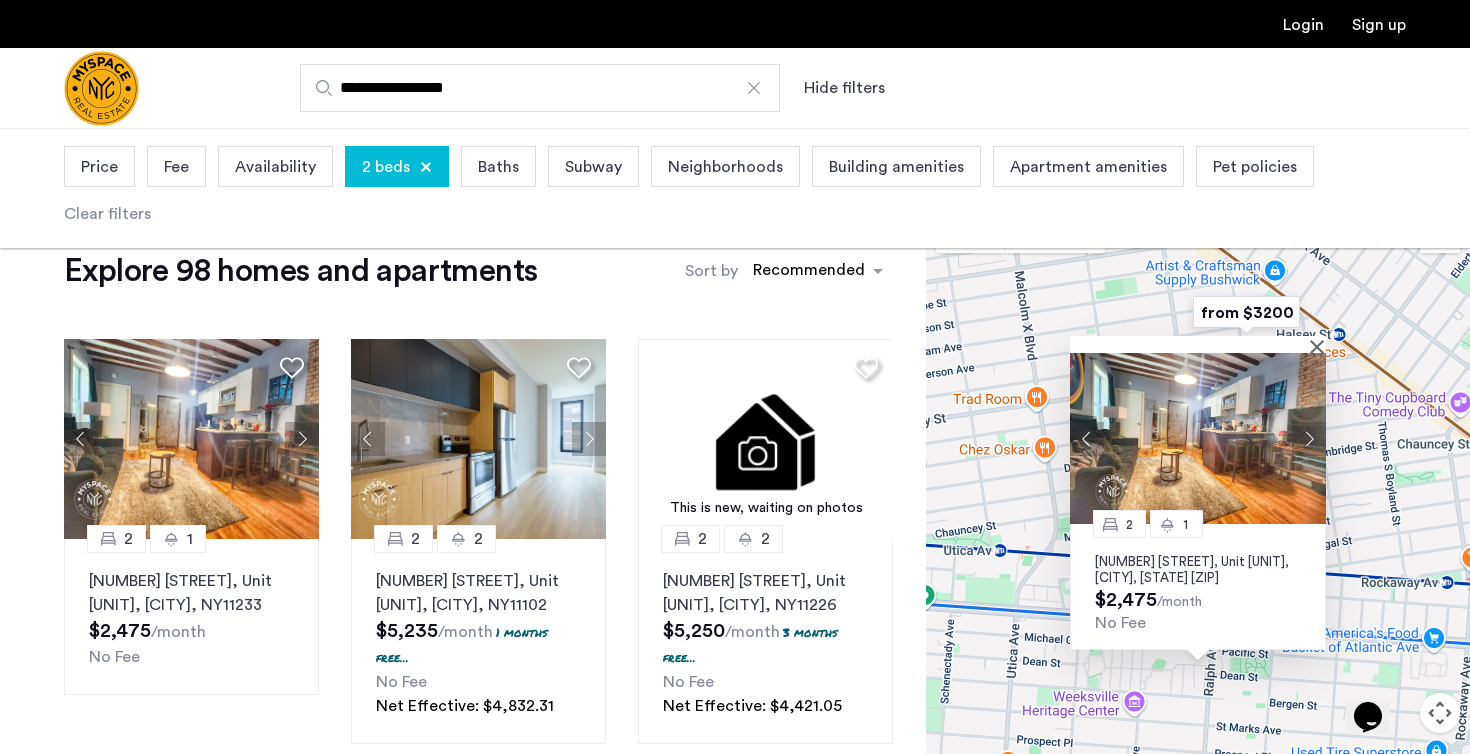 click on "1982 Atlantic Avenue, Unit 1F, Brooklyn, NY 11233" at bounding box center [1198, 570] 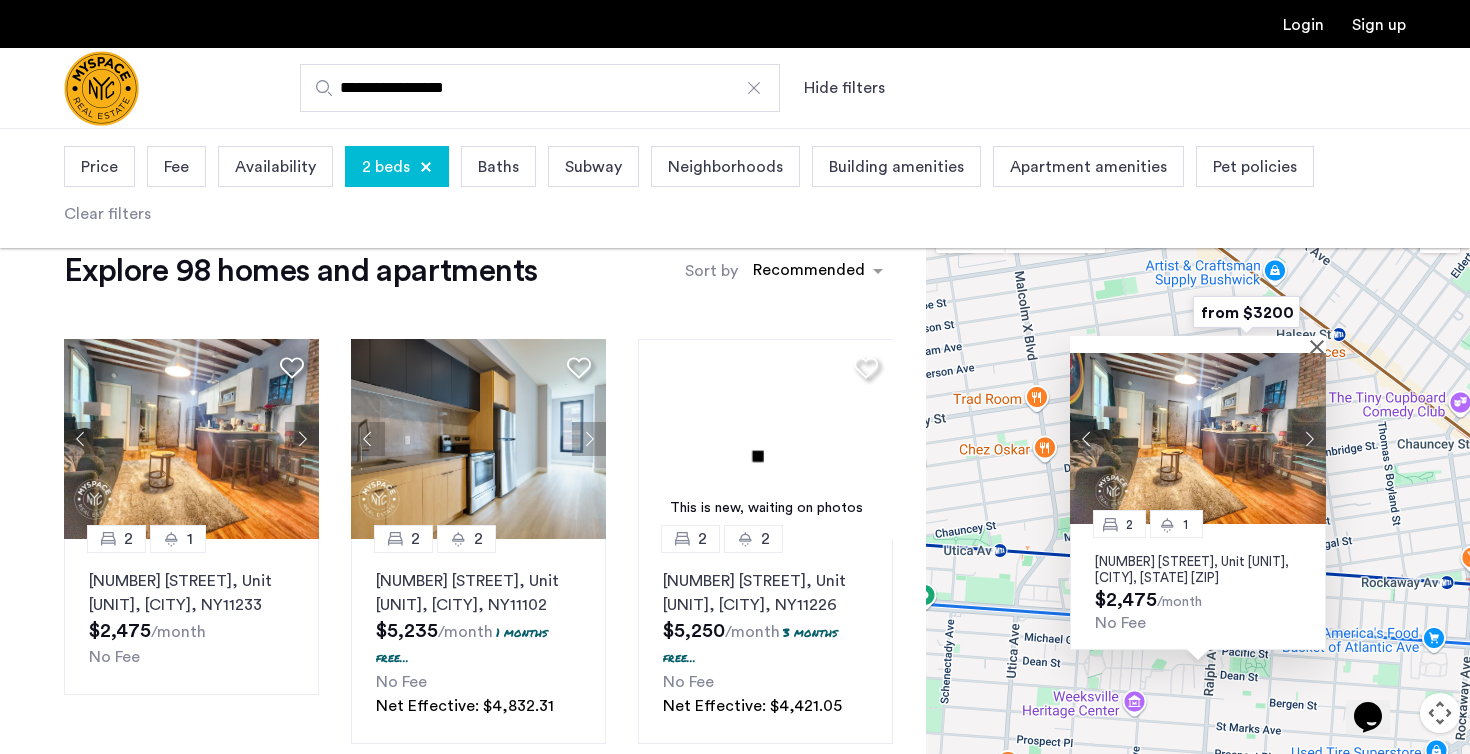 click on "Price" at bounding box center (99, 166) 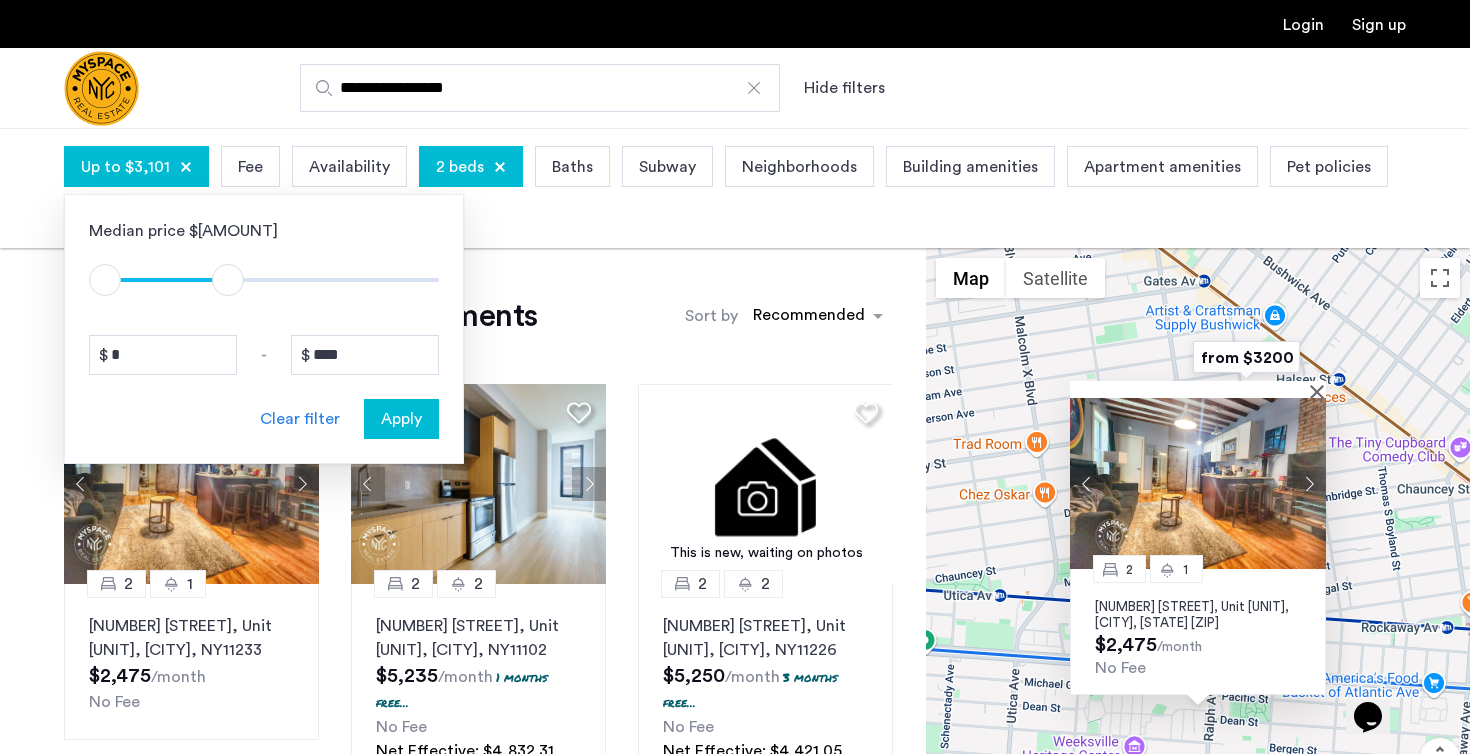 type on "****" 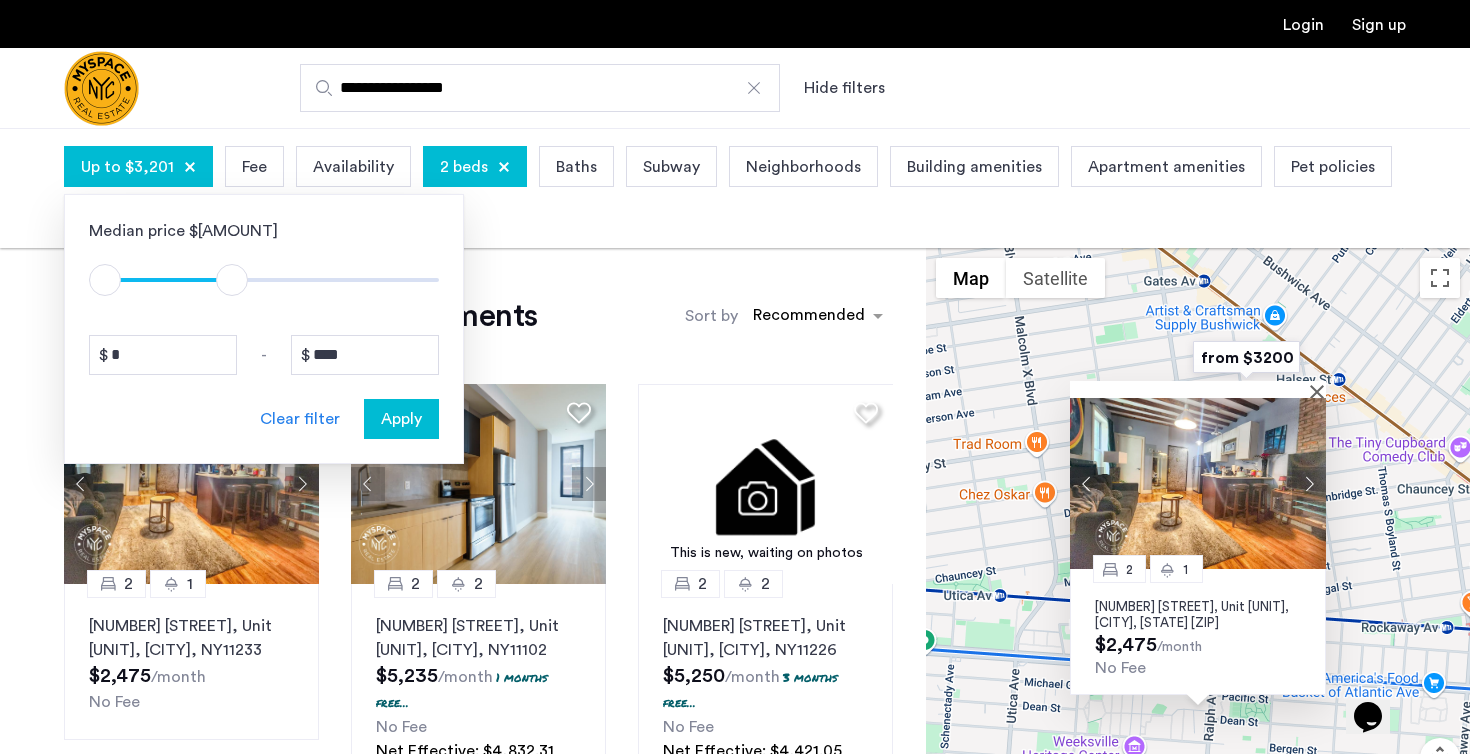 drag, startPoint x: 419, startPoint y: 279, endPoint x: 233, endPoint y: 258, distance: 187.18173 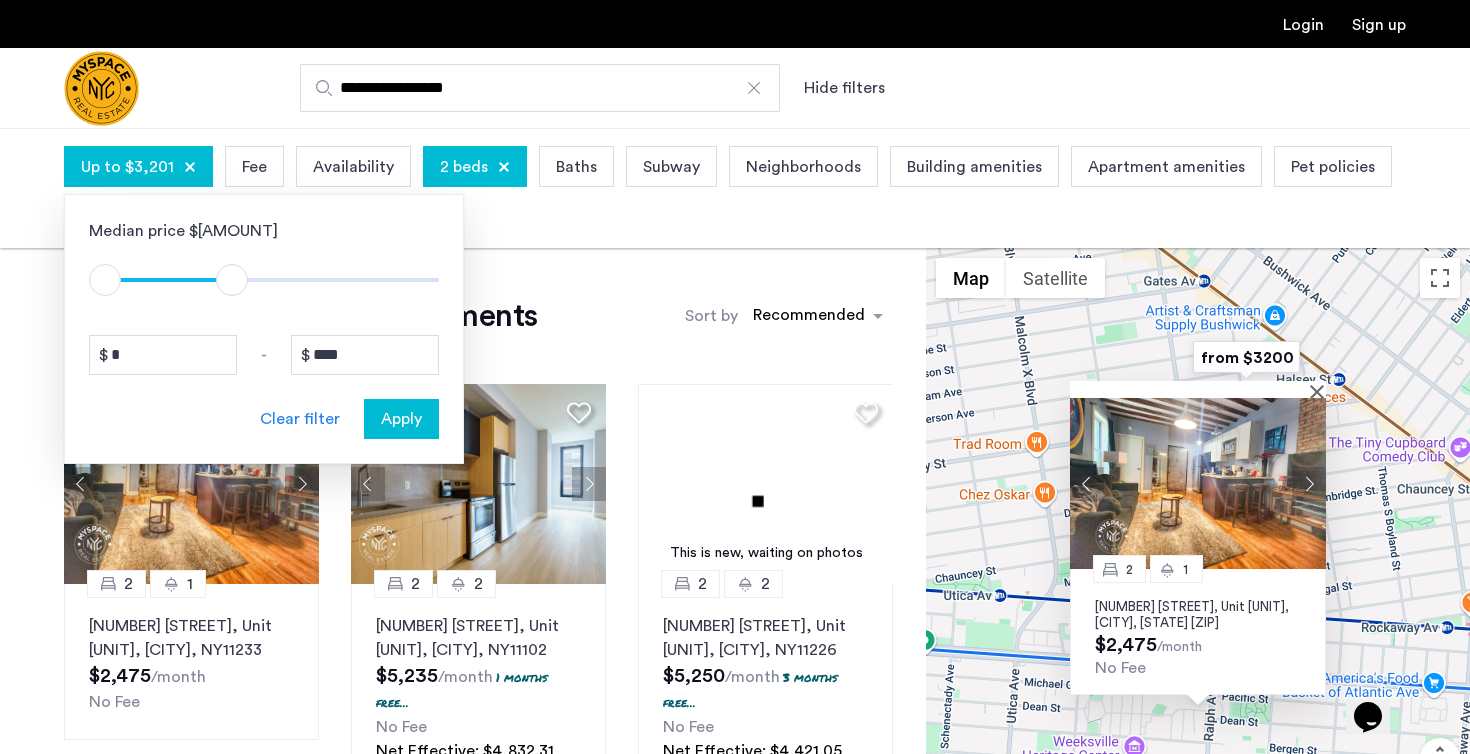 click on "$1 $8000 $1 $3201" at bounding box center (264, 270) 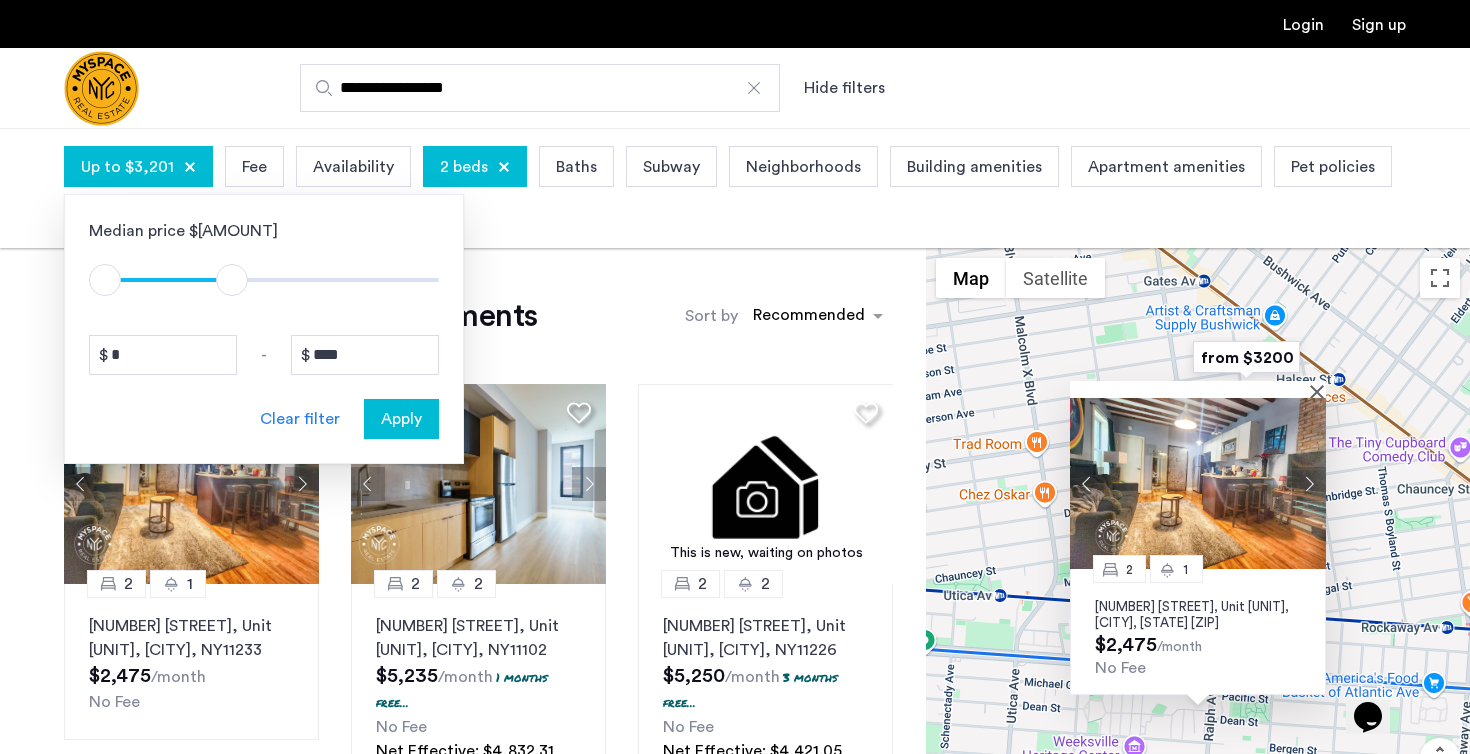 click on "Apply" at bounding box center [401, 419] 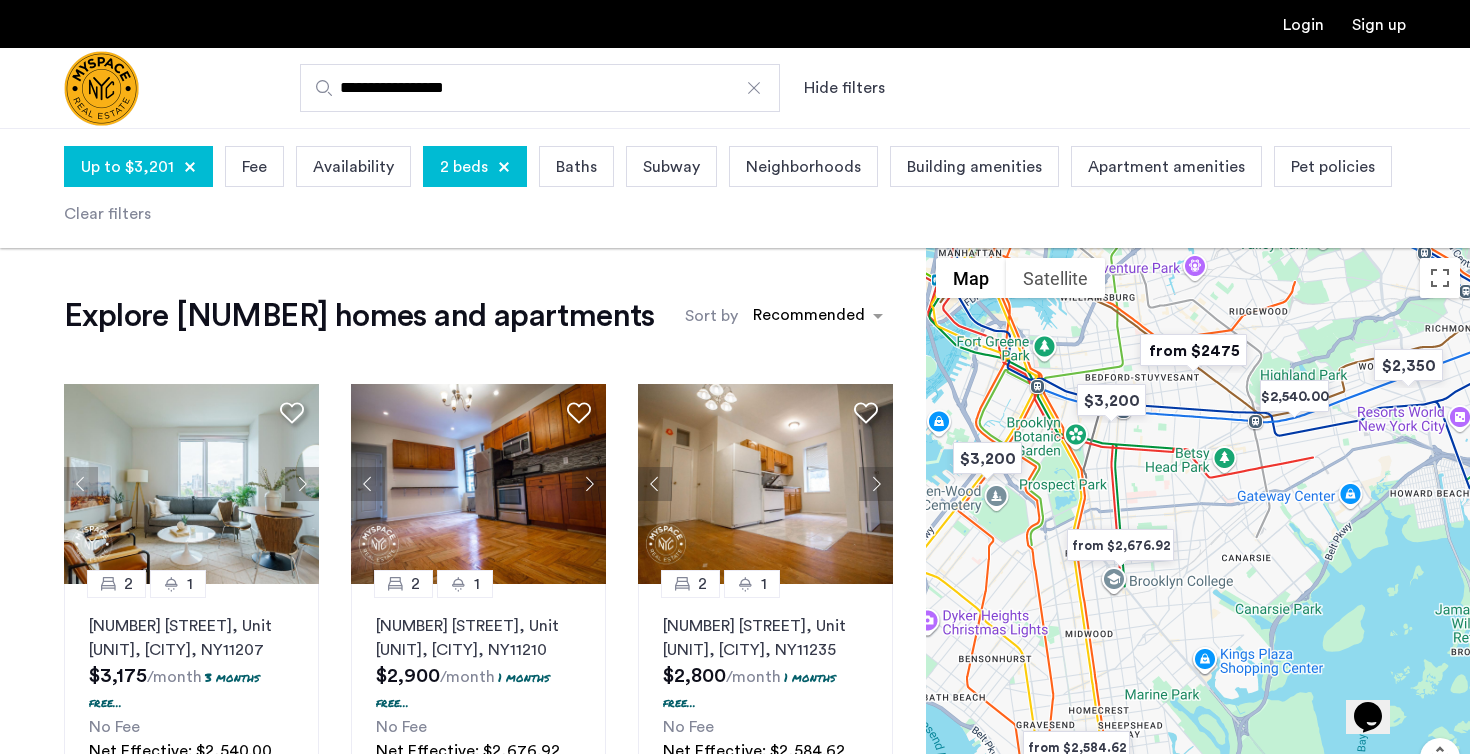 click at bounding box center (1193, 350) 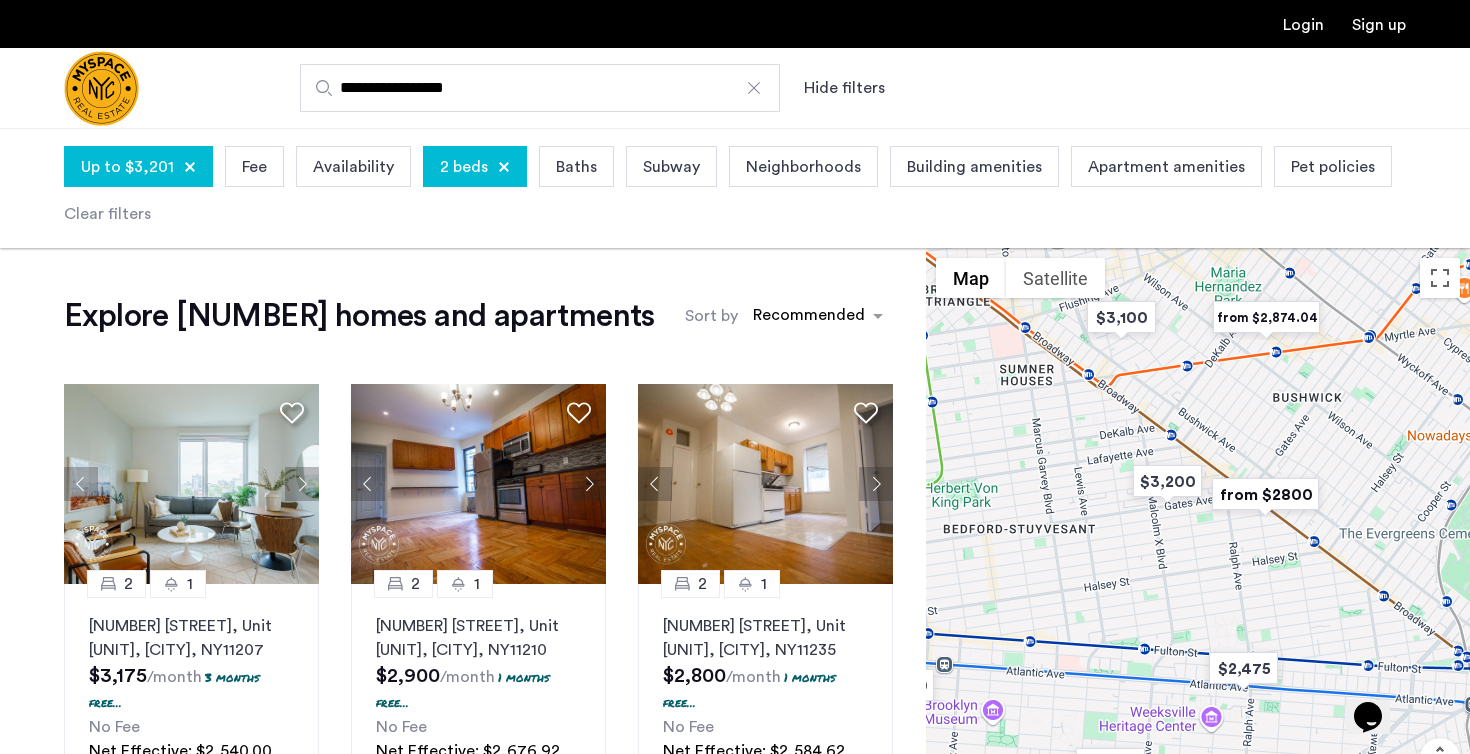 scroll, scrollTop: 0, scrollLeft: 0, axis: both 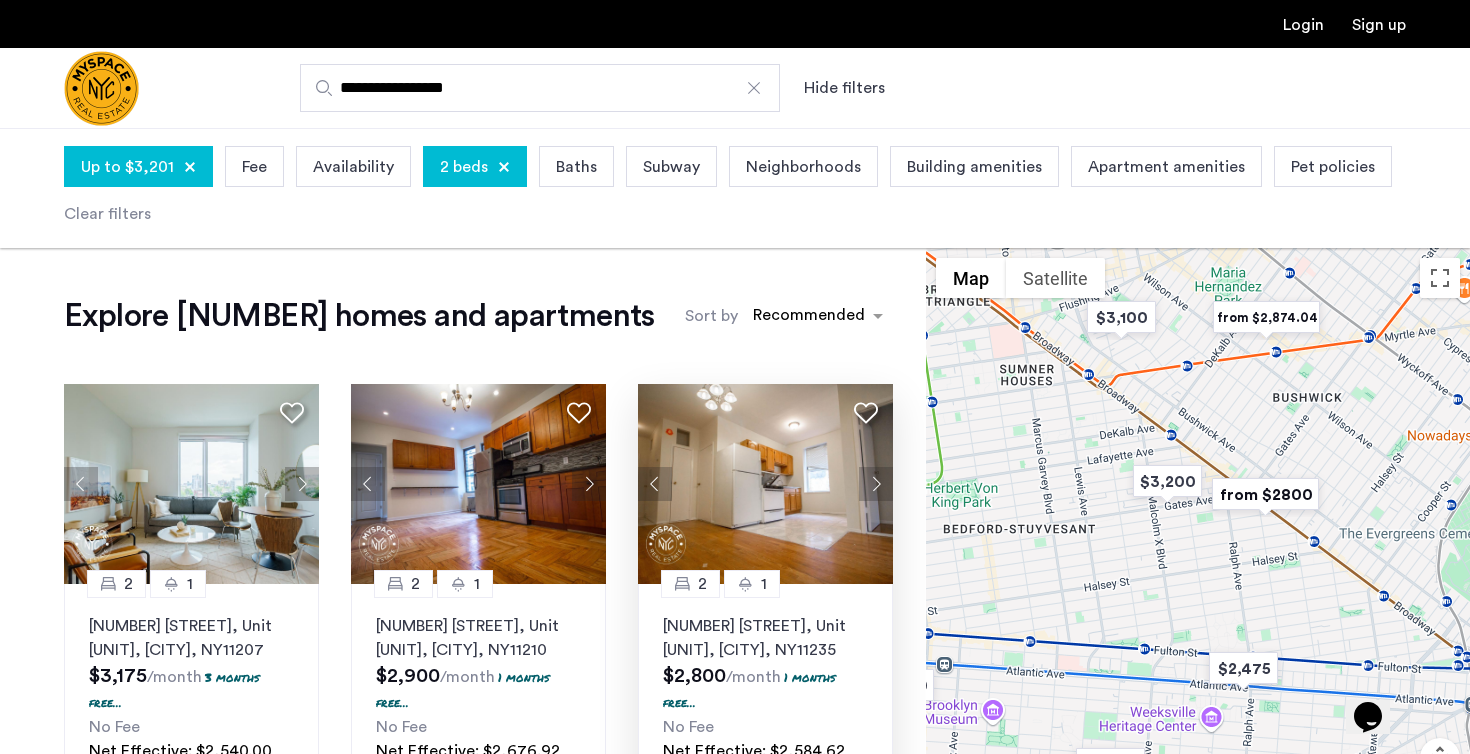 click 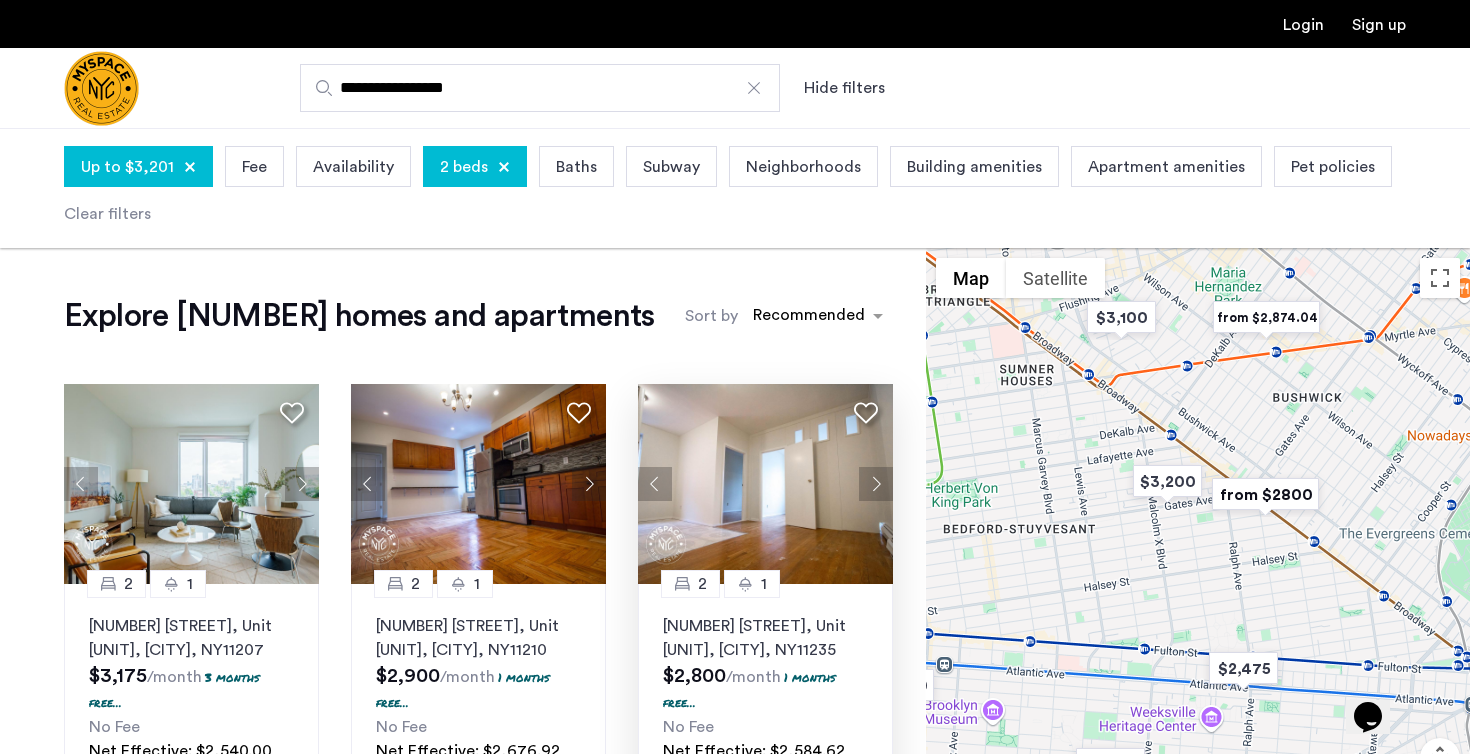 click 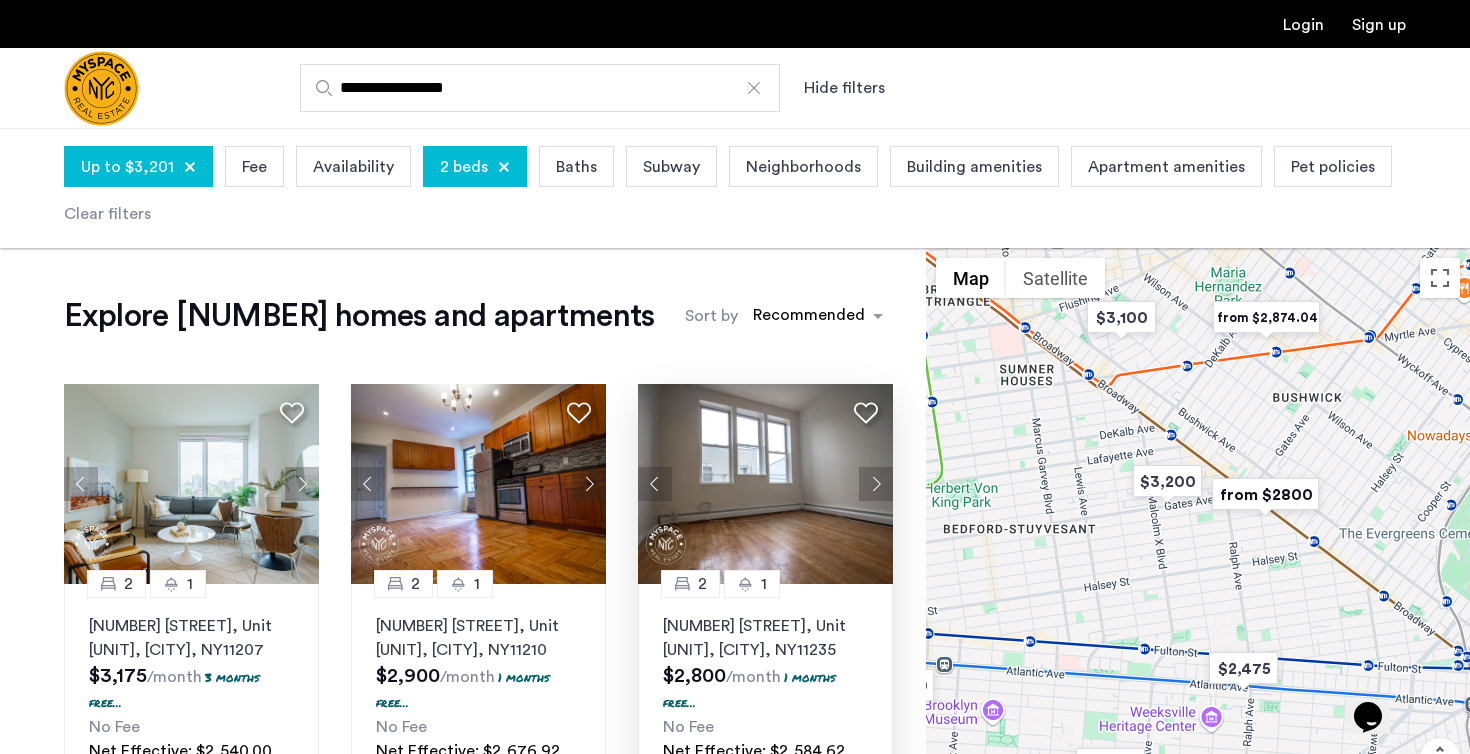 click 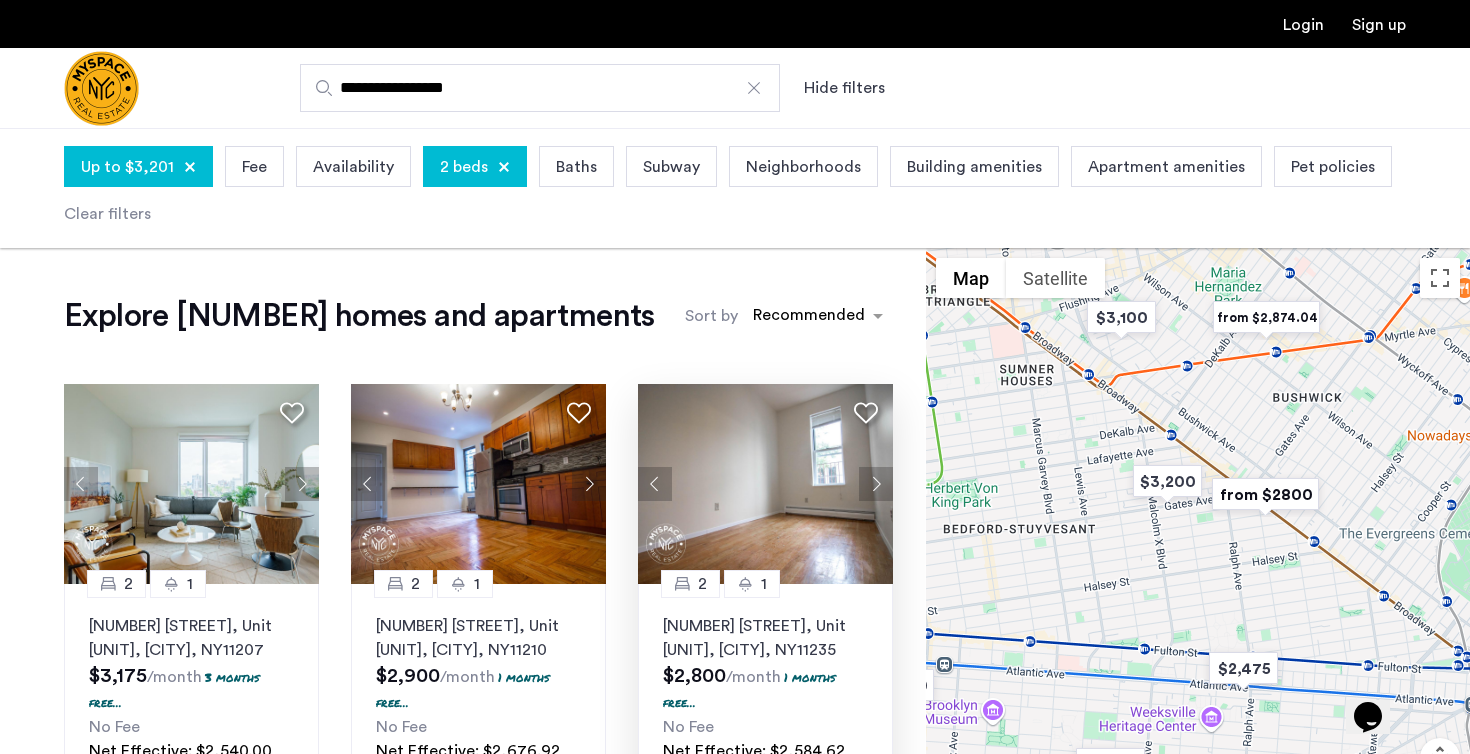click 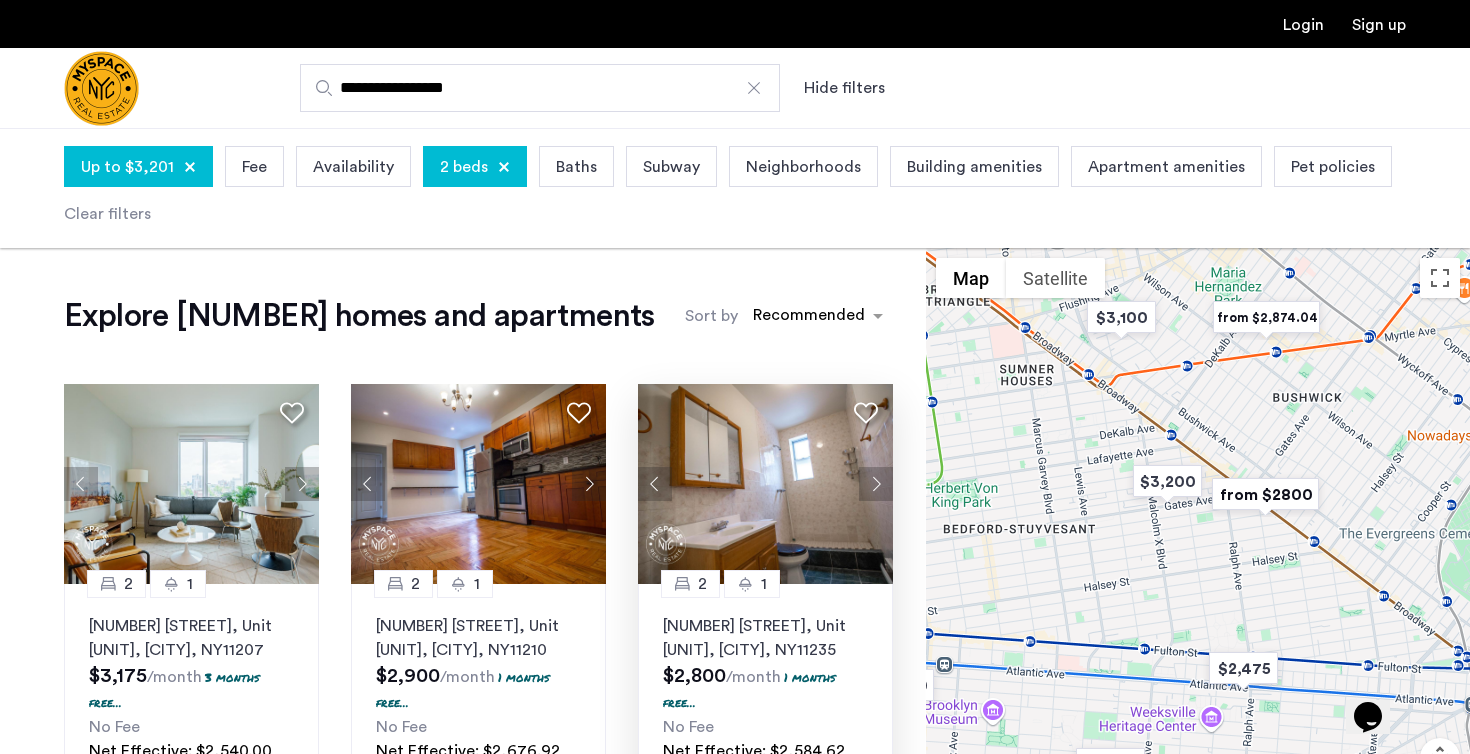 click 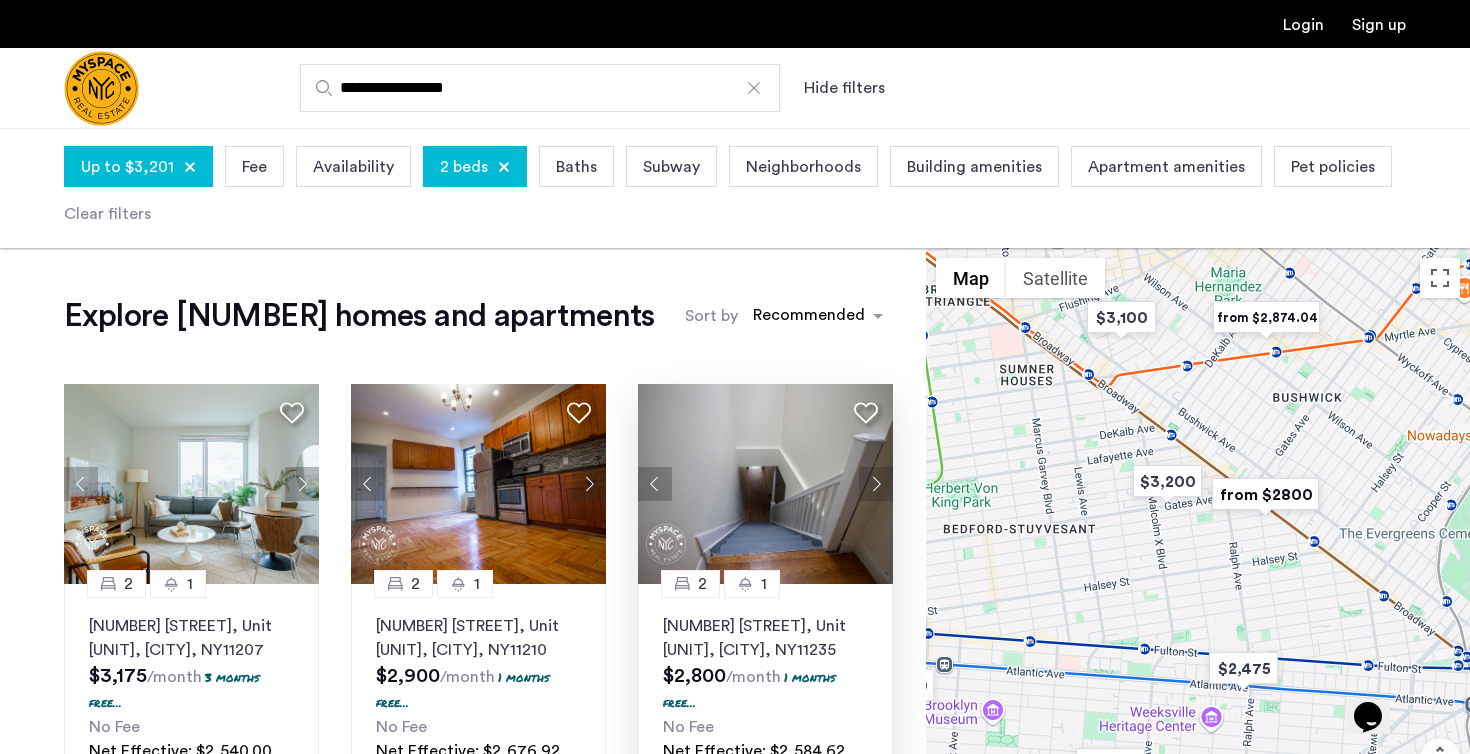 click 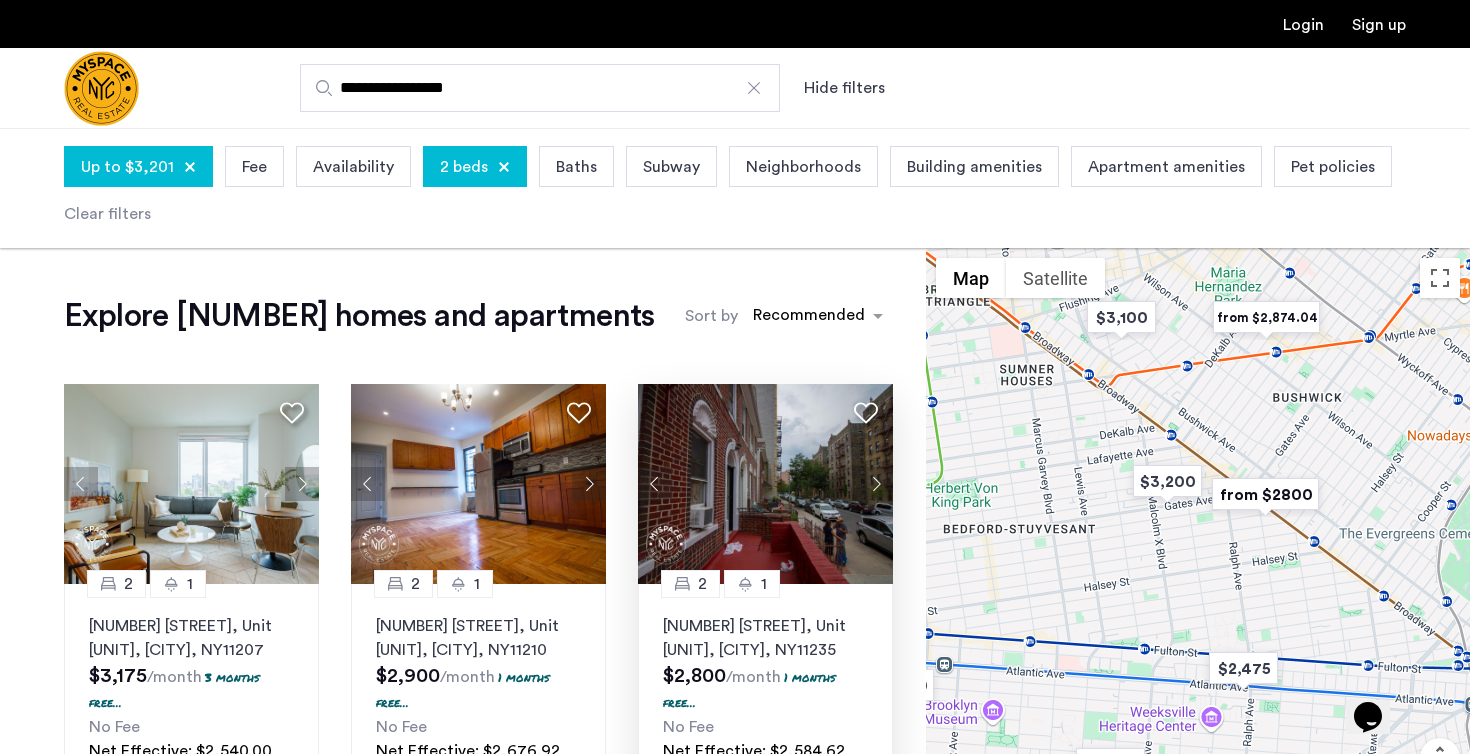 click 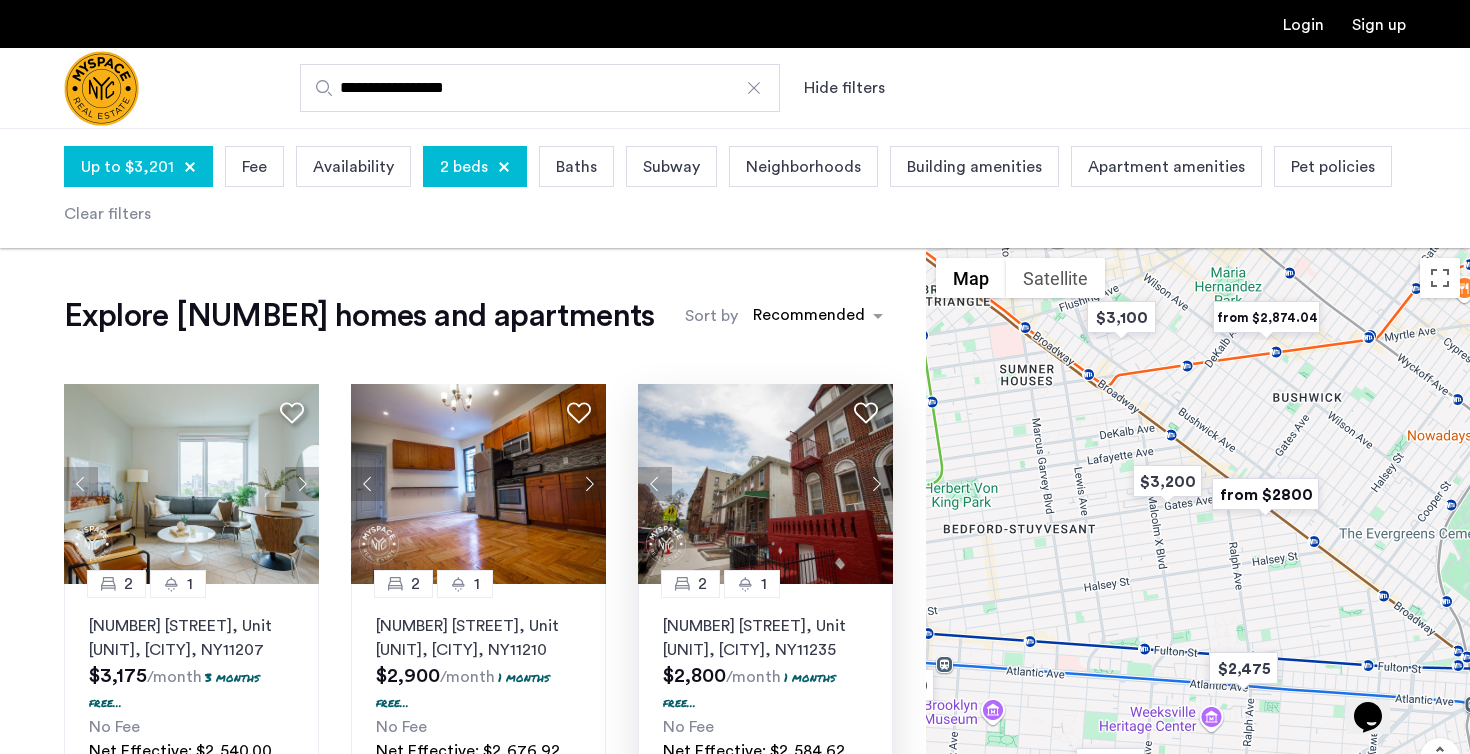 click 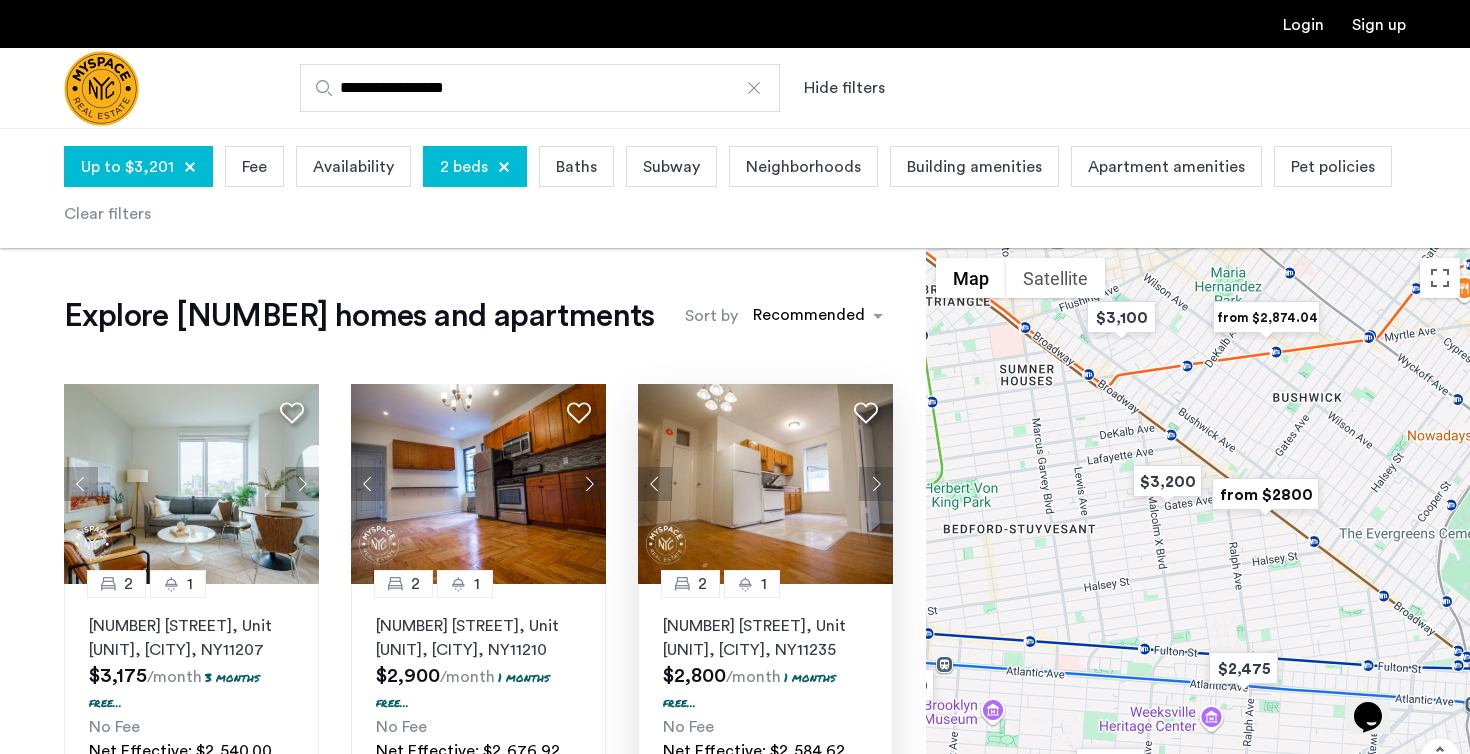 click on "3017 Brighton 12th St, Unit 1F, Brooklyn , NY  11235" 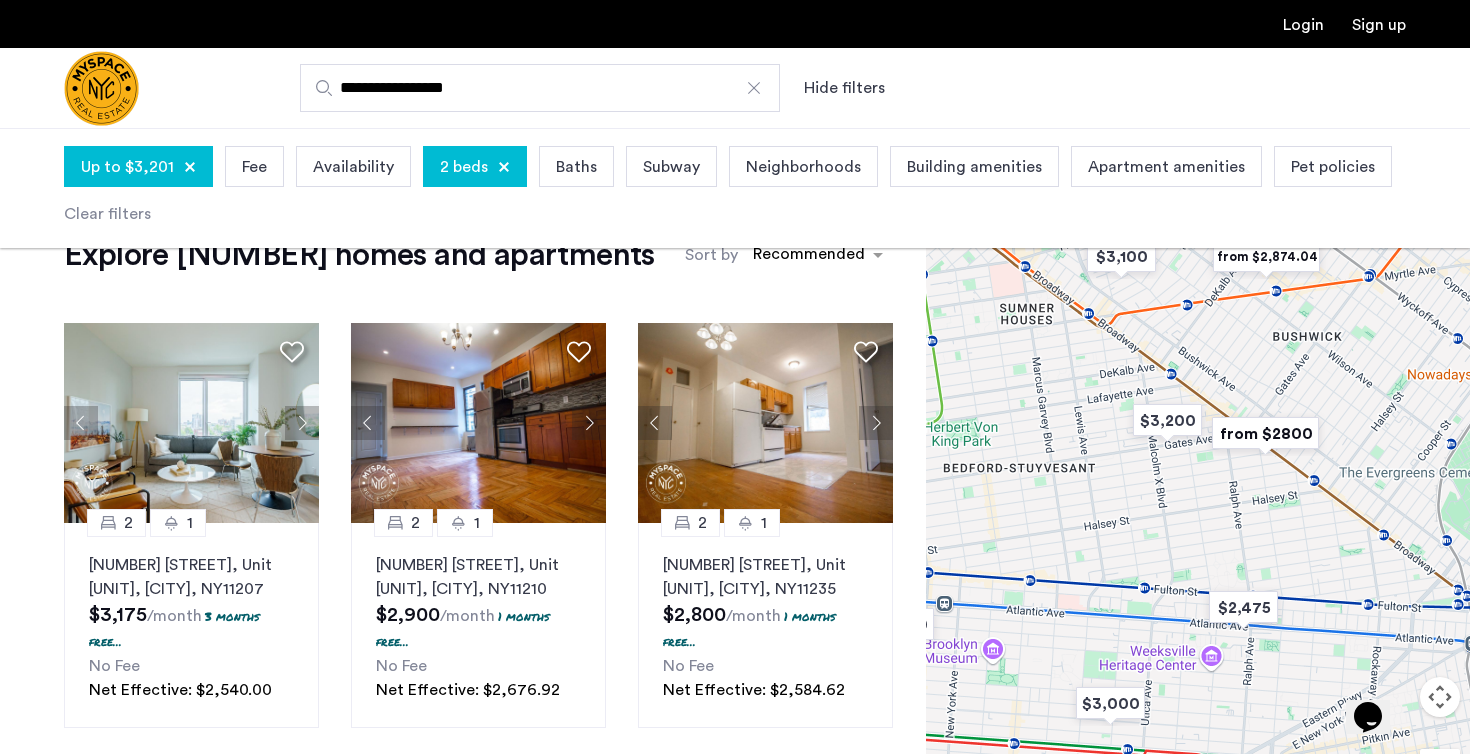 scroll, scrollTop: 10, scrollLeft: 0, axis: vertical 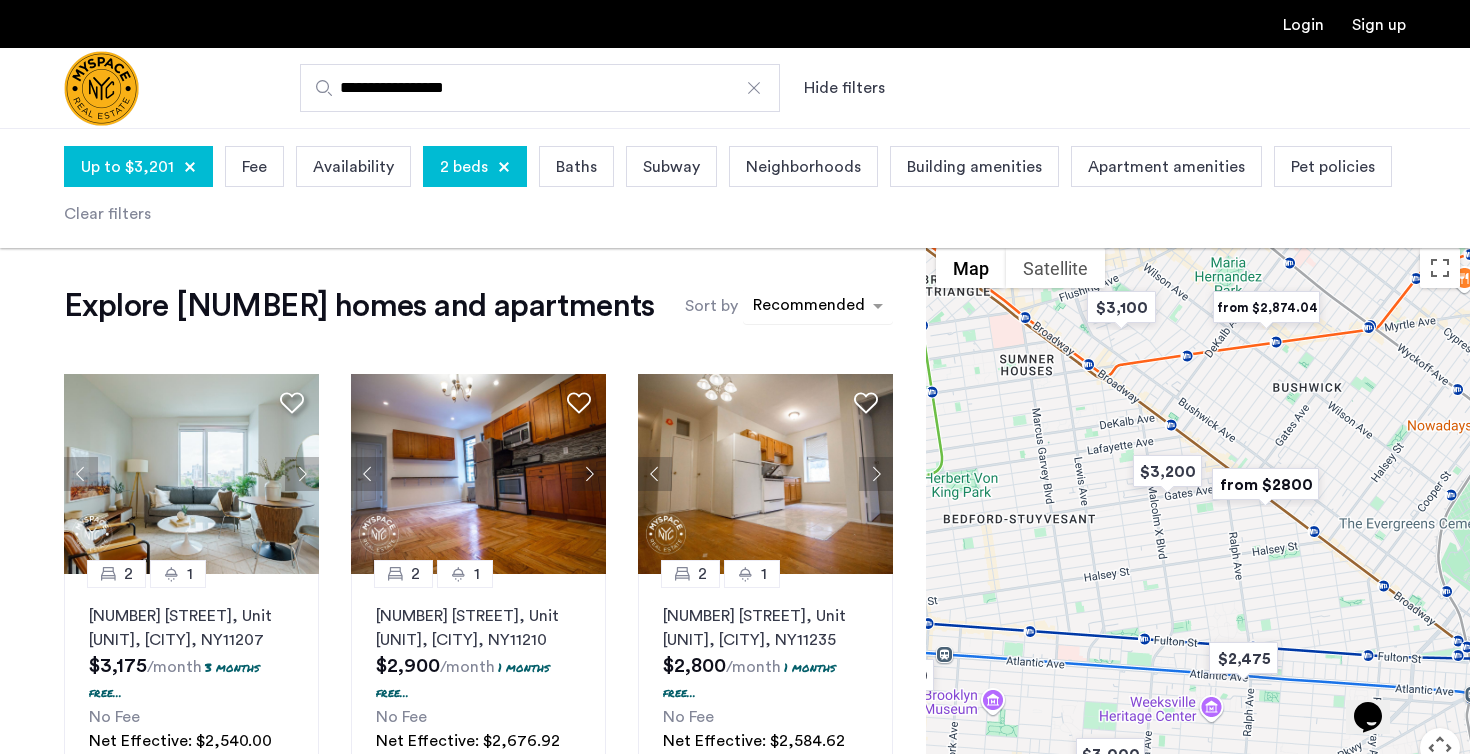 click 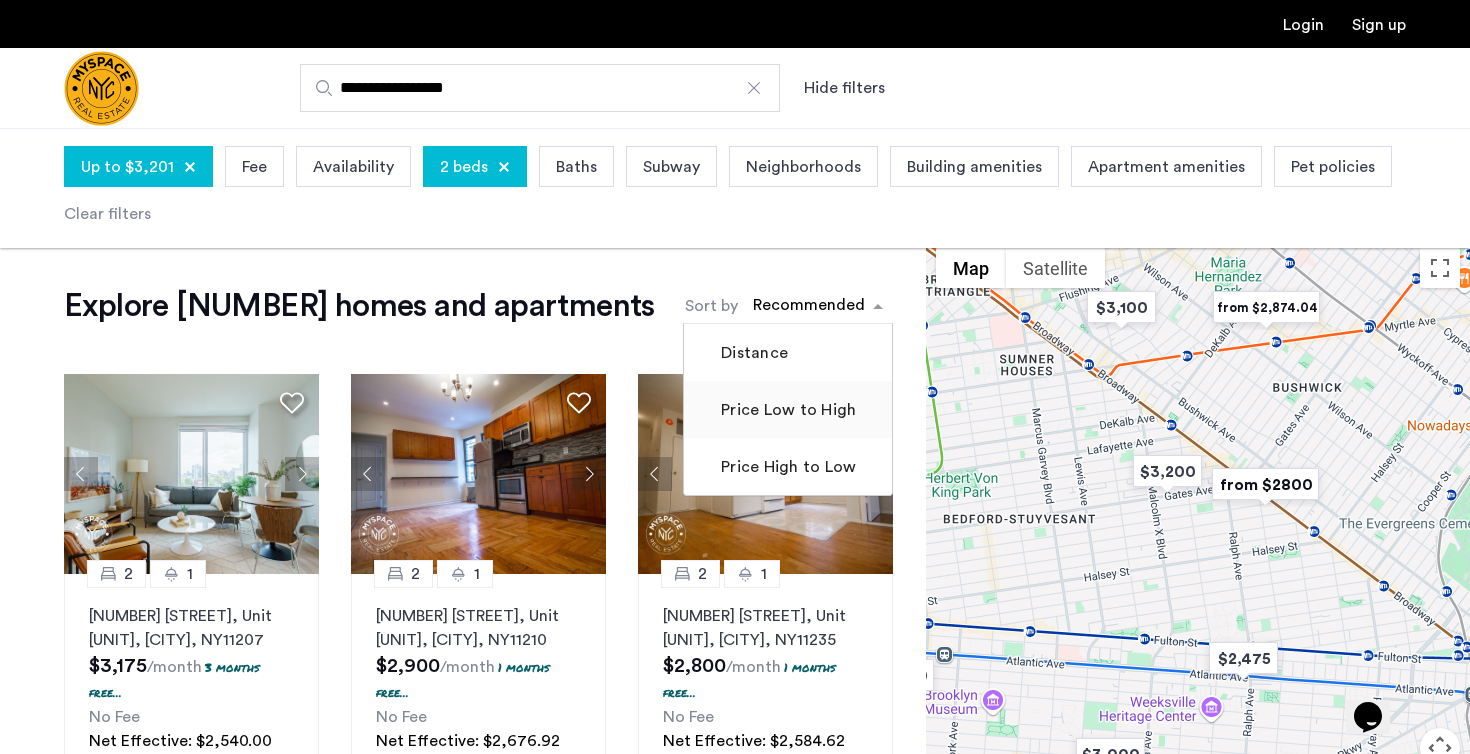 click on "Price Low to High" at bounding box center [786, 410] 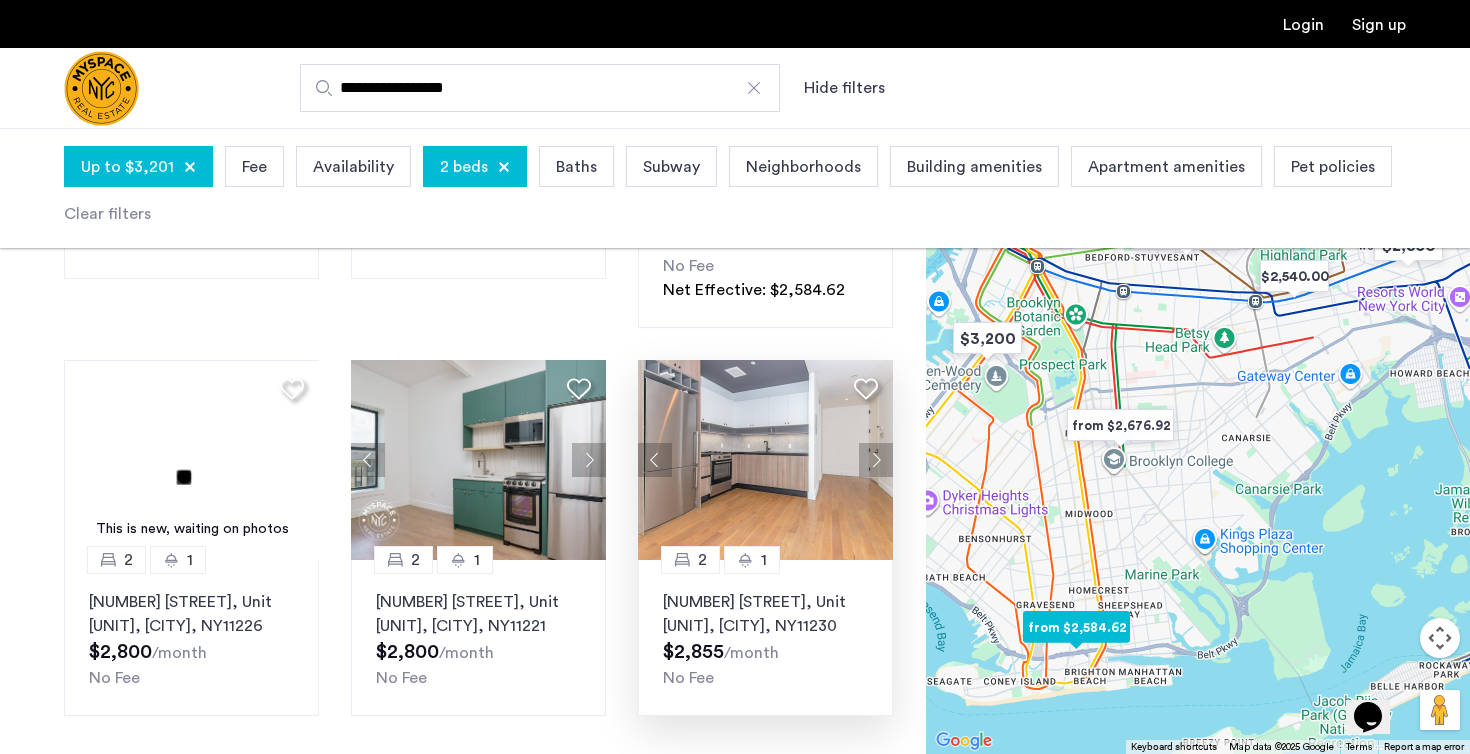 scroll, scrollTop: 1257, scrollLeft: 0, axis: vertical 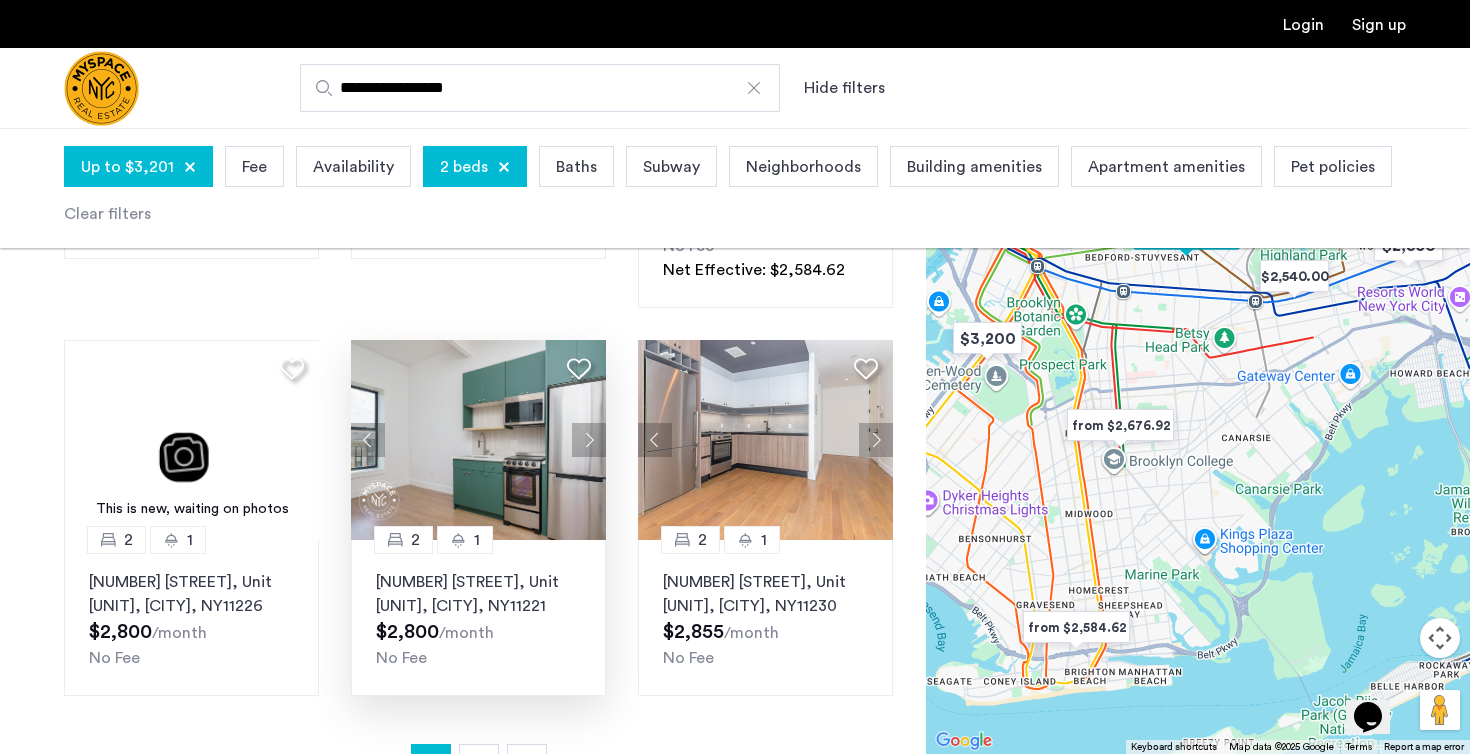 click on ", NY" 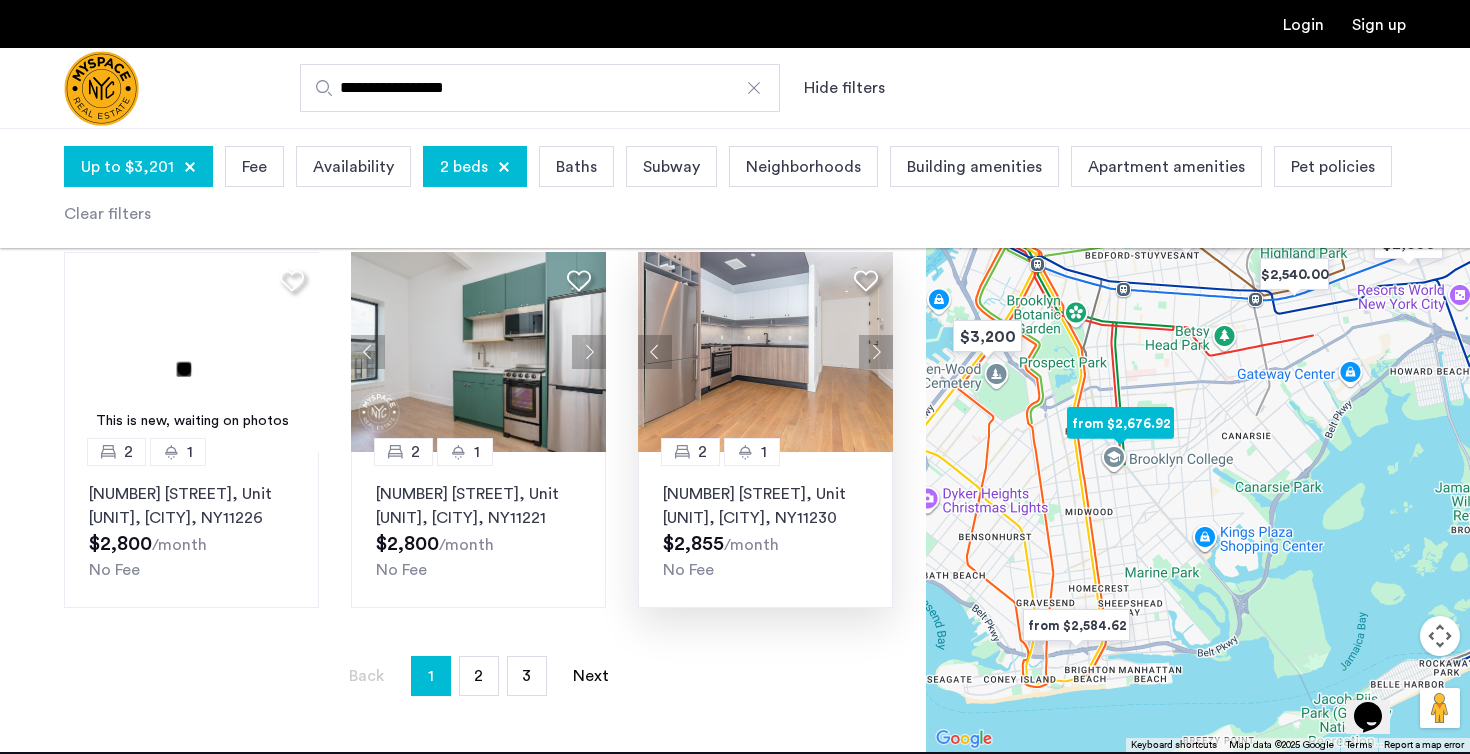 scroll, scrollTop: 1345, scrollLeft: 0, axis: vertical 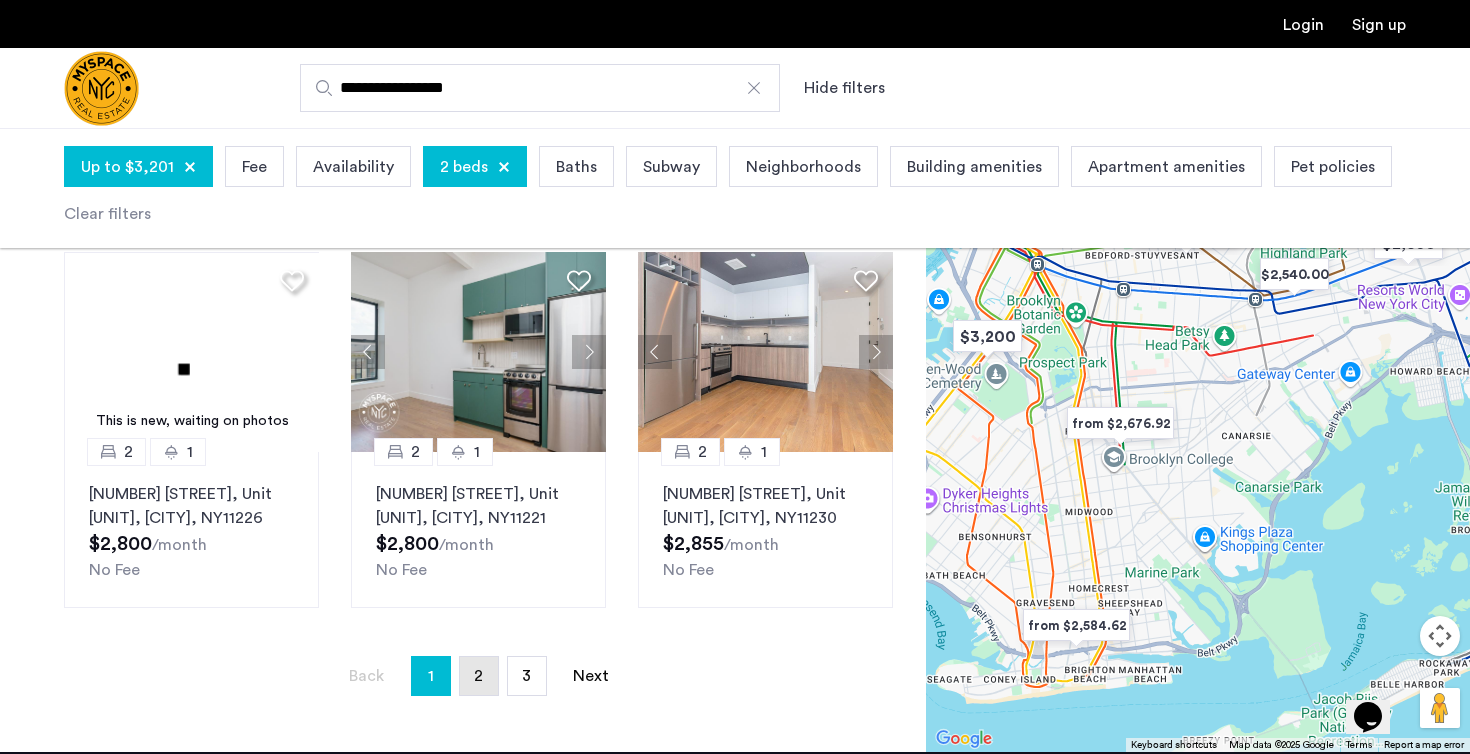 click on "page  2" at bounding box center [479, 676] 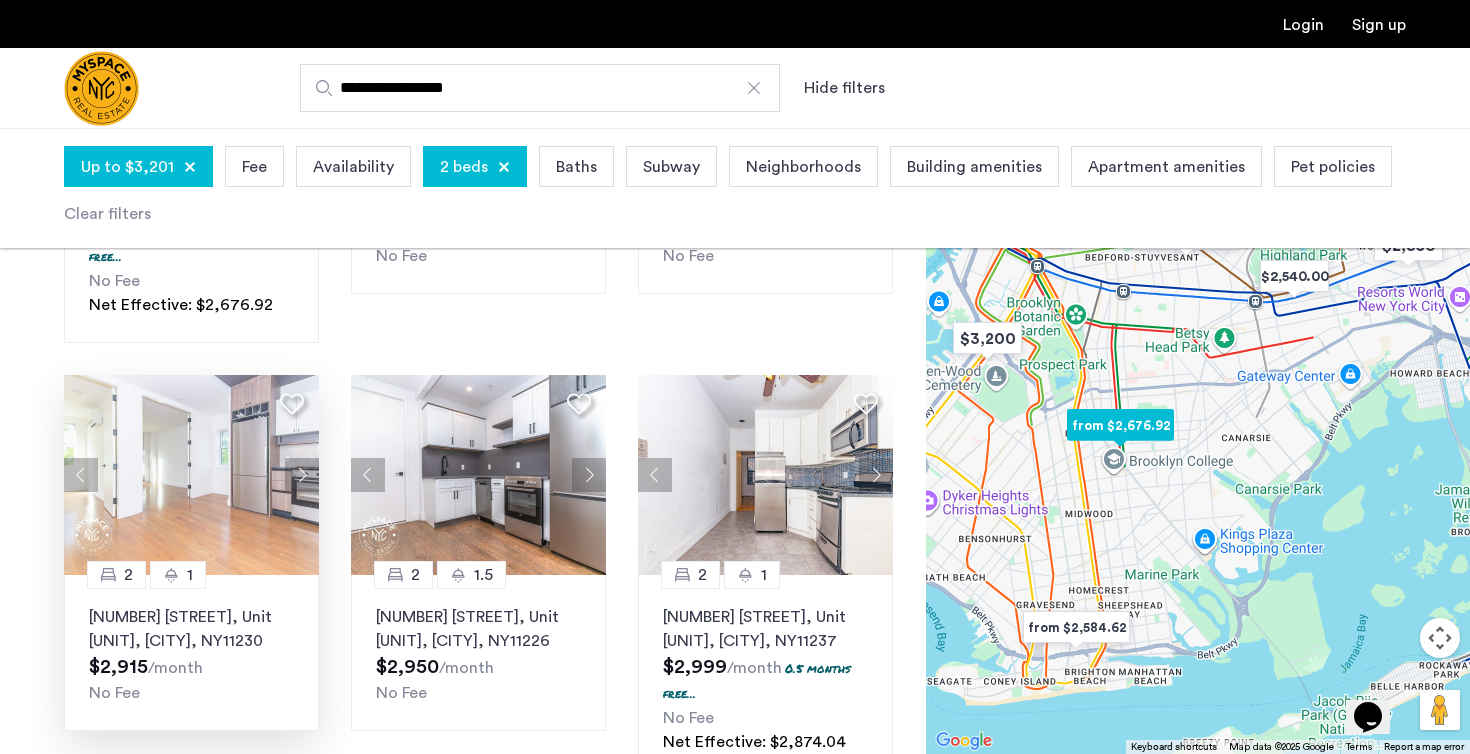 scroll, scrollTop: 478, scrollLeft: 0, axis: vertical 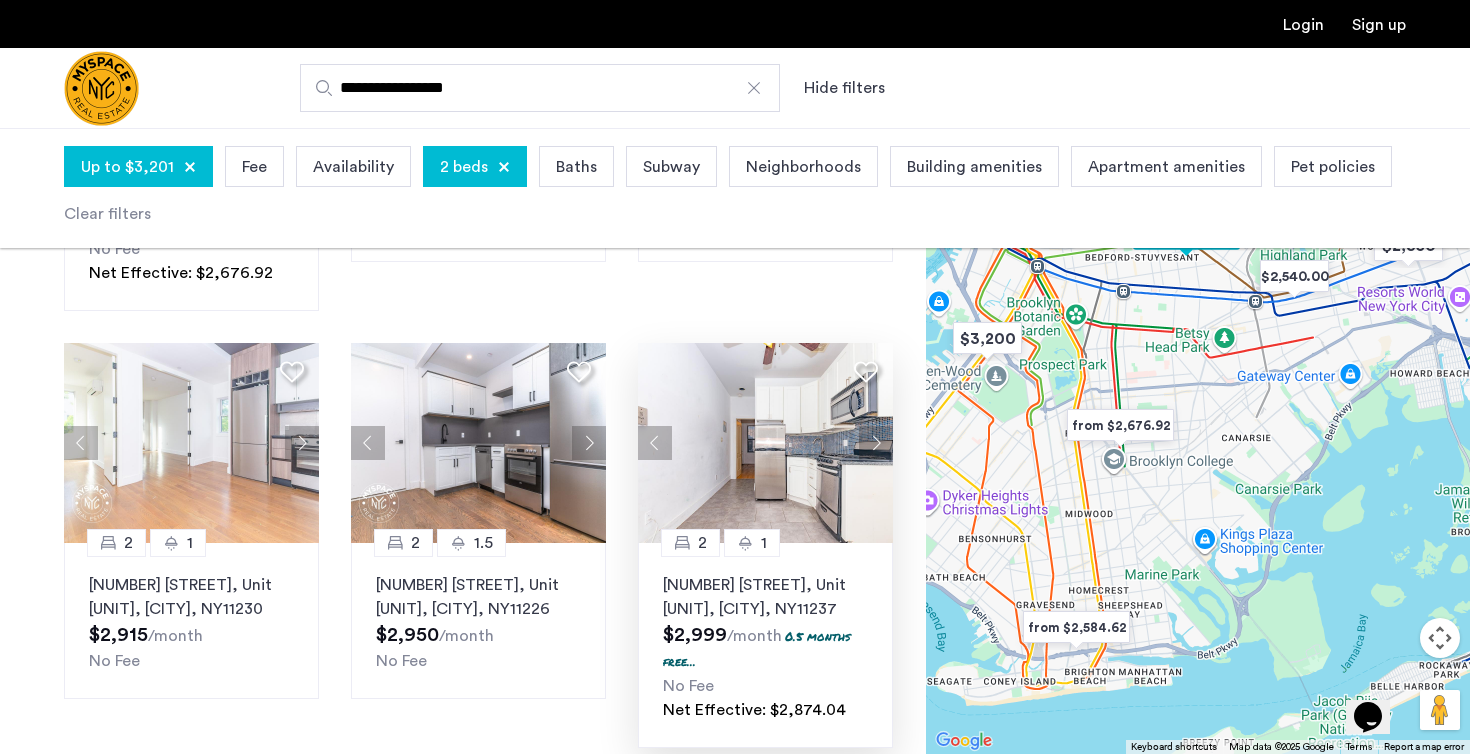 click on "290 Harman St, Unit 1RR, Brooklyn , NY  11237" 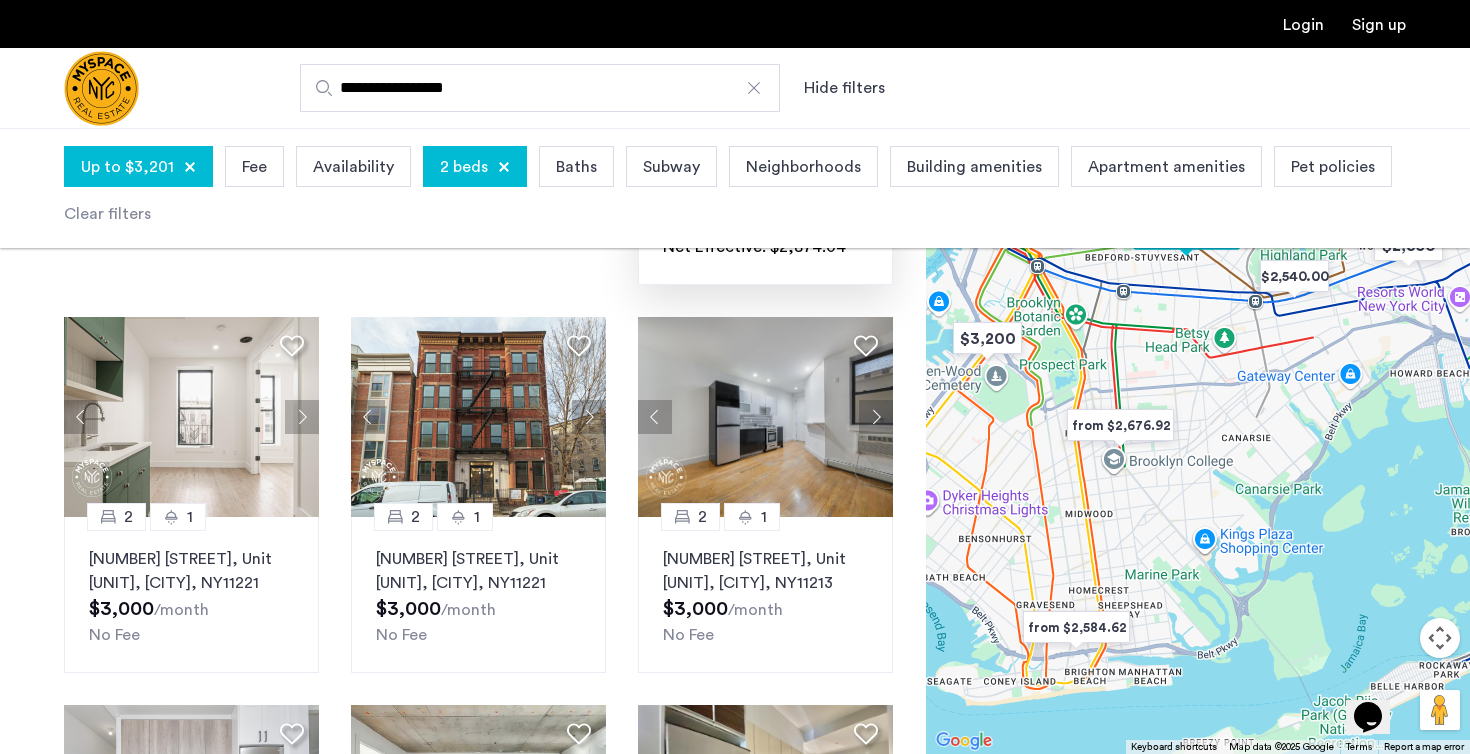 scroll, scrollTop: 954, scrollLeft: 0, axis: vertical 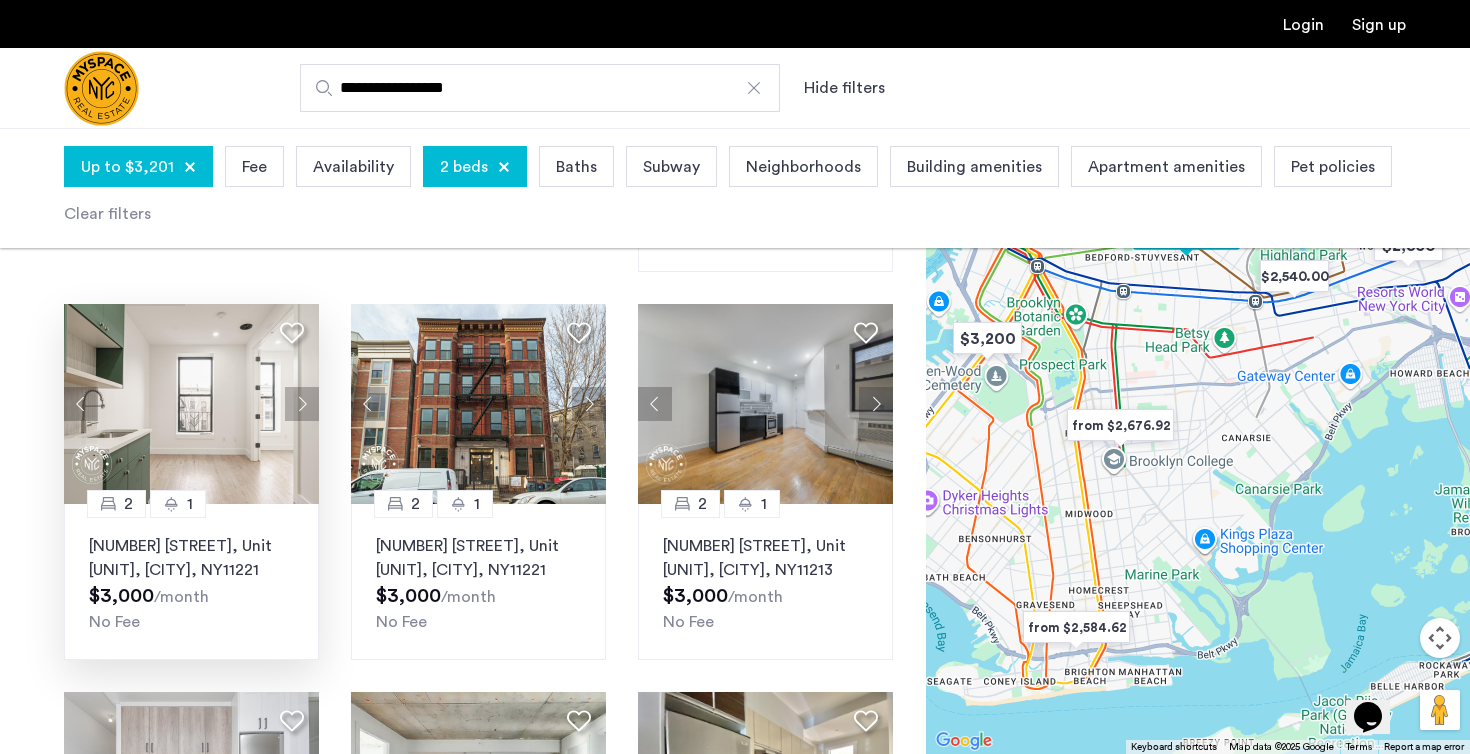 click on "1027 Putnam Avenue, Unit 2B, Brooklyn , NY  11221" 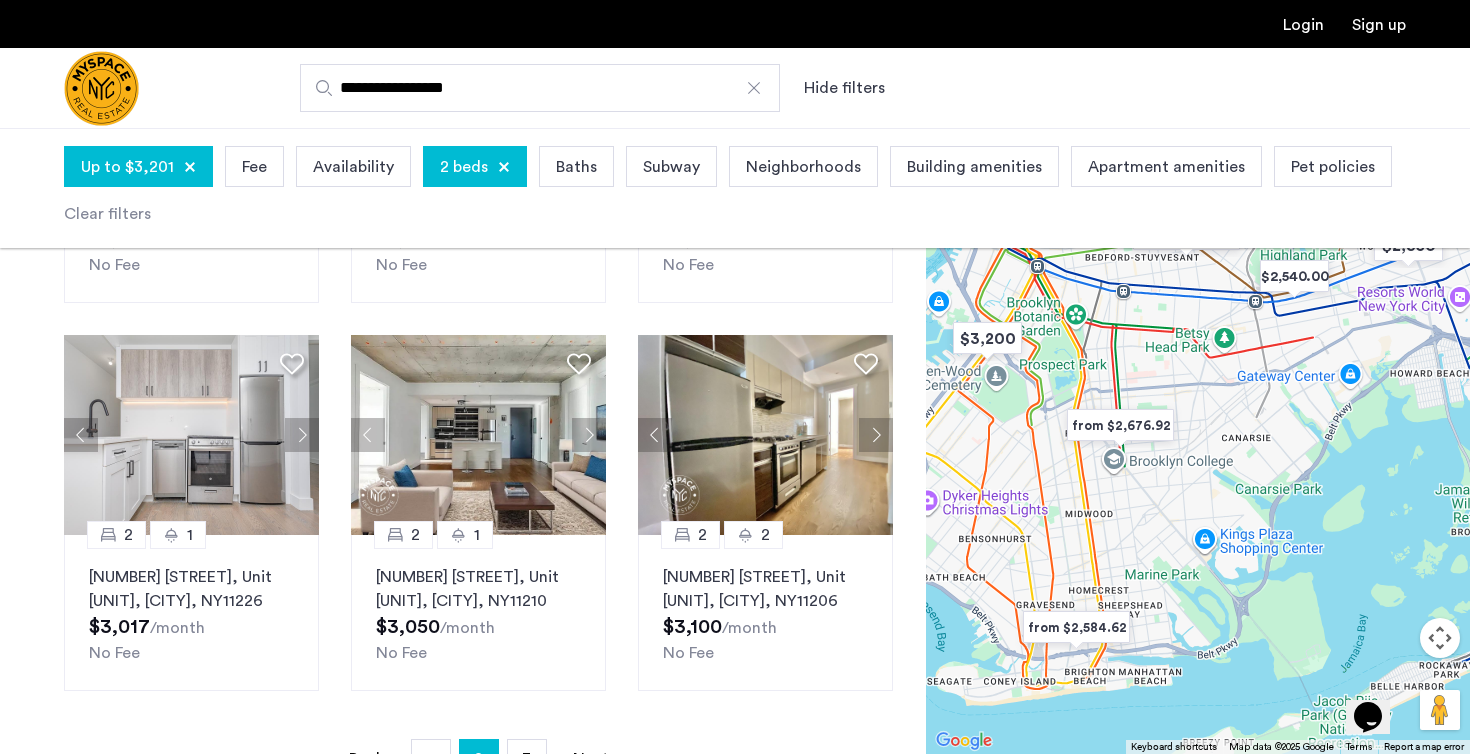 scroll, scrollTop: 1314, scrollLeft: 0, axis: vertical 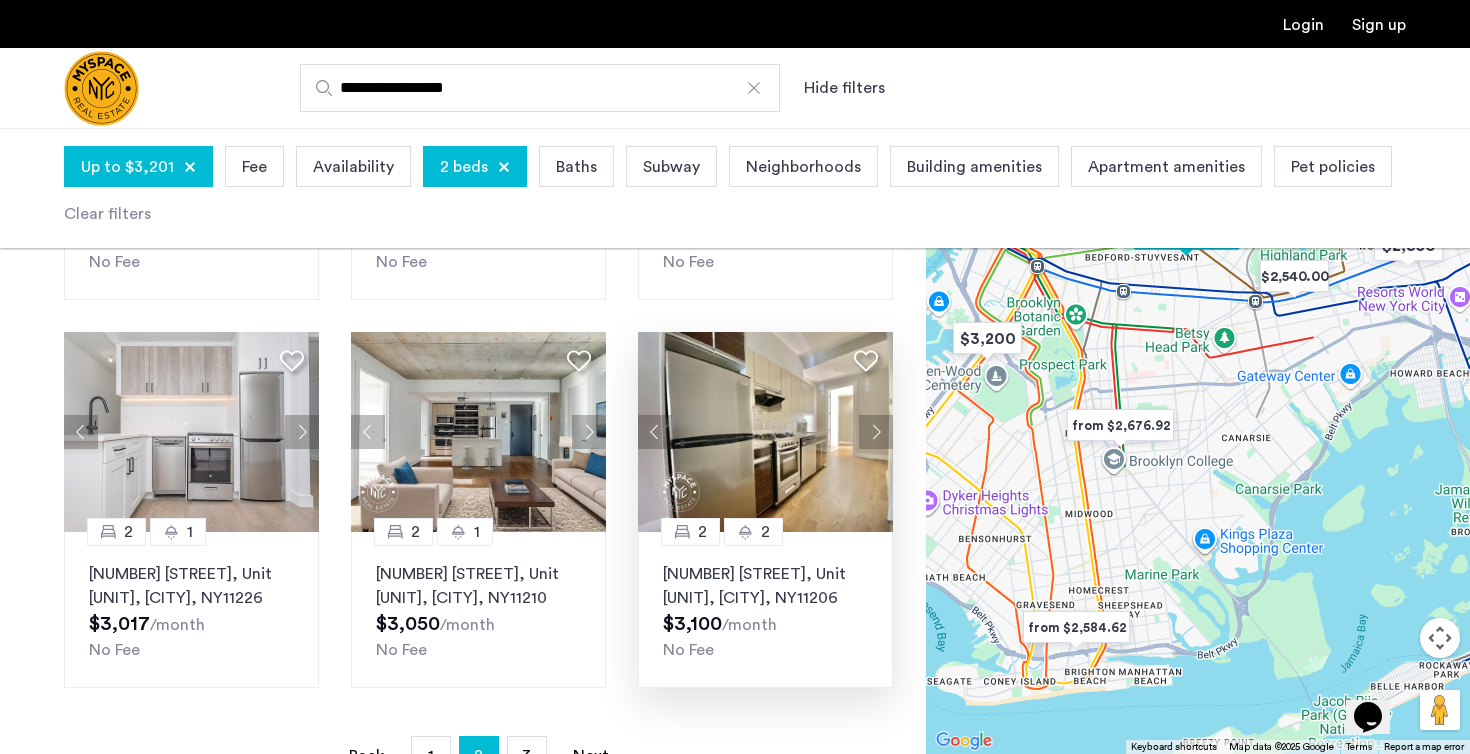 click on "126 Melrose St, Unit 1L, Brooklyn , NY  11206" 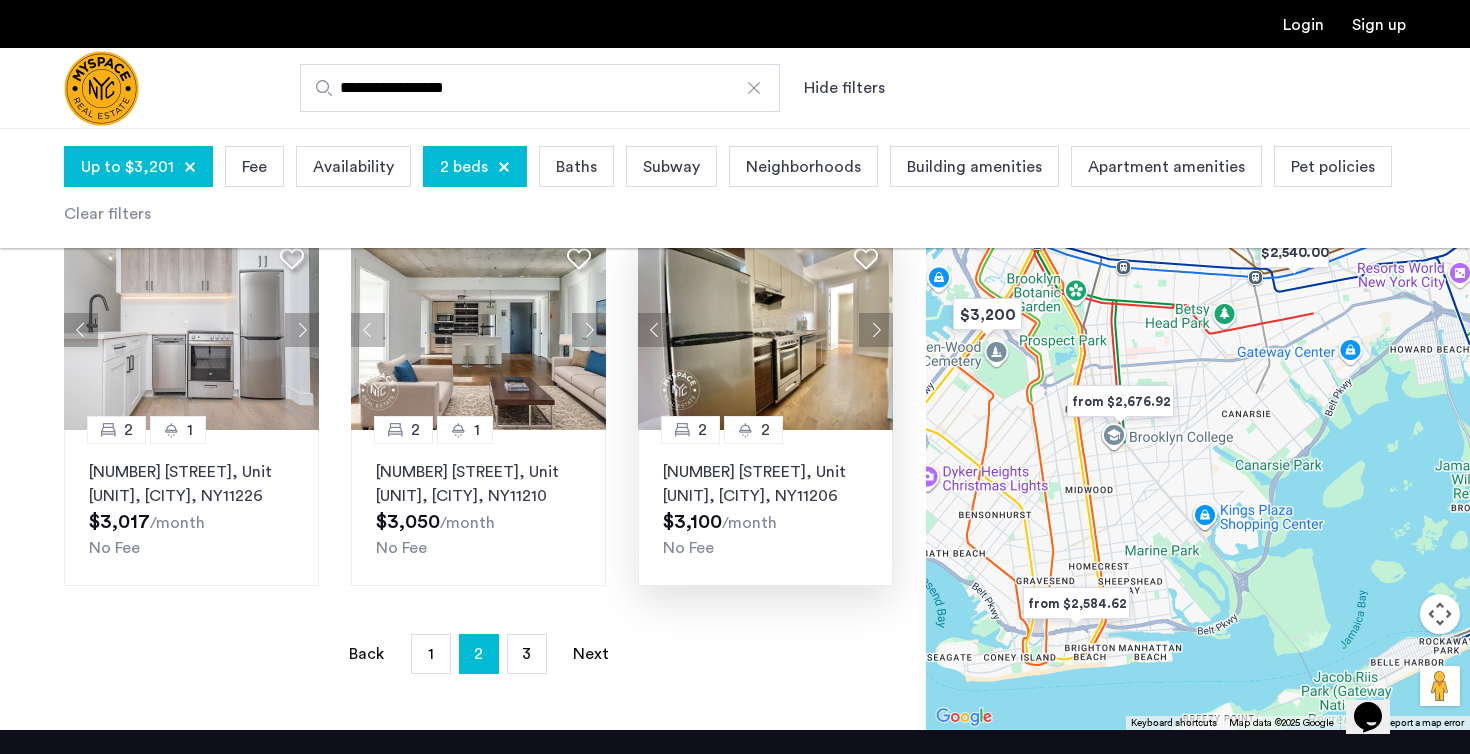 scroll, scrollTop: 1443, scrollLeft: 0, axis: vertical 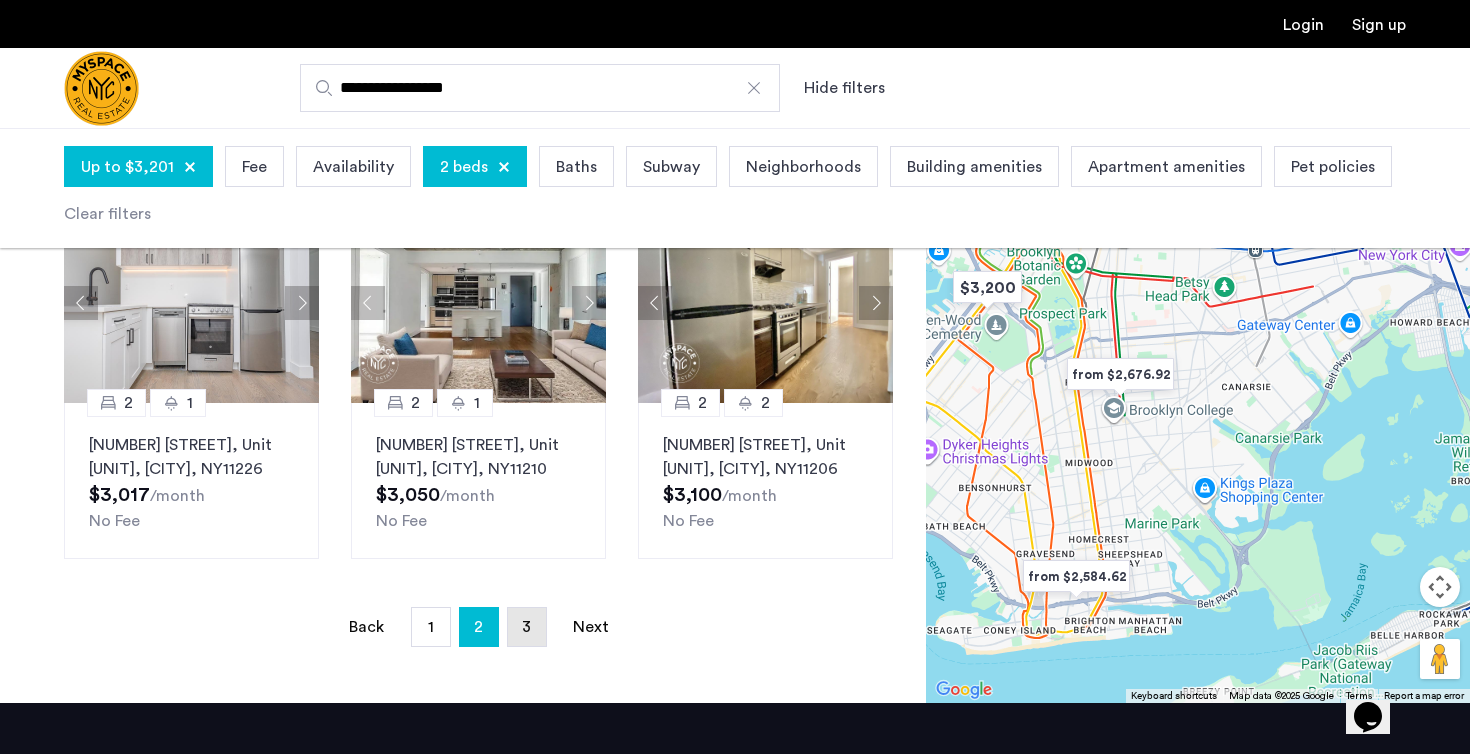 click on "page  3" at bounding box center [527, 627] 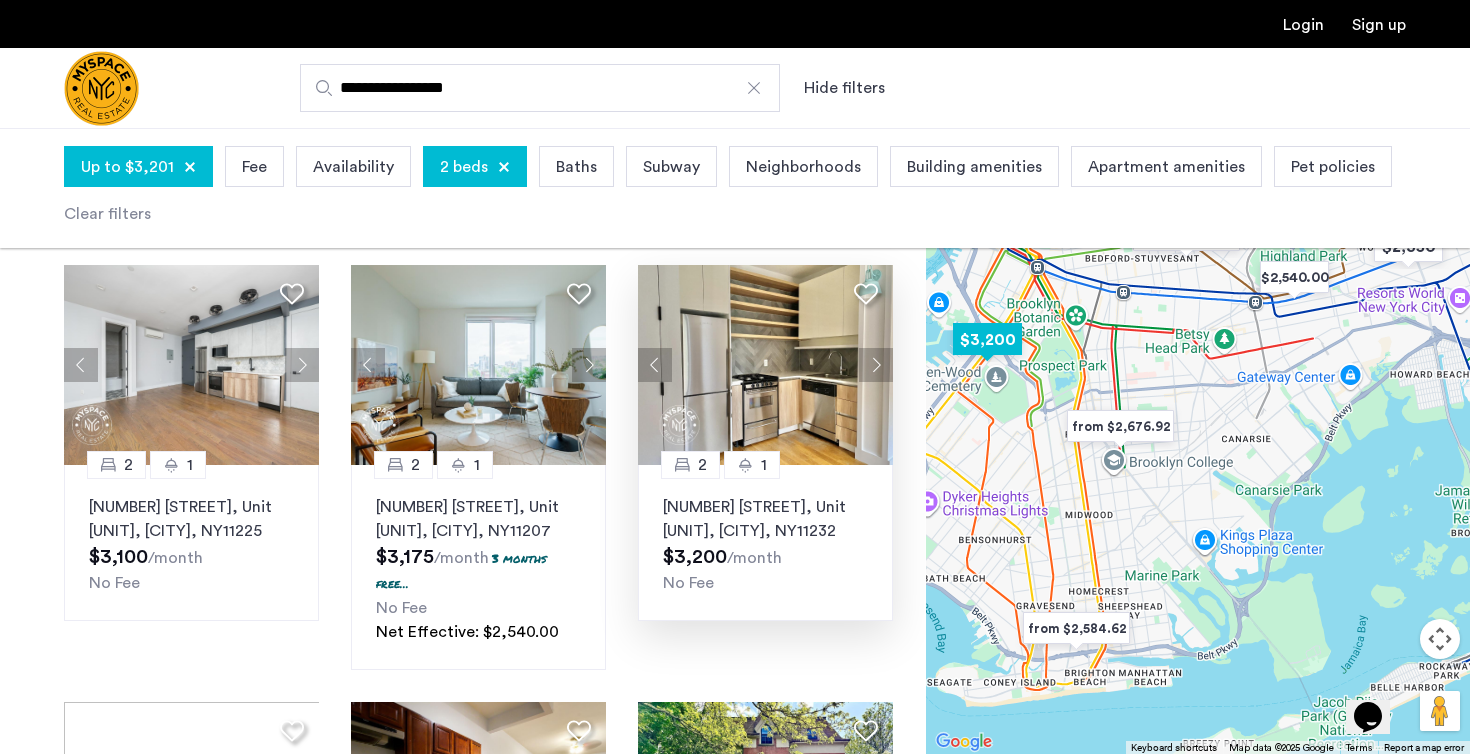 scroll, scrollTop: 119, scrollLeft: 0, axis: vertical 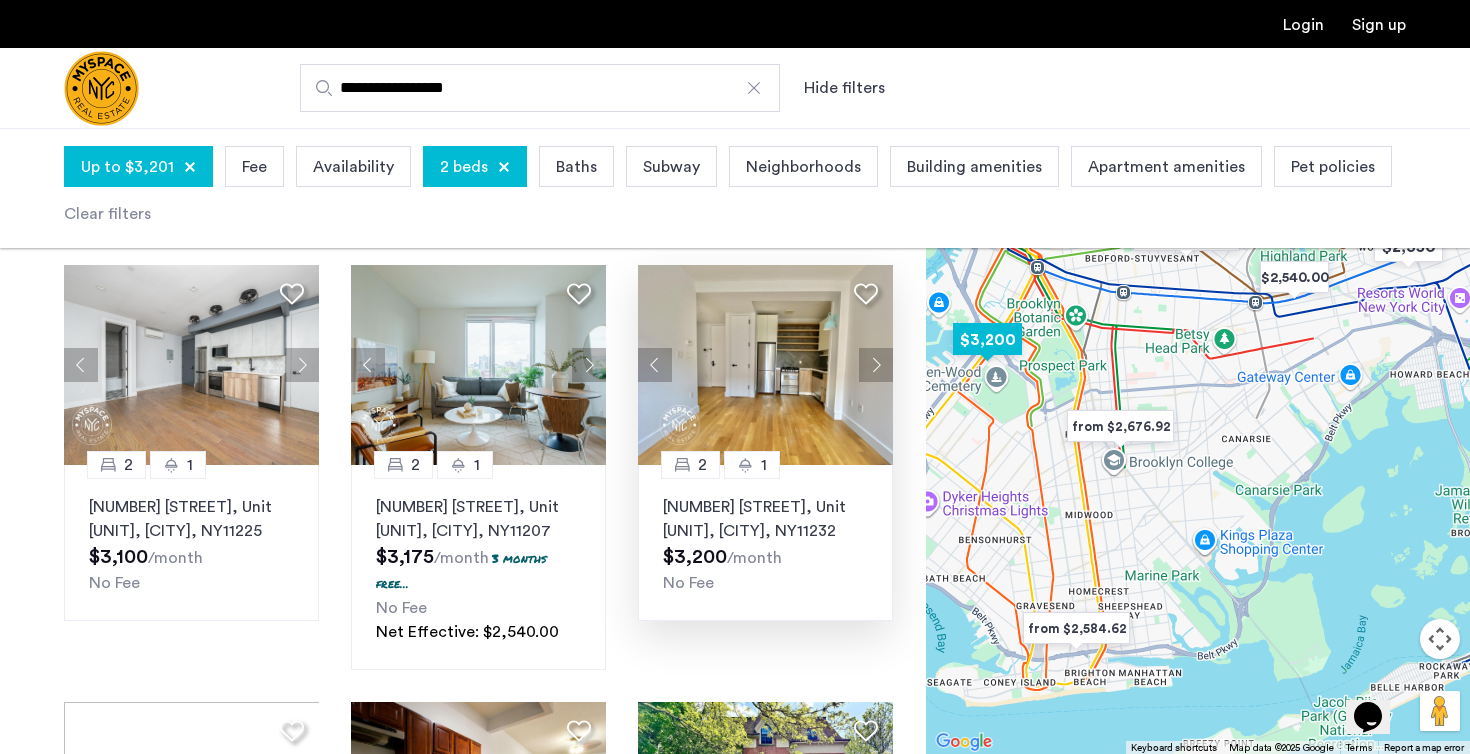 click 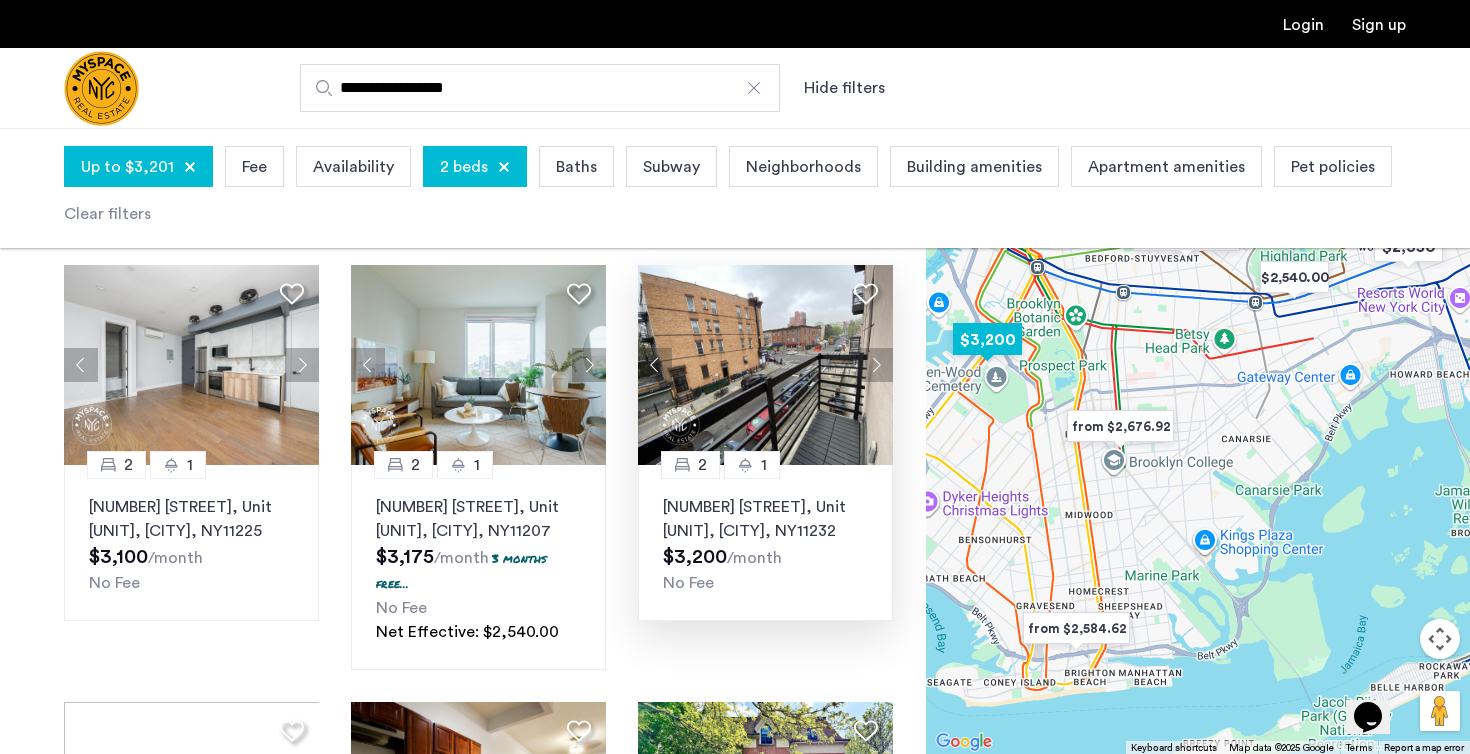 click 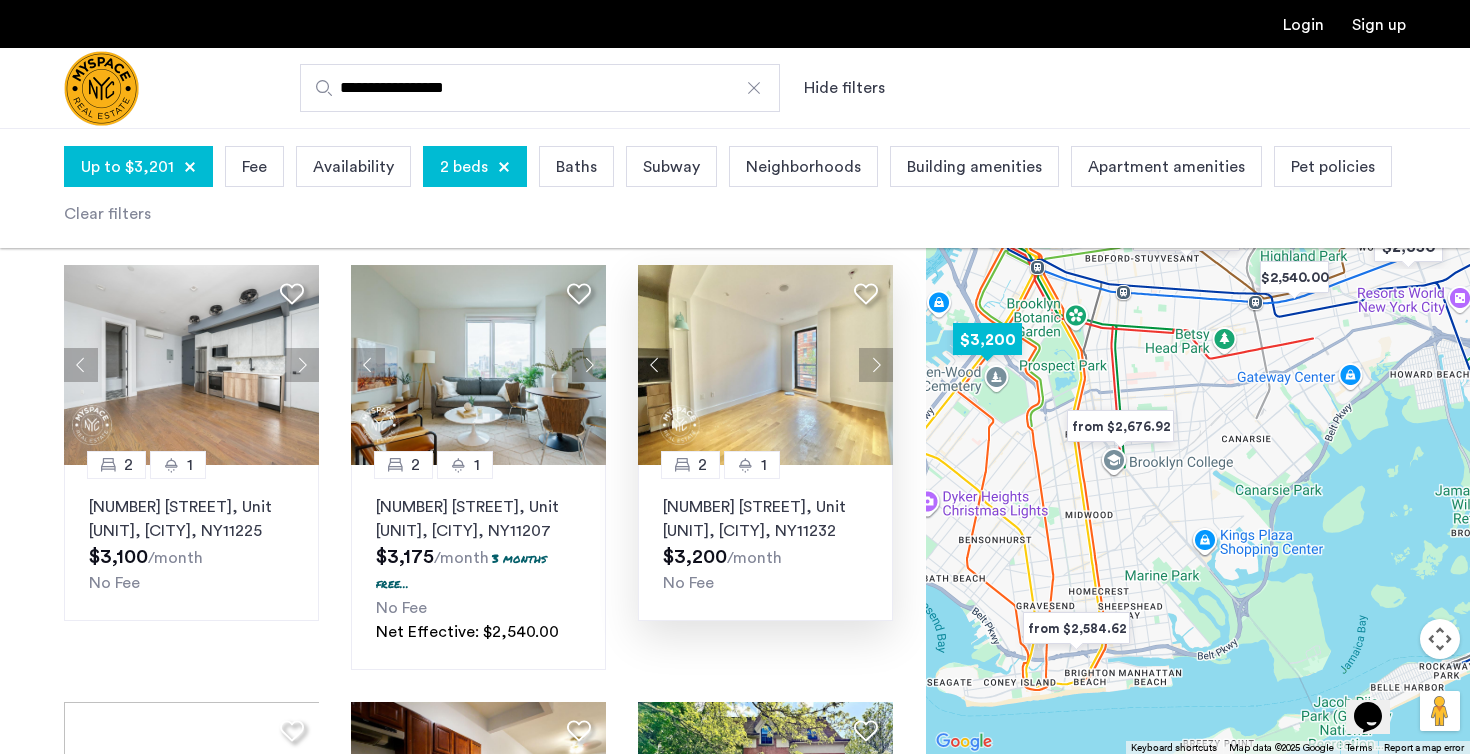 click 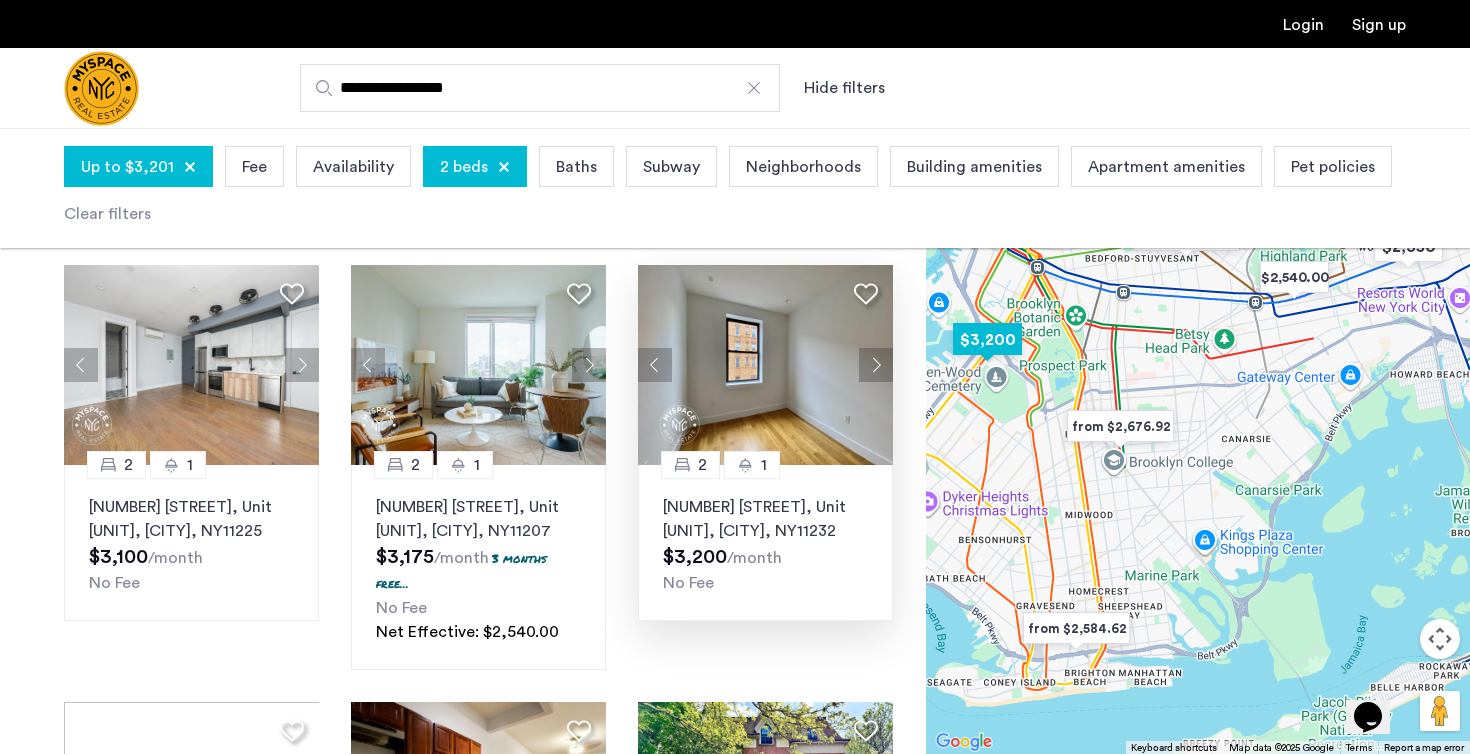 click 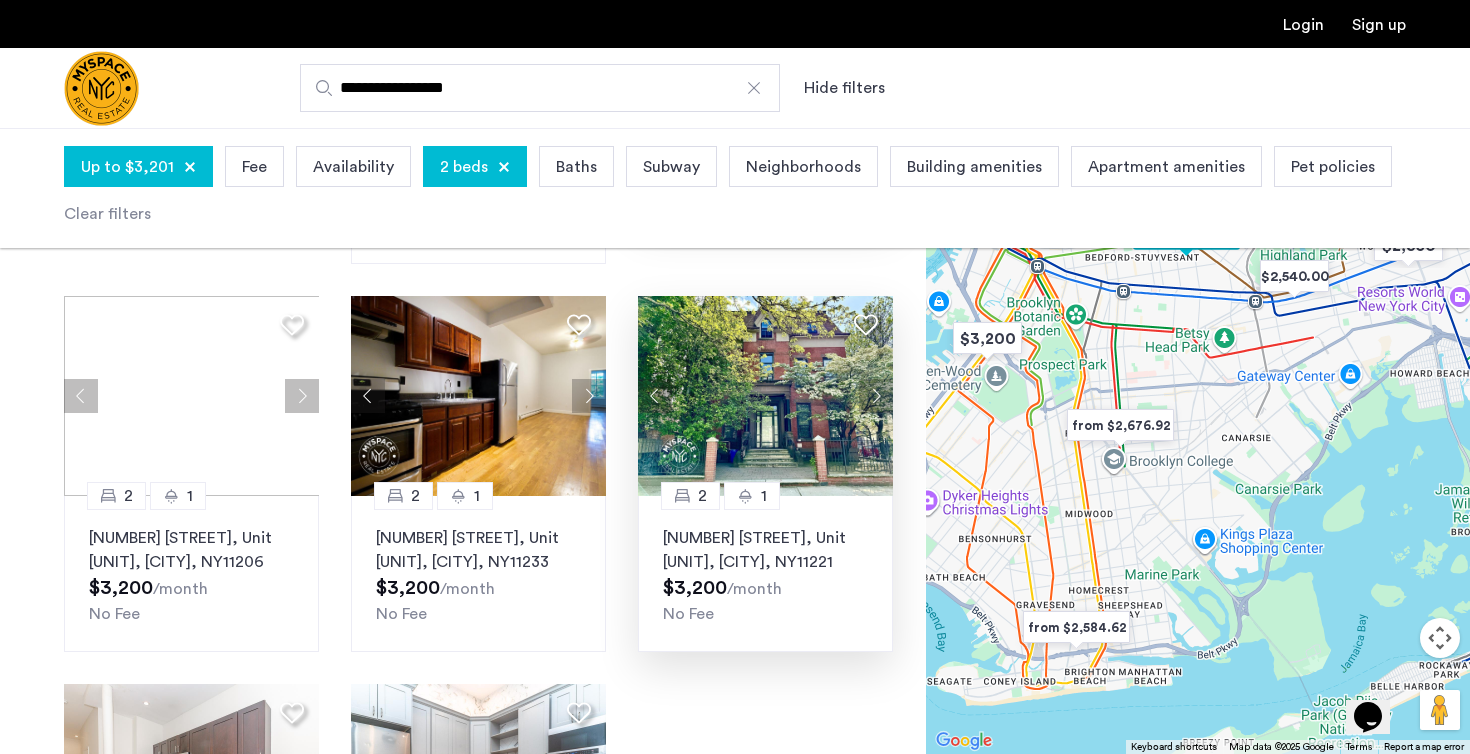 scroll, scrollTop: 538, scrollLeft: 0, axis: vertical 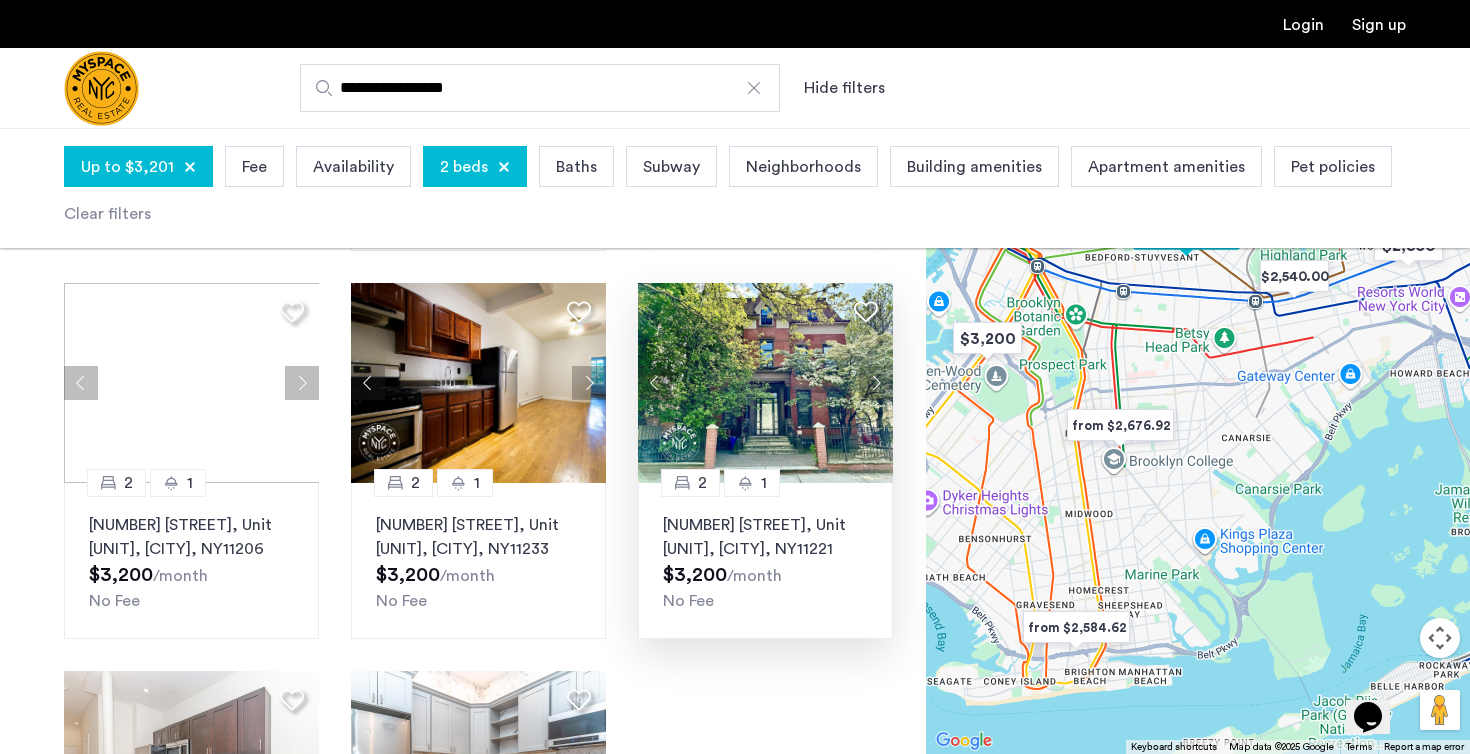 click on "1002 Bushwick Ave, Unit 2J, Brooklyn , NY  11221" 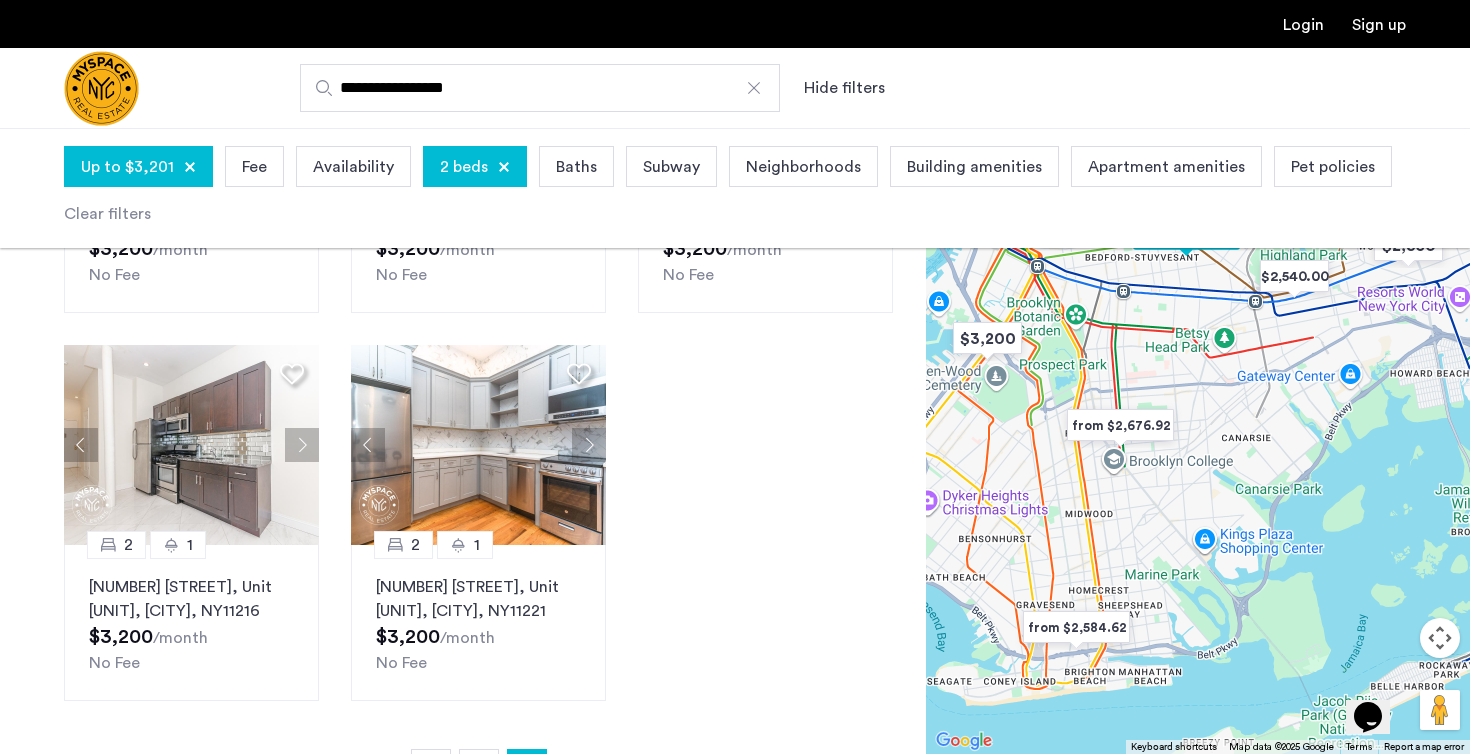 scroll, scrollTop: 868, scrollLeft: 0, axis: vertical 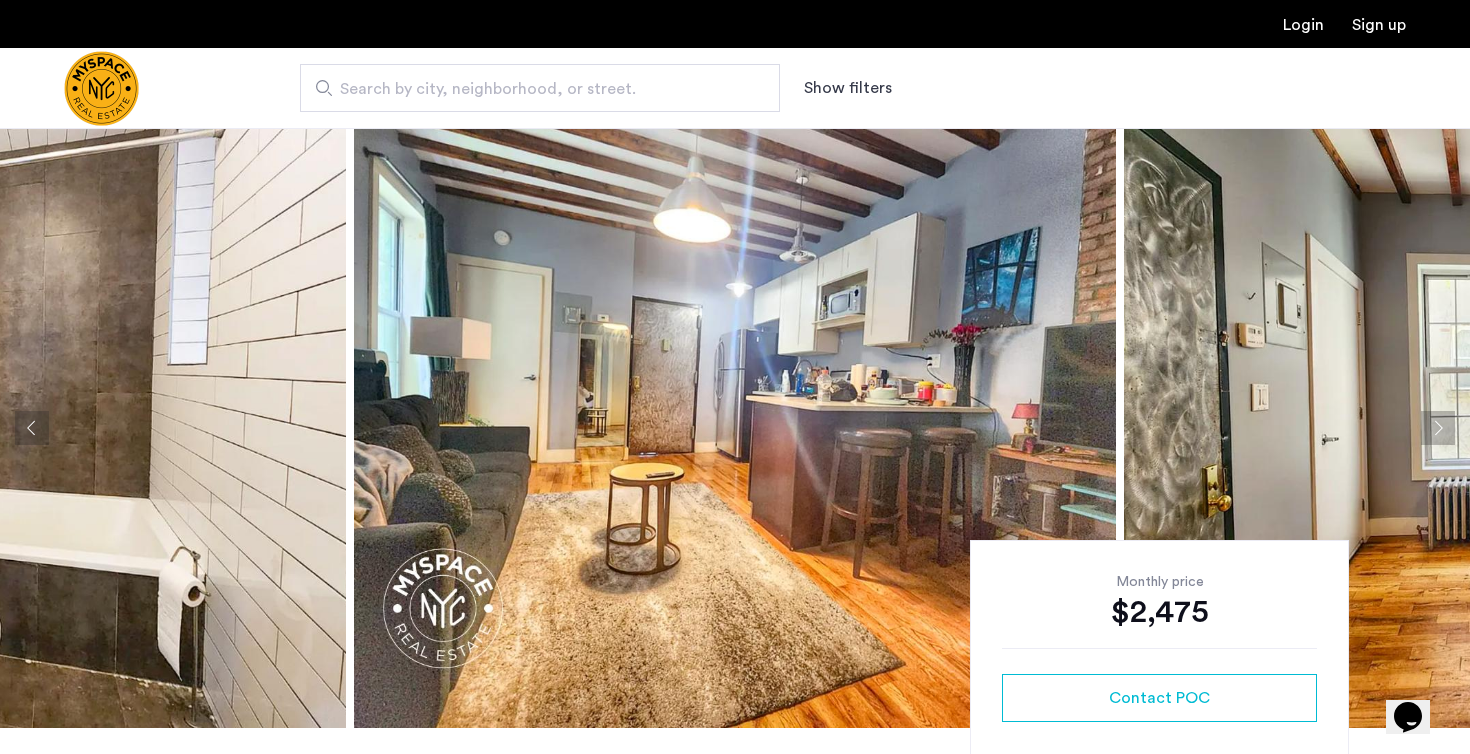 click 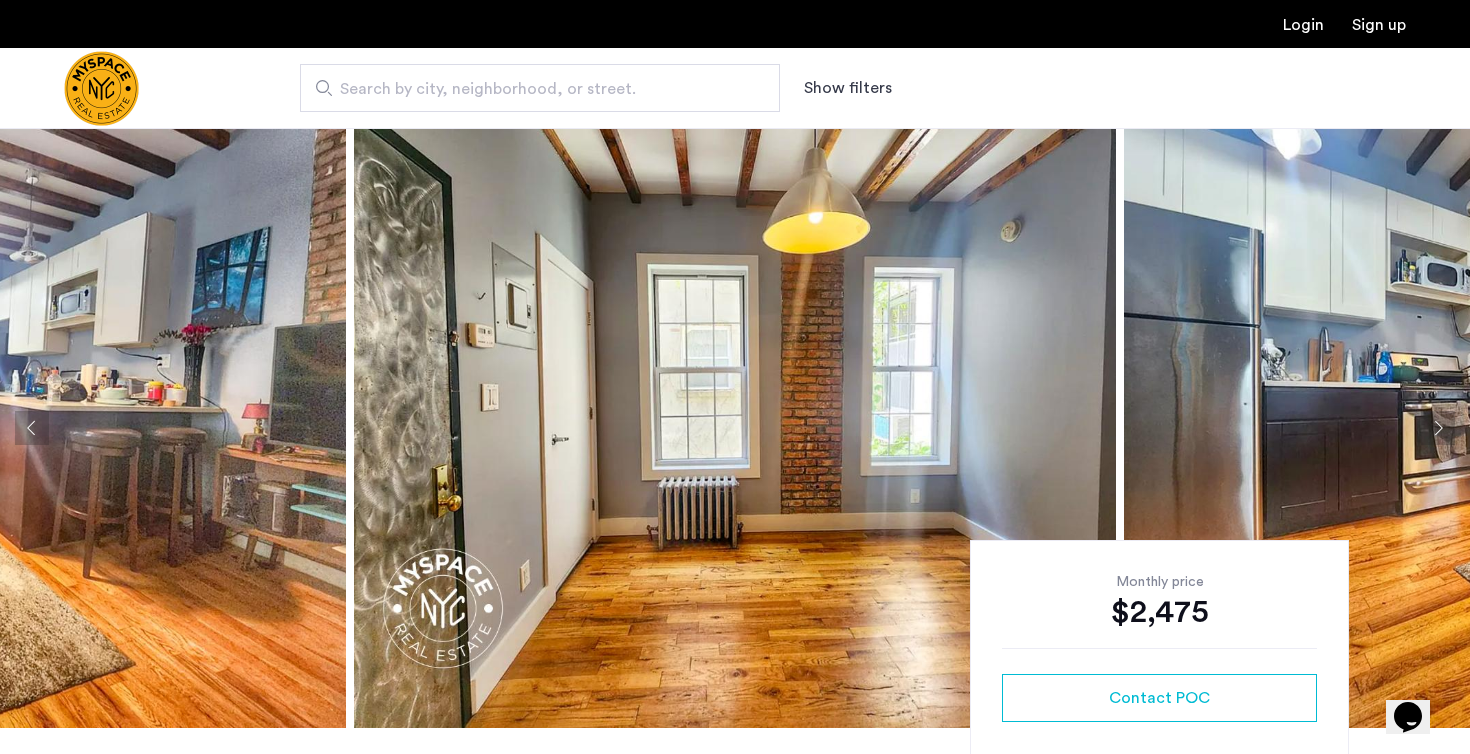 click 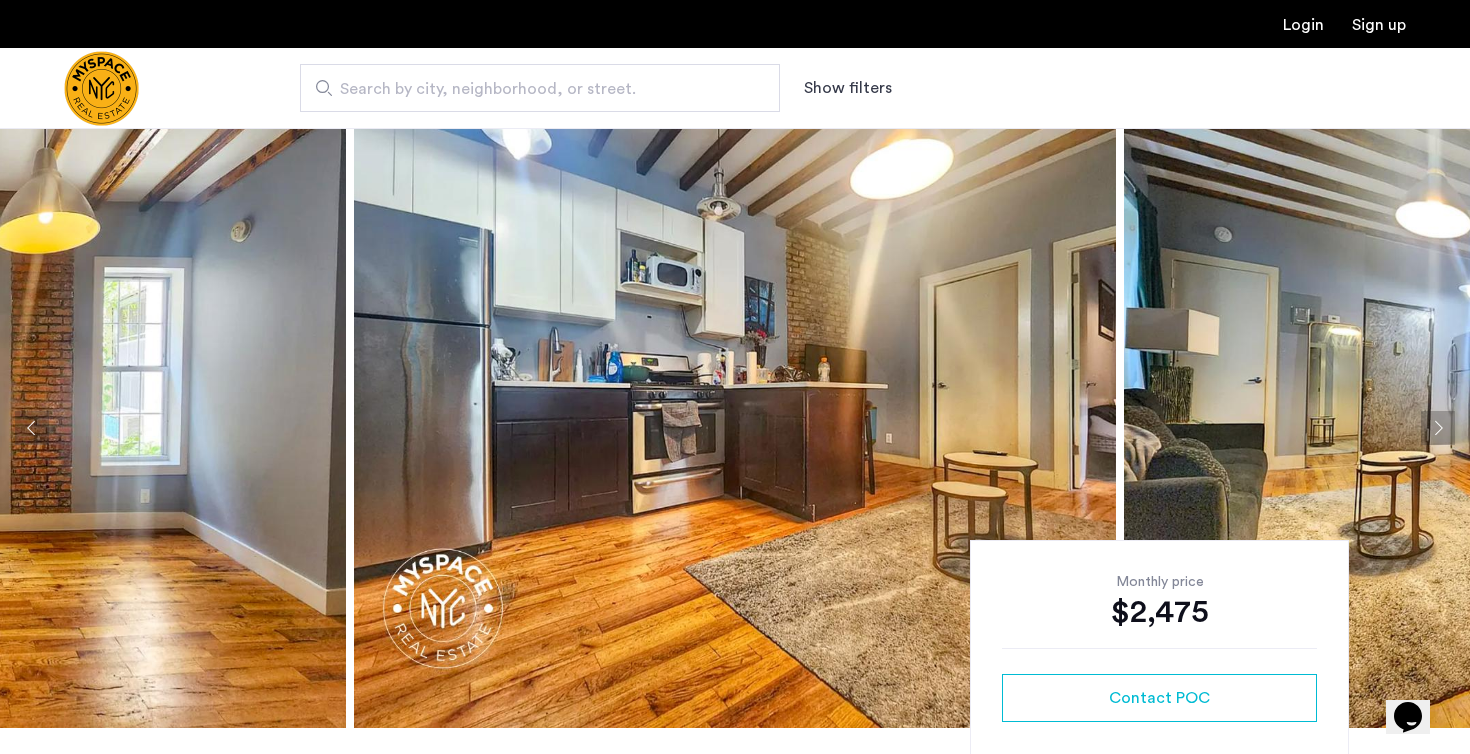 click 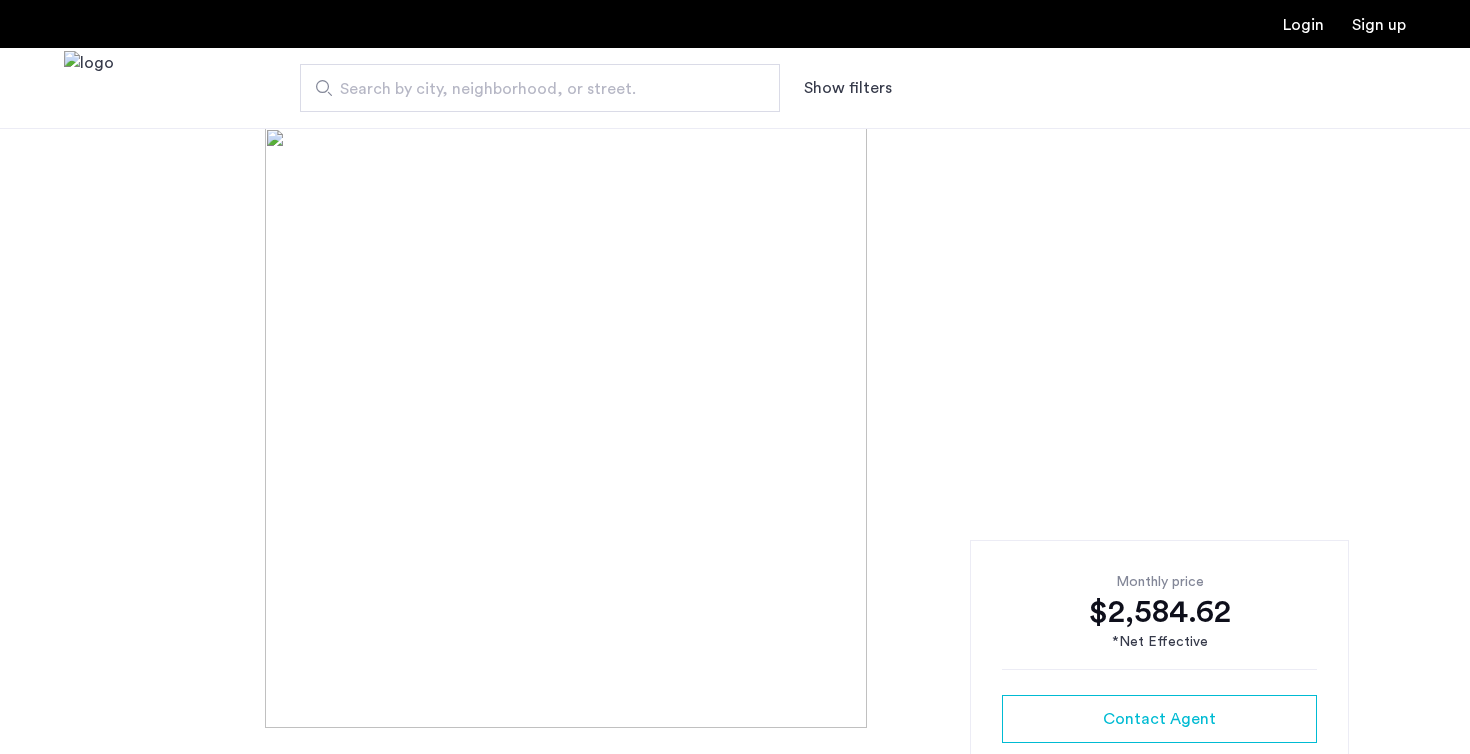 scroll, scrollTop: 0, scrollLeft: 0, axis: both 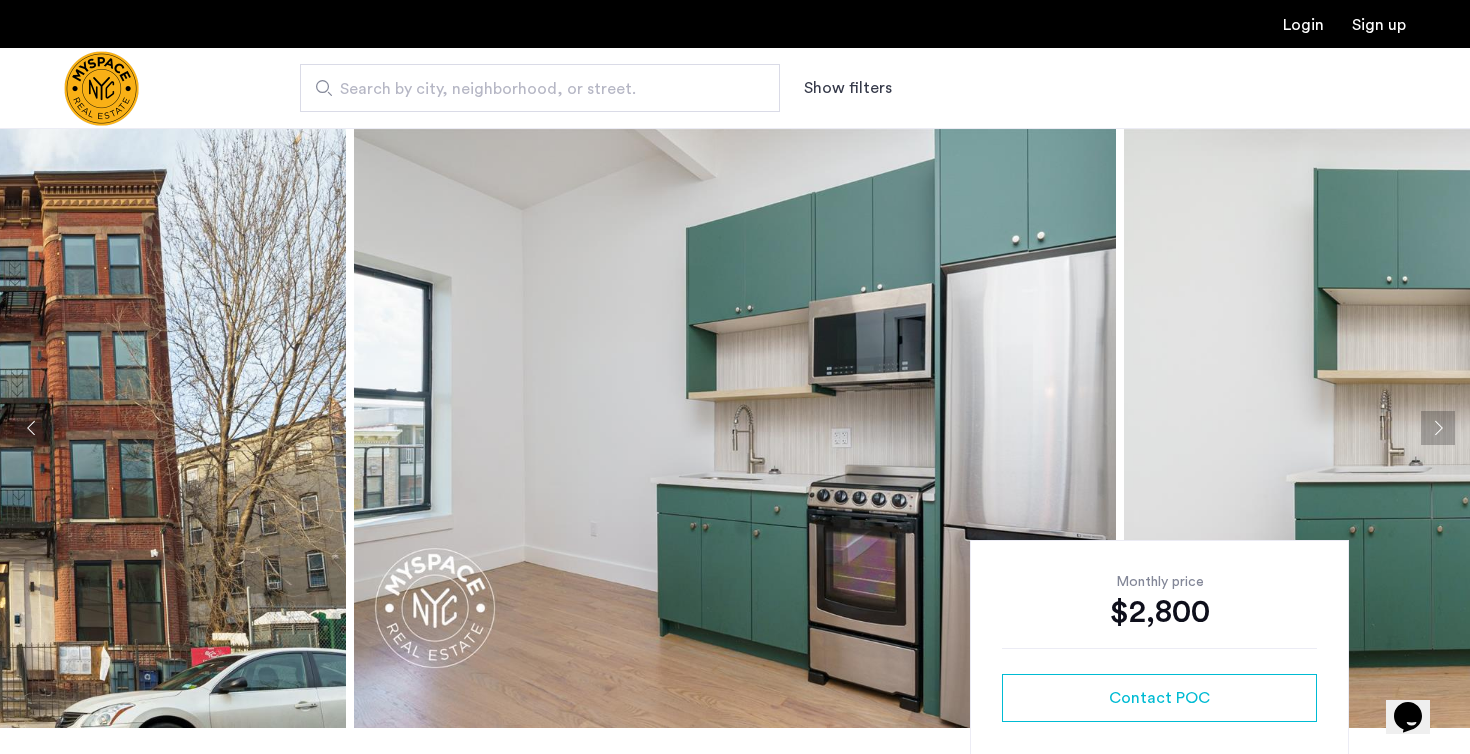 click 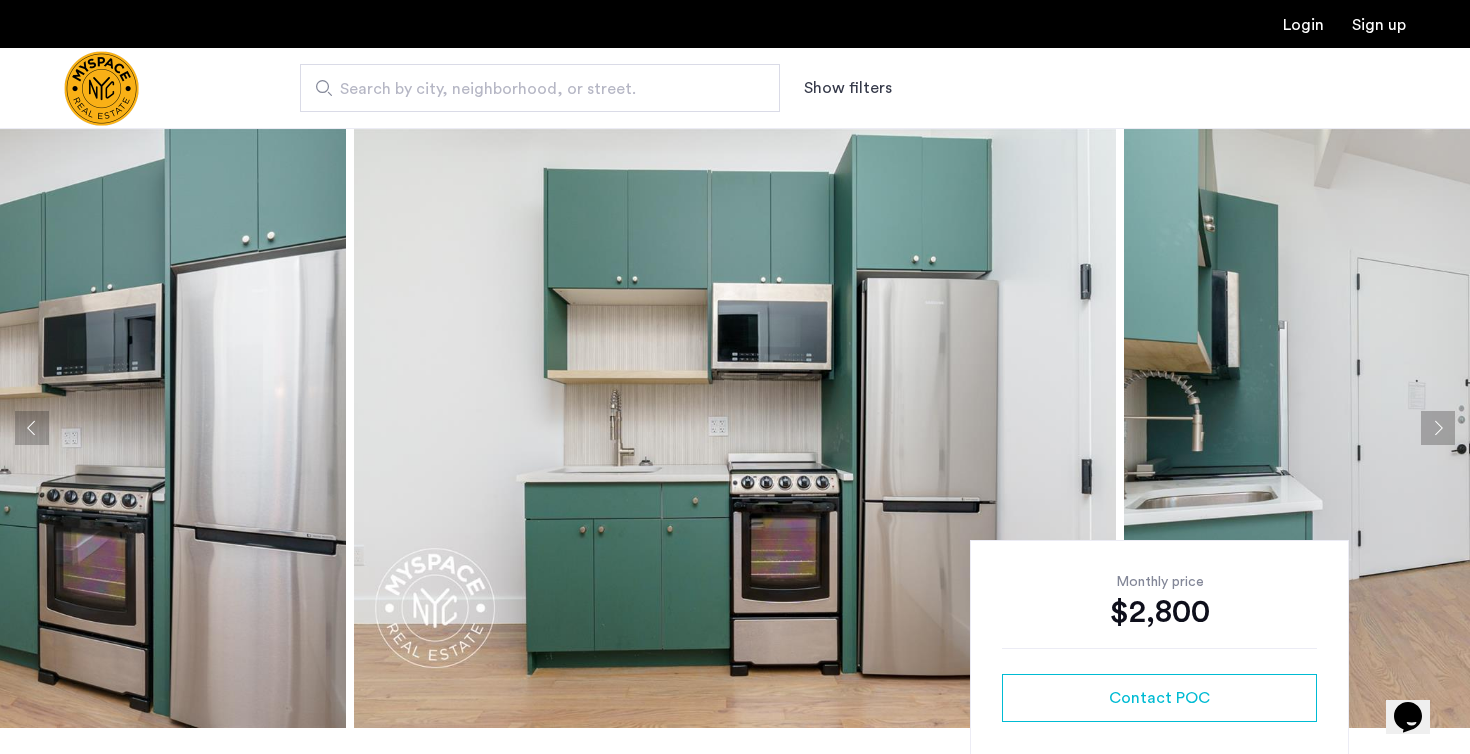 click 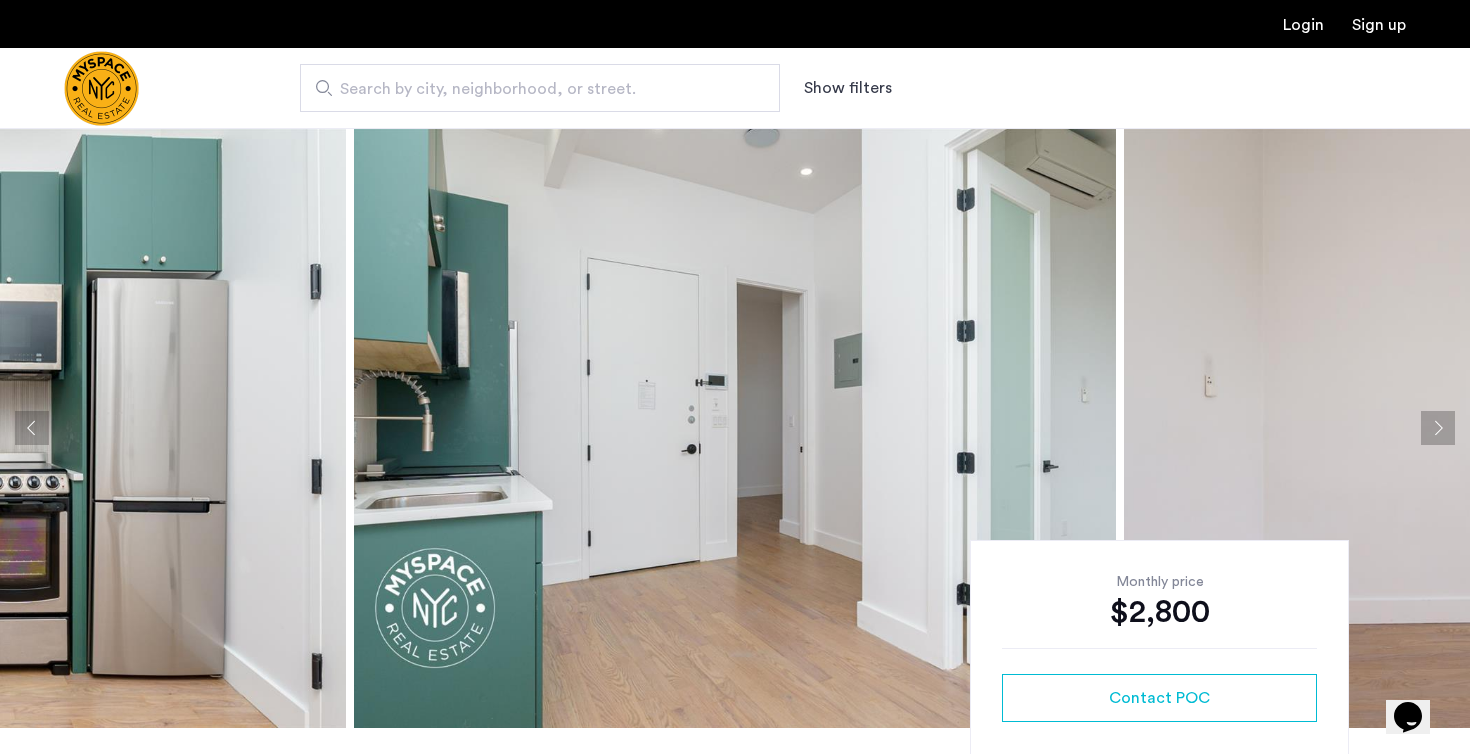 click 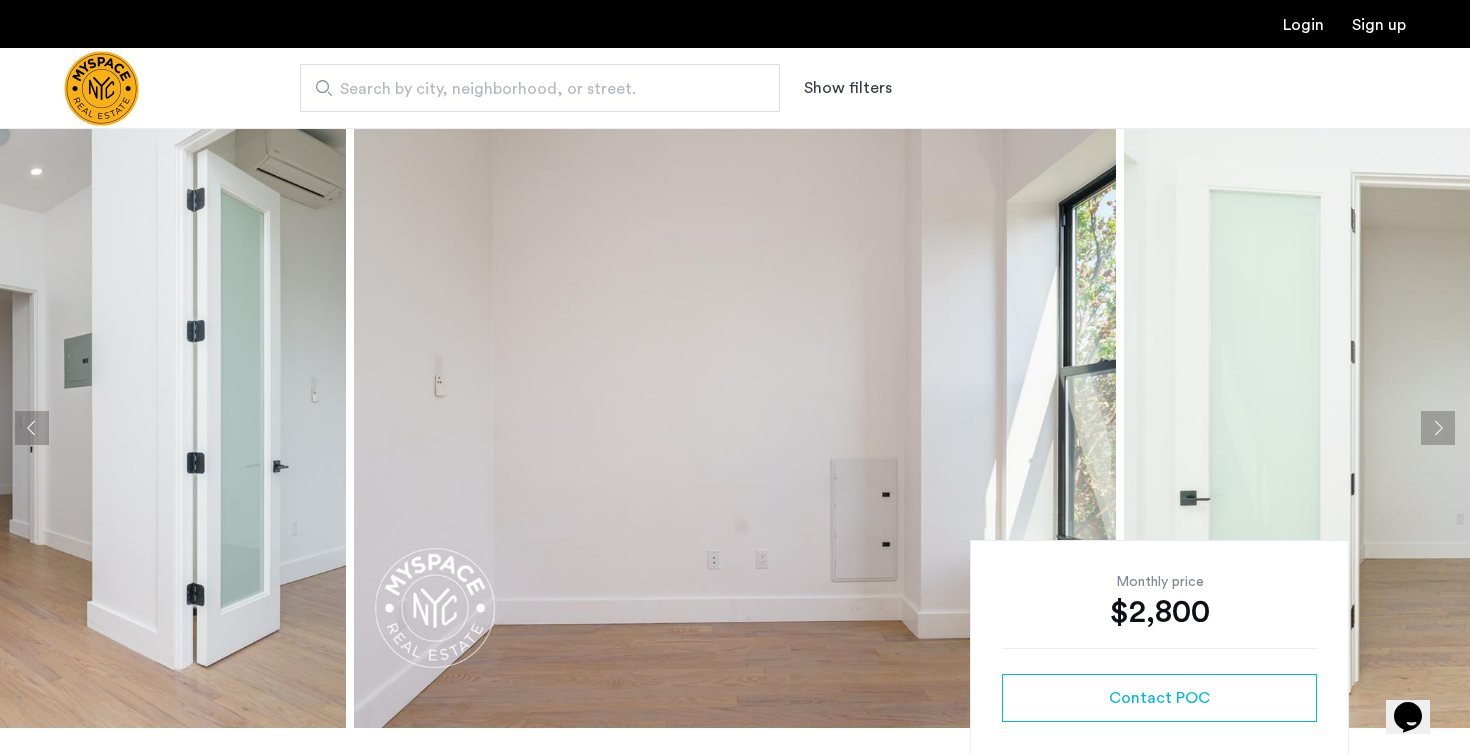 click 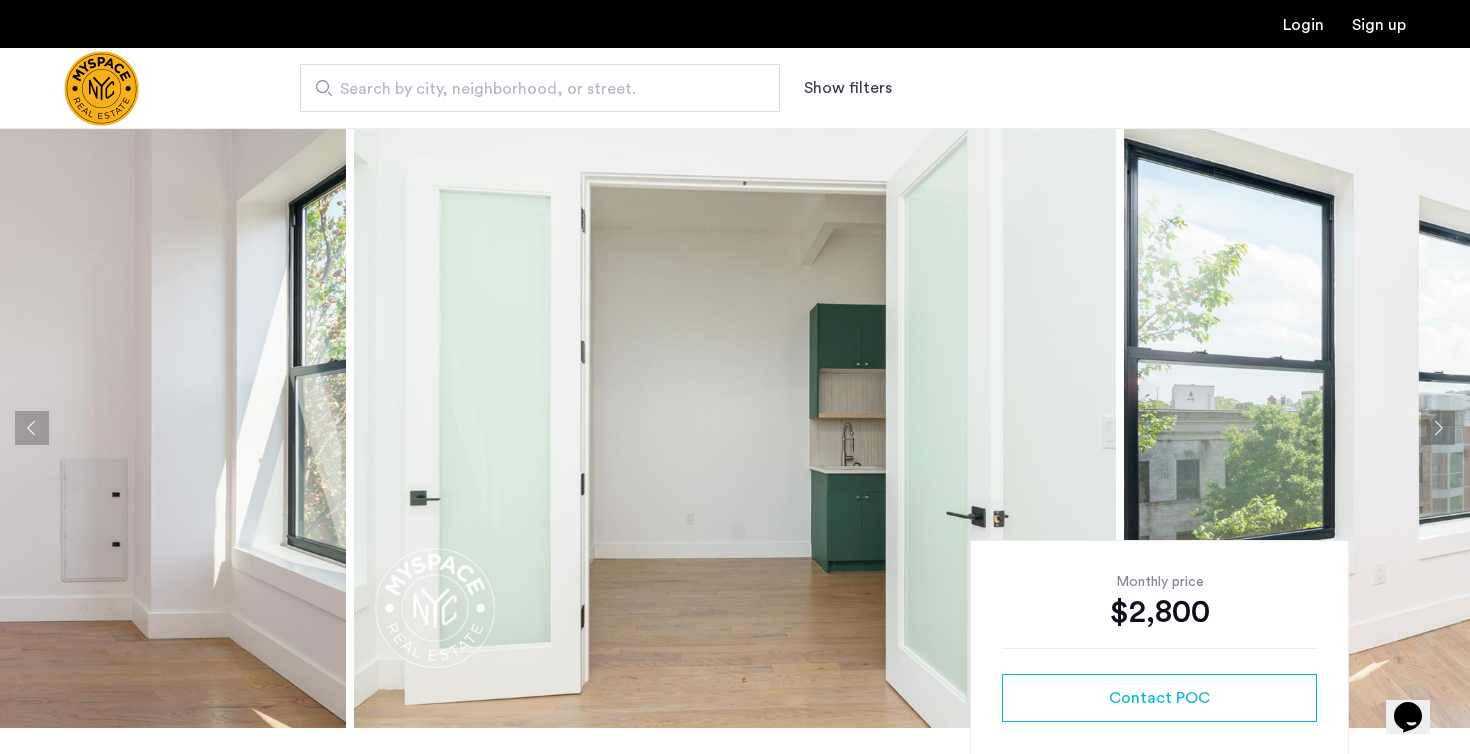 click 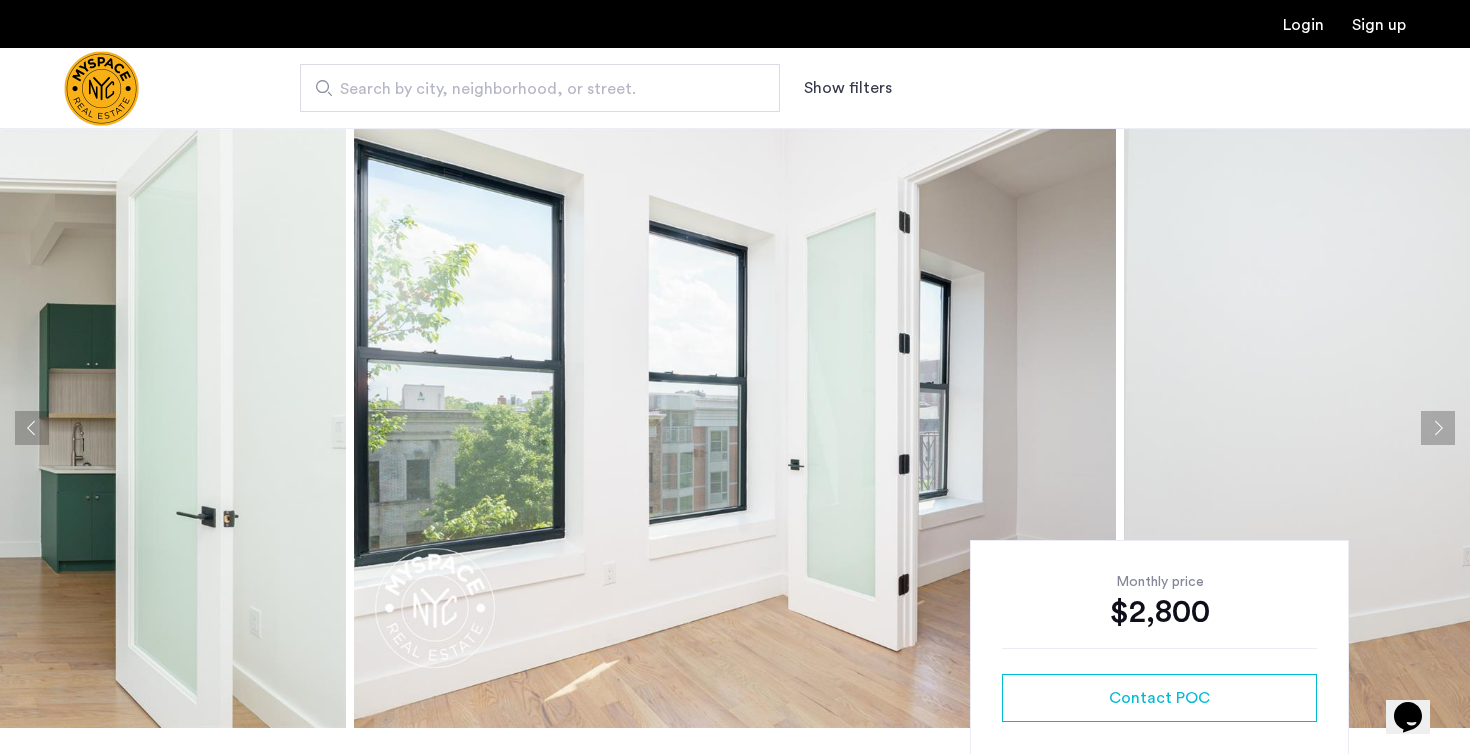 click 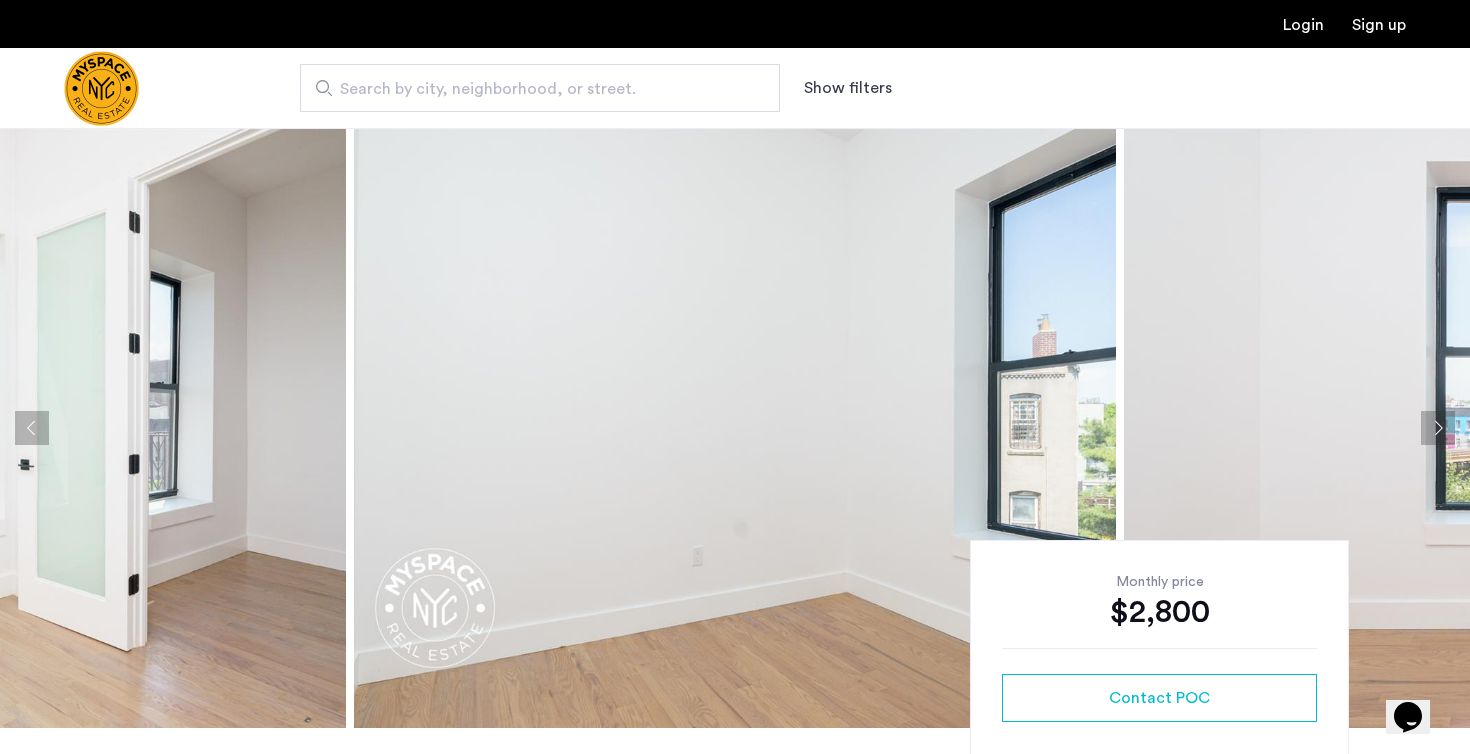 click 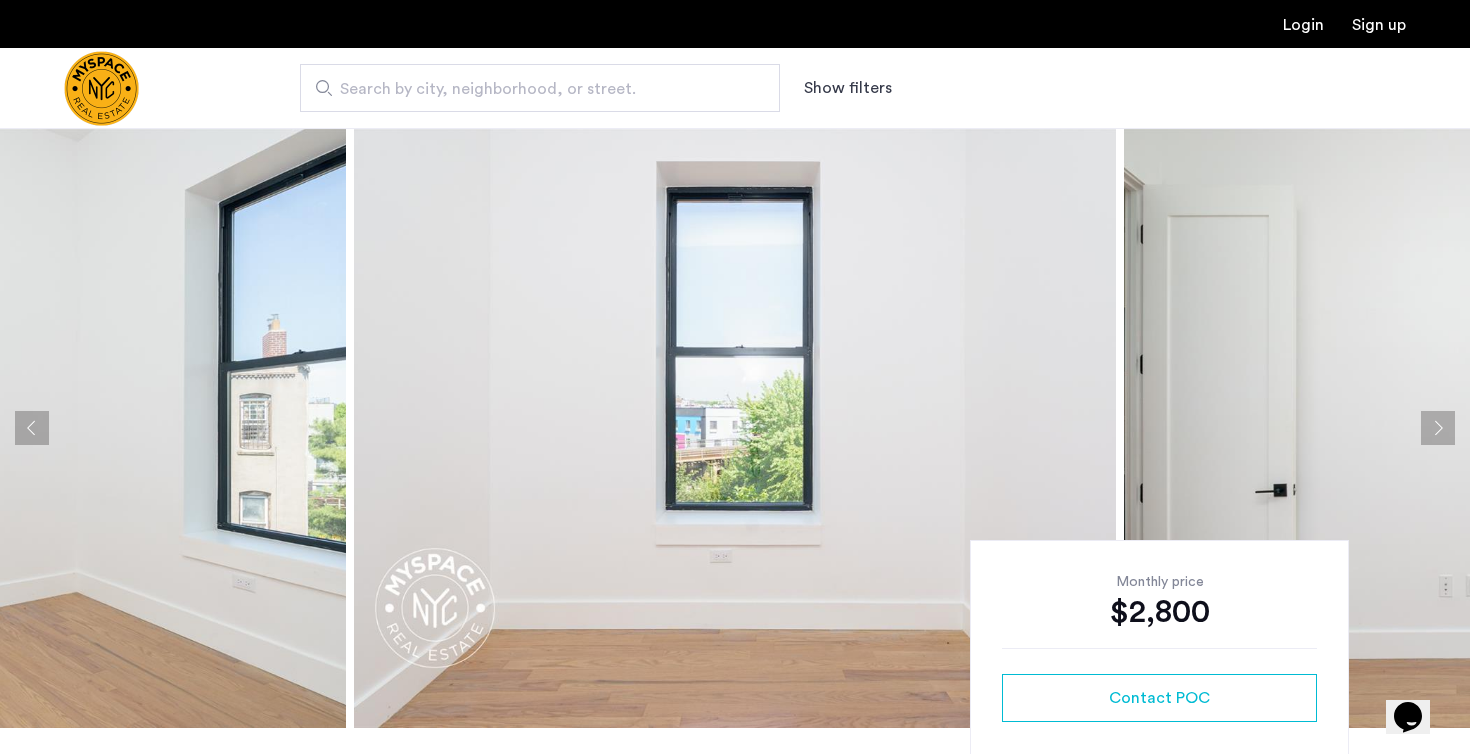 click 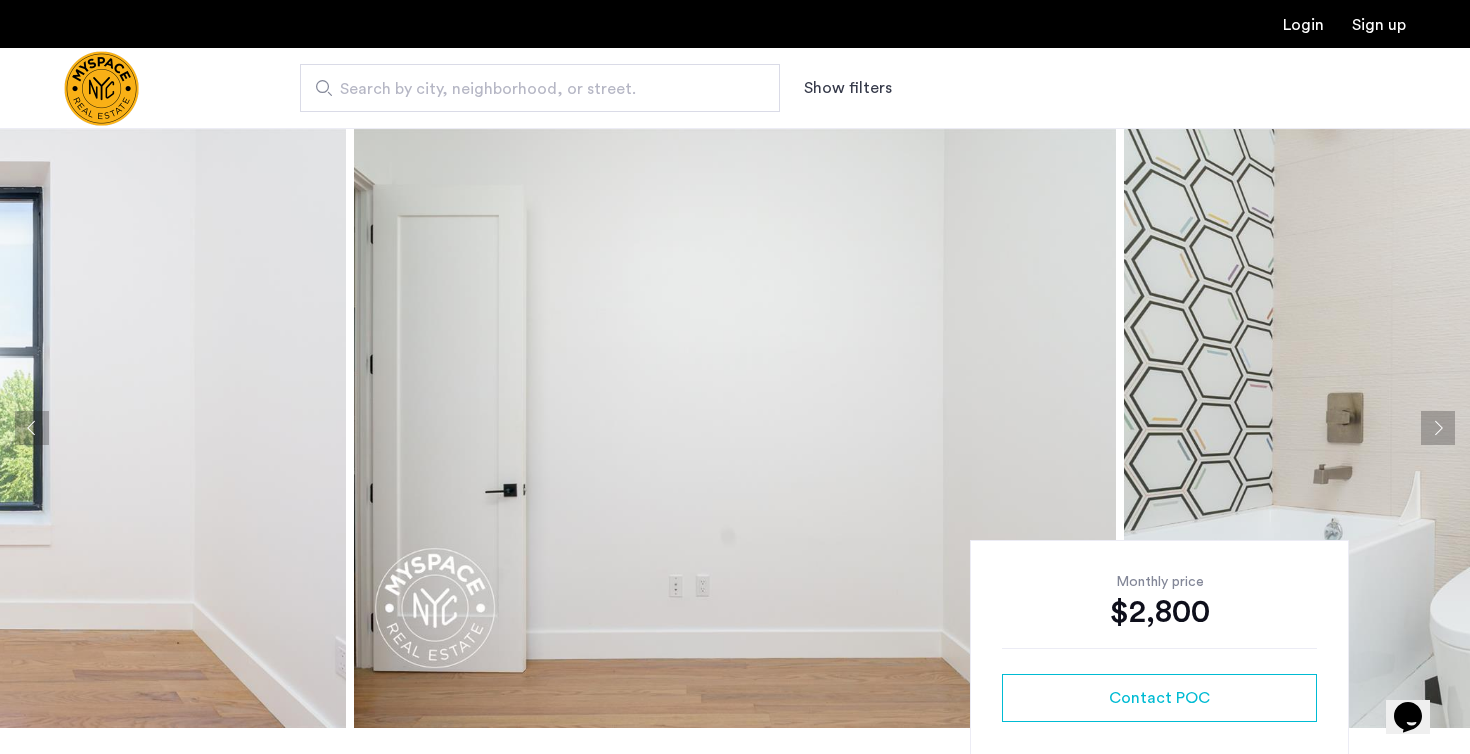 click 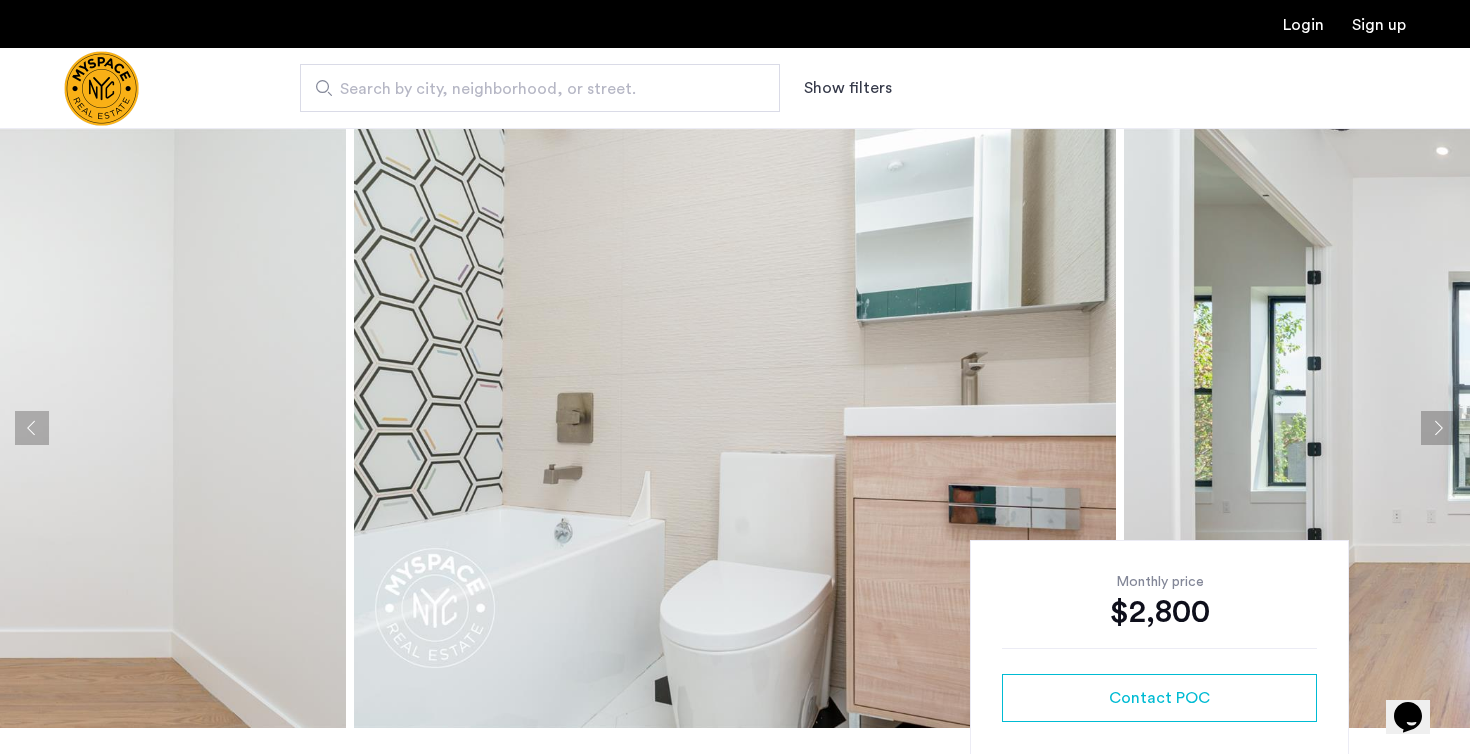 click 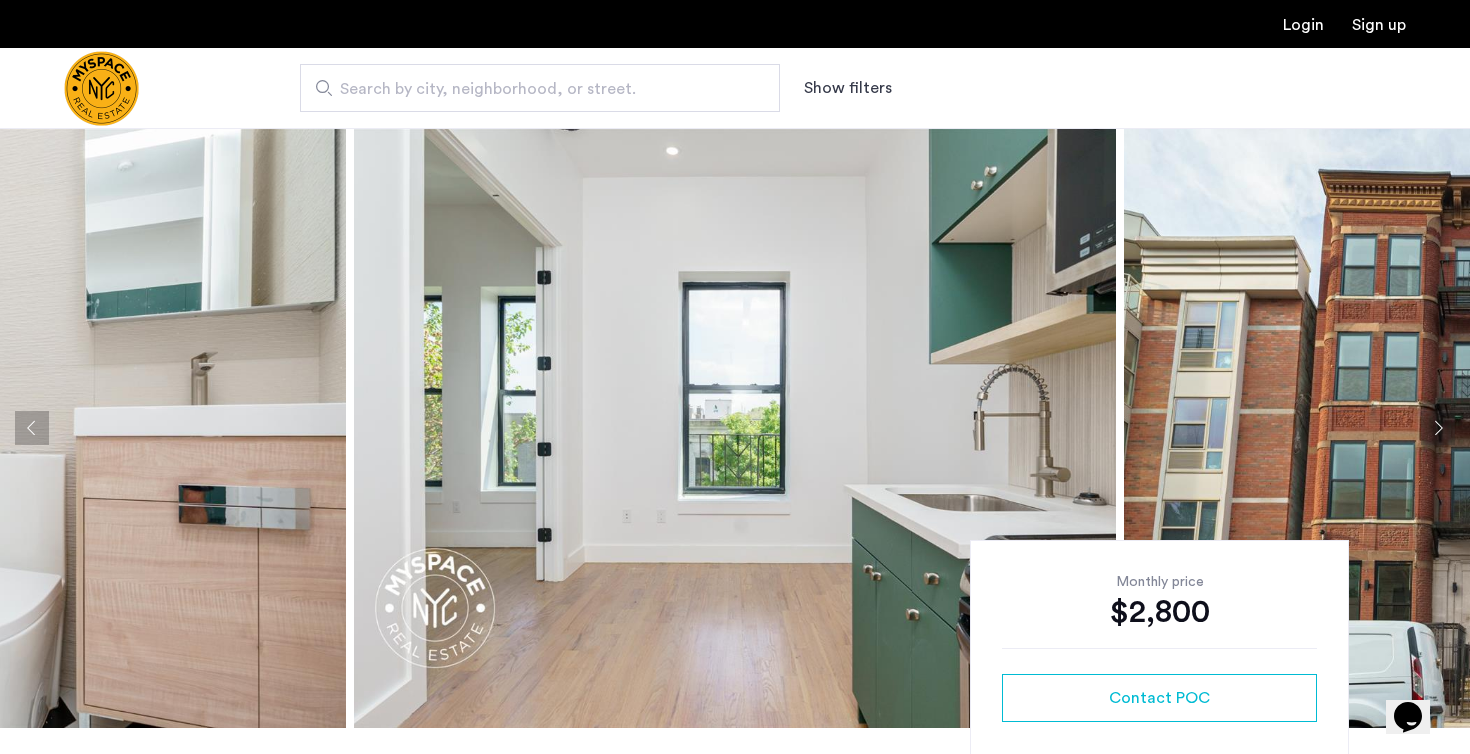 click 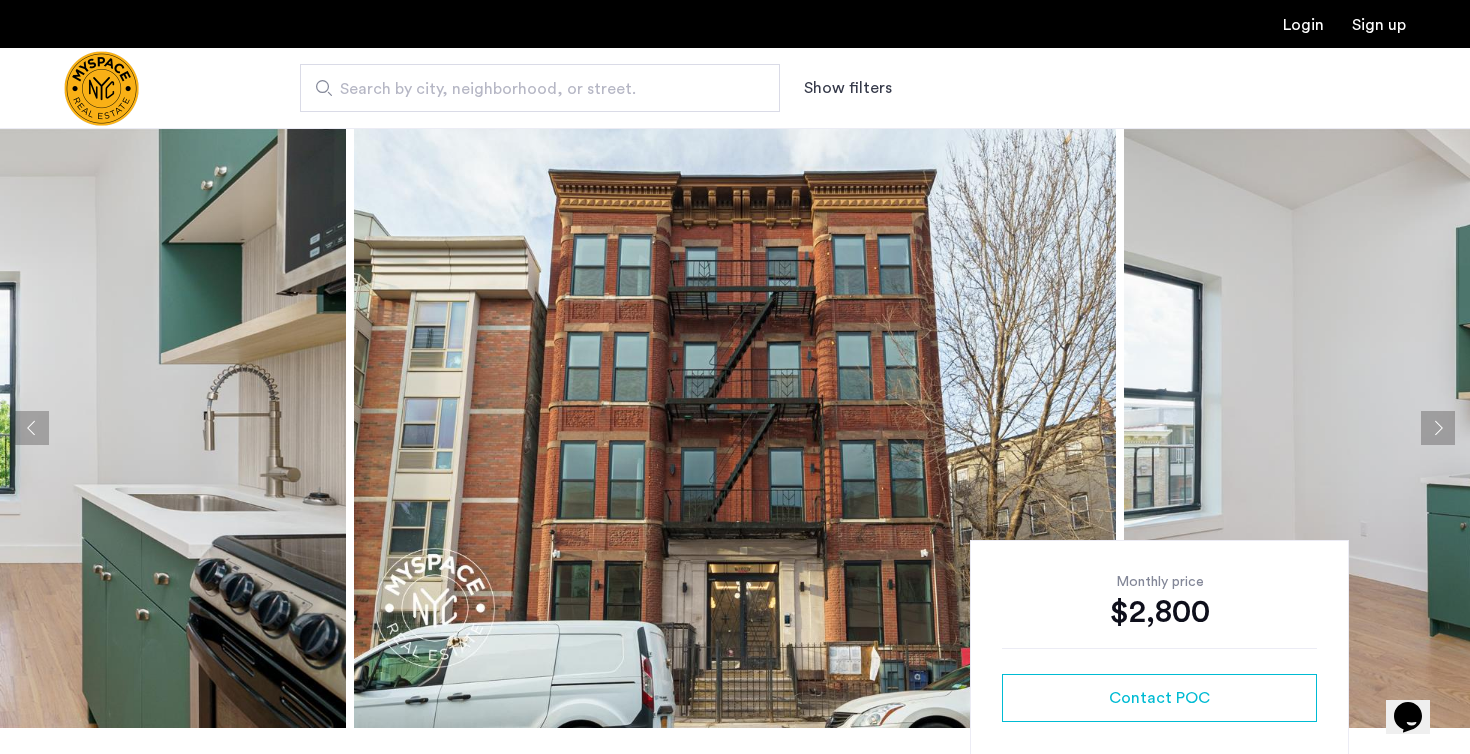 click 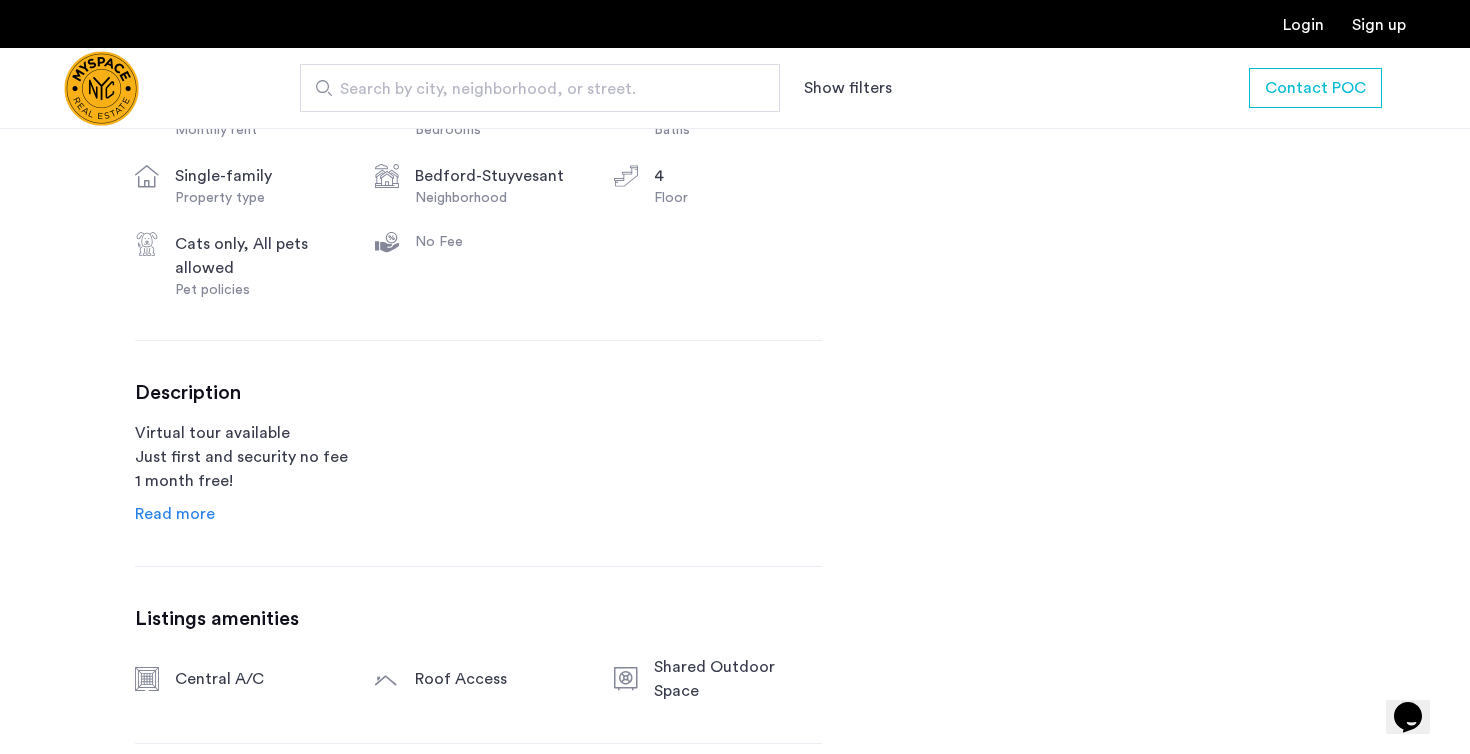 scroll, scrollTop: 815, scrollLeft: 0, axis: vertical 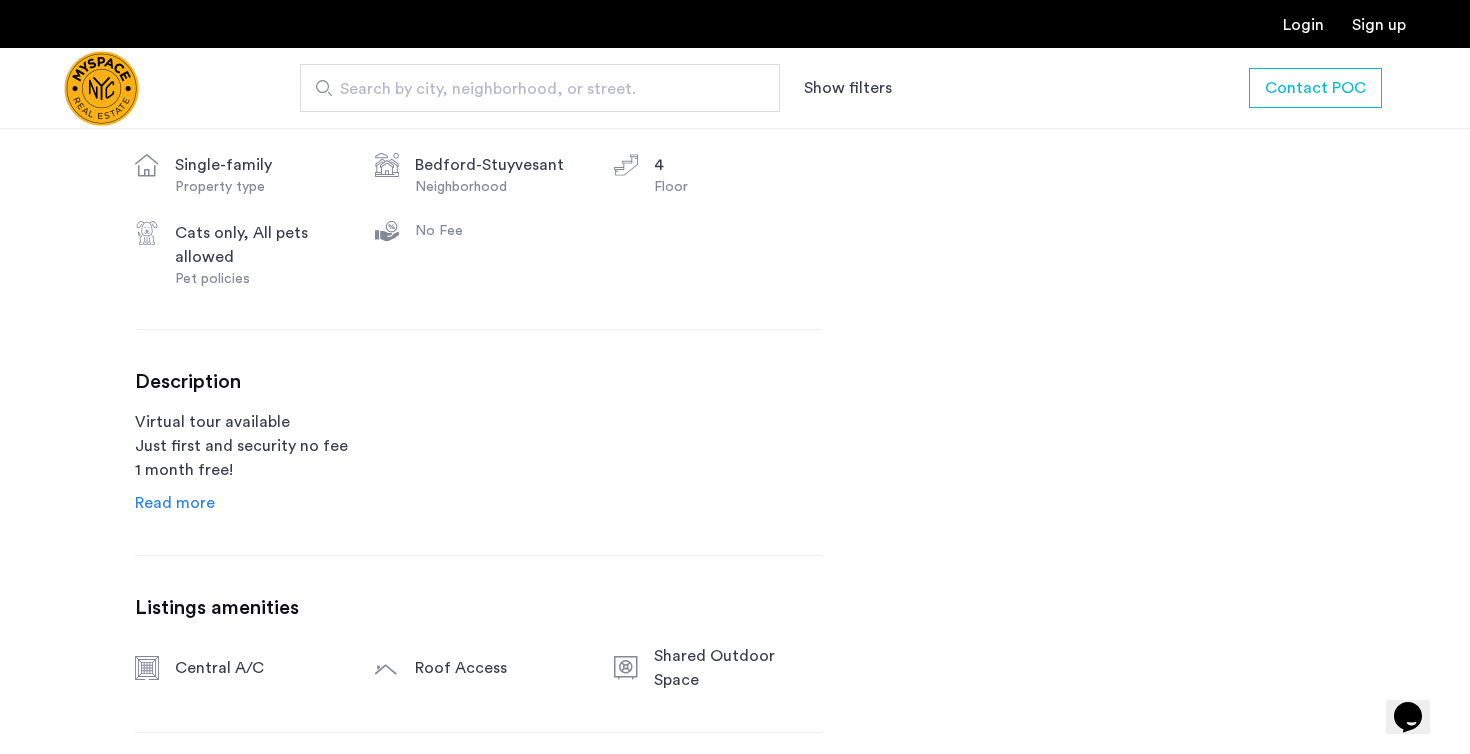click on "Read more" 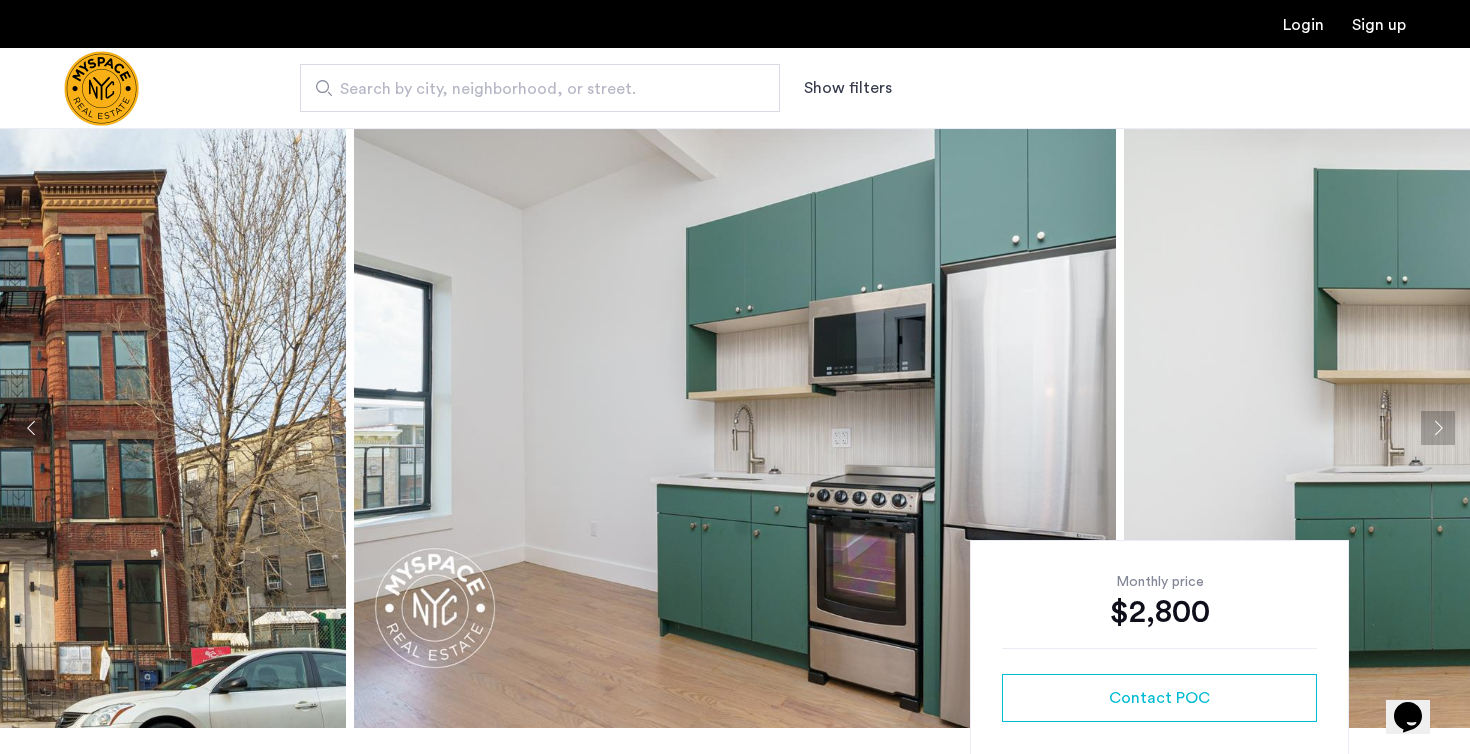 scroll, scrollTop: 0, scrollLeft: 0, axis: both 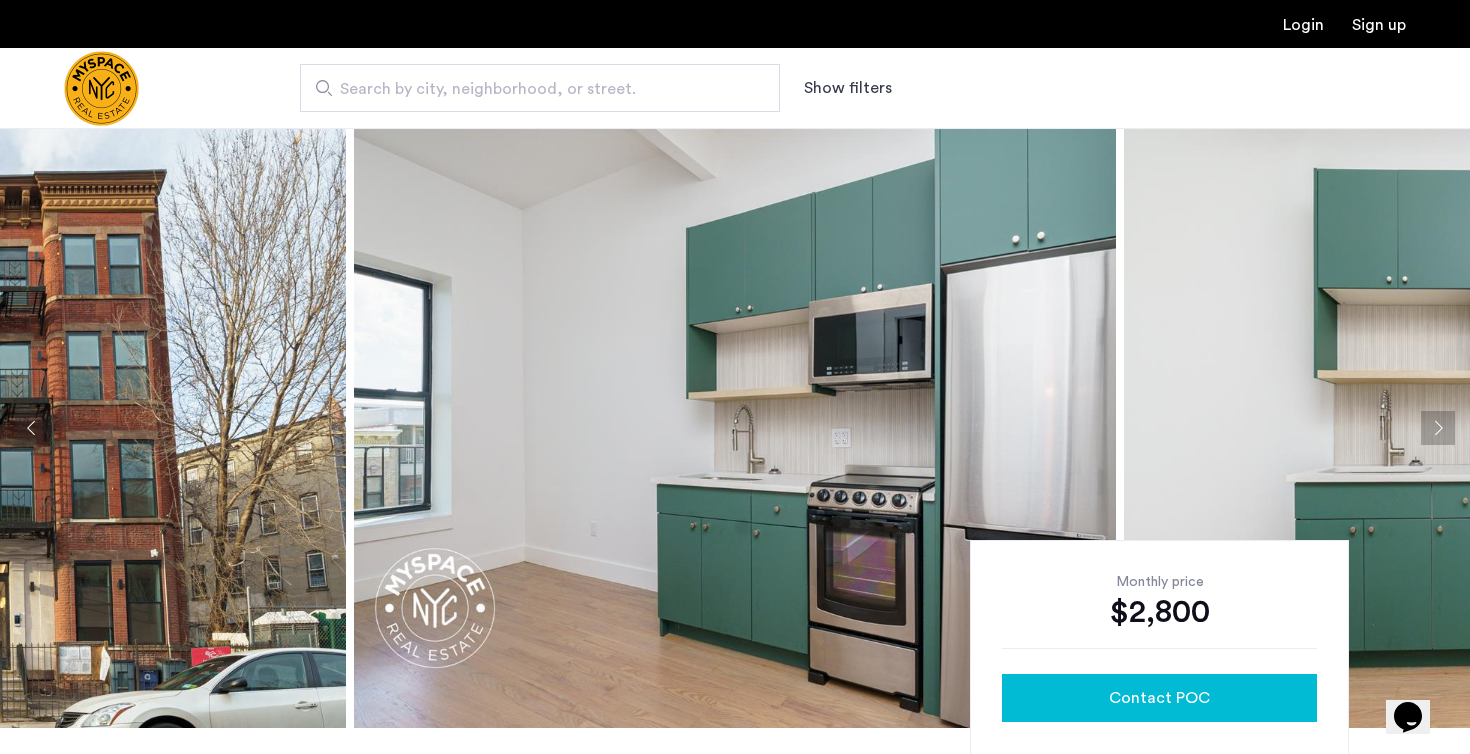 click on "Contact POC" 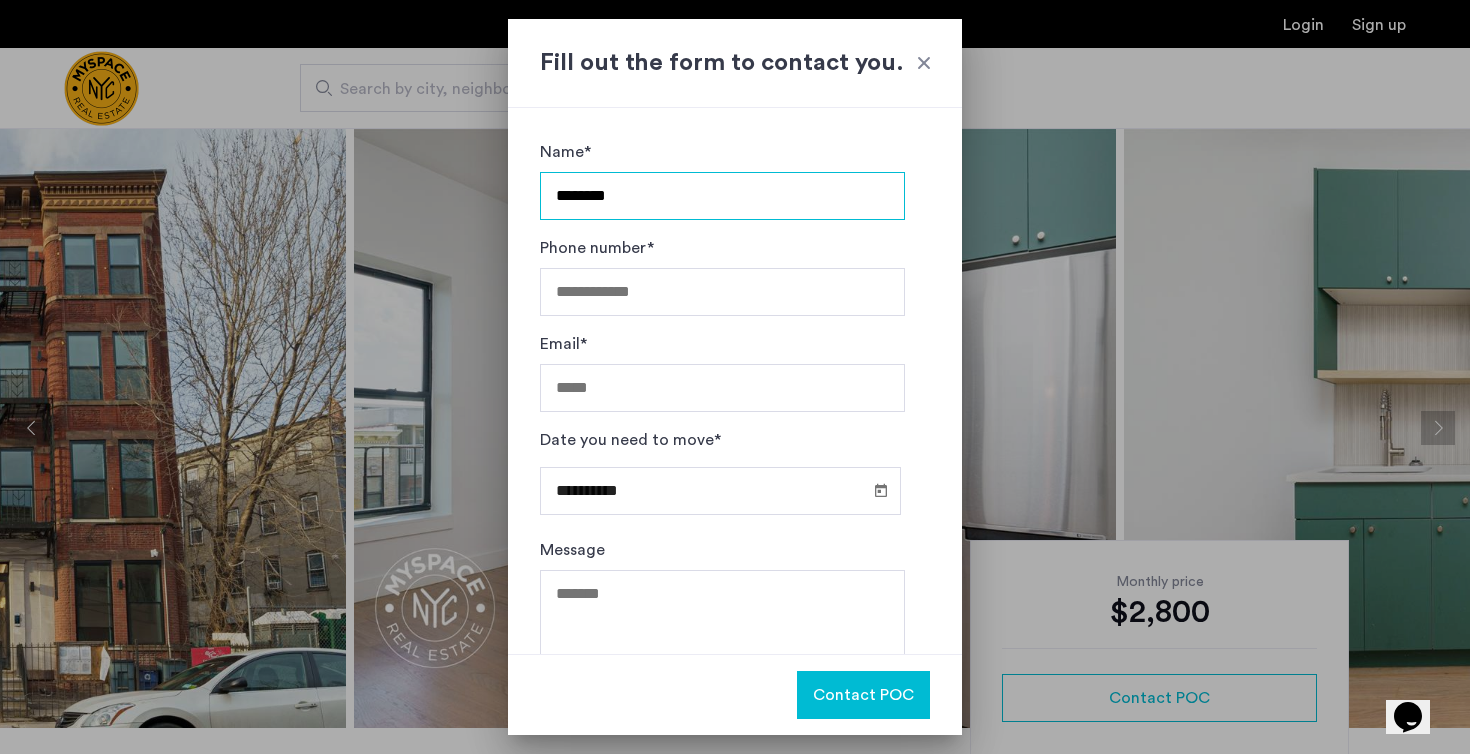 type on "*********" 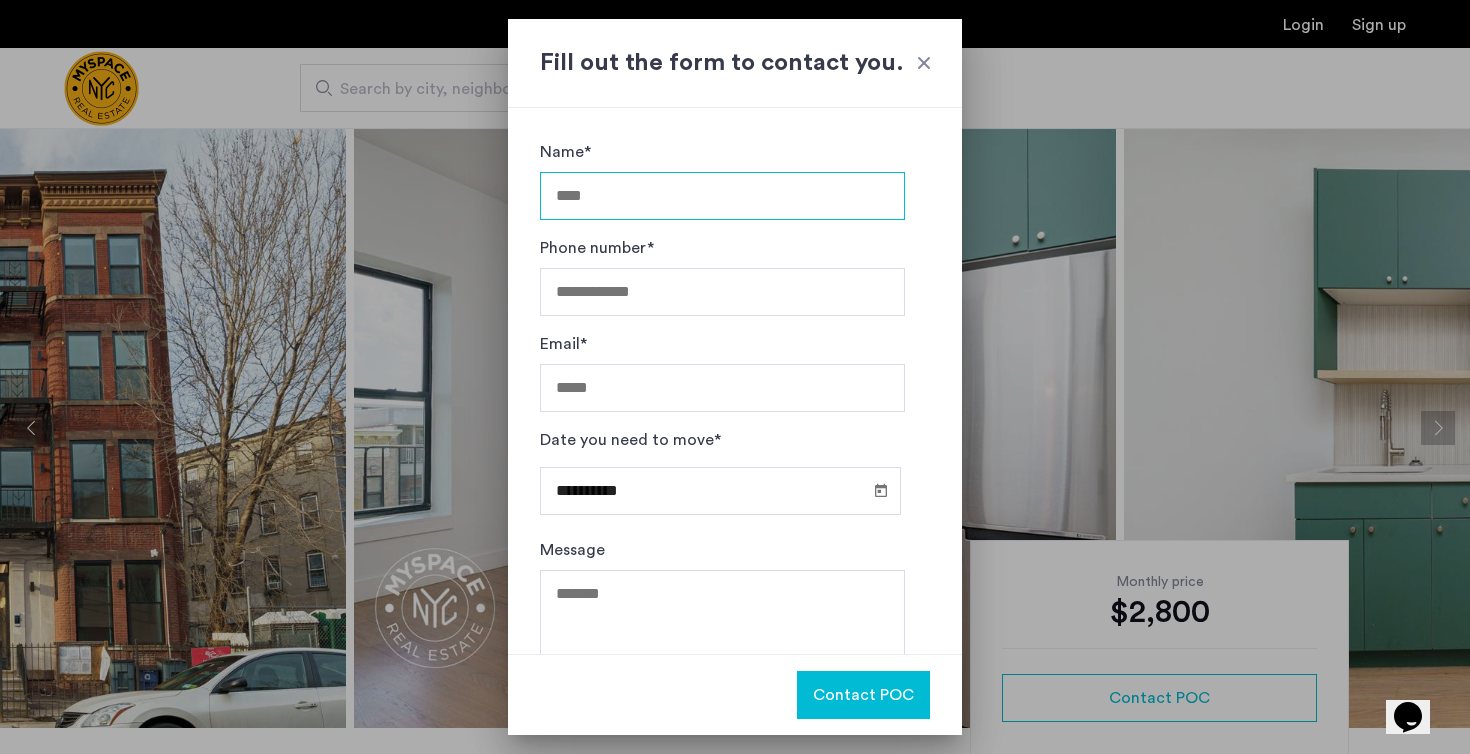 type on "**********" 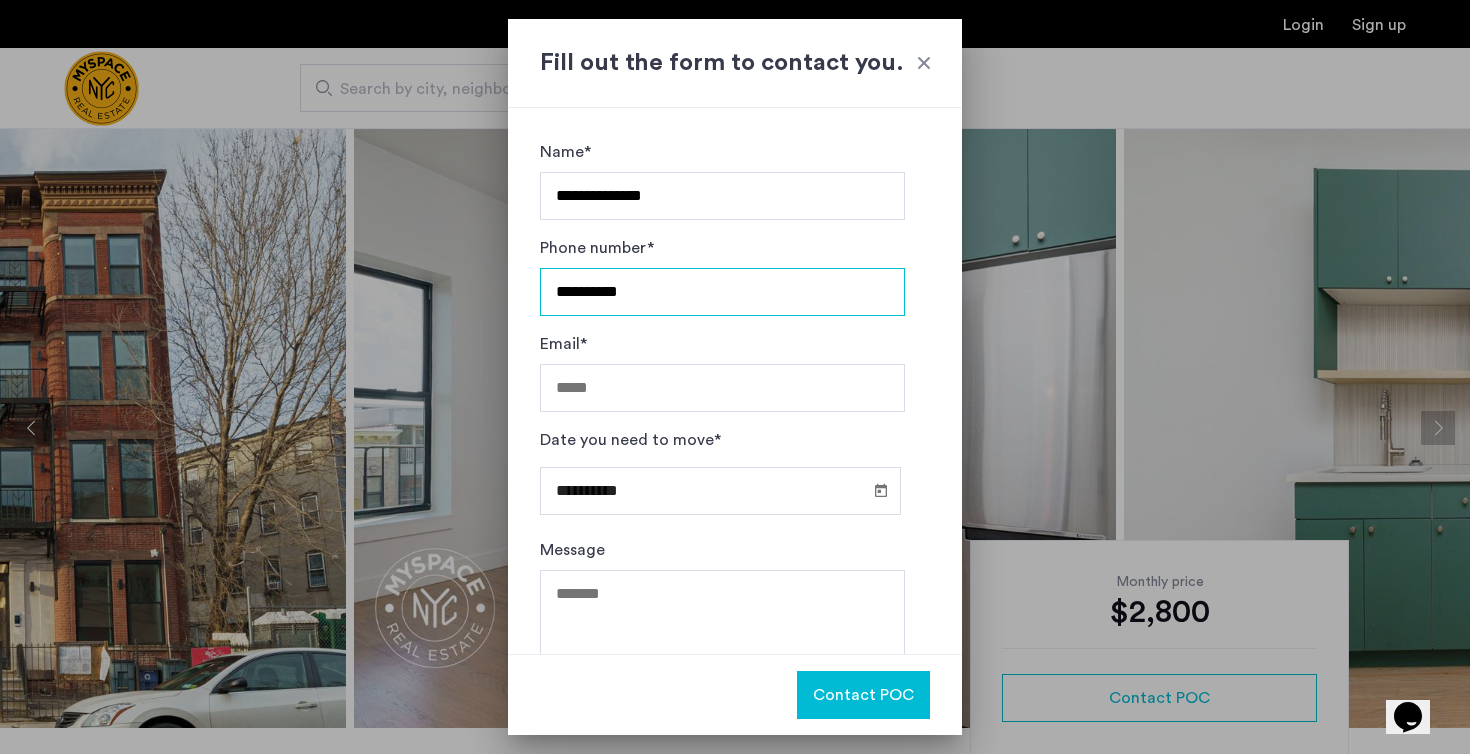 type on "**********" 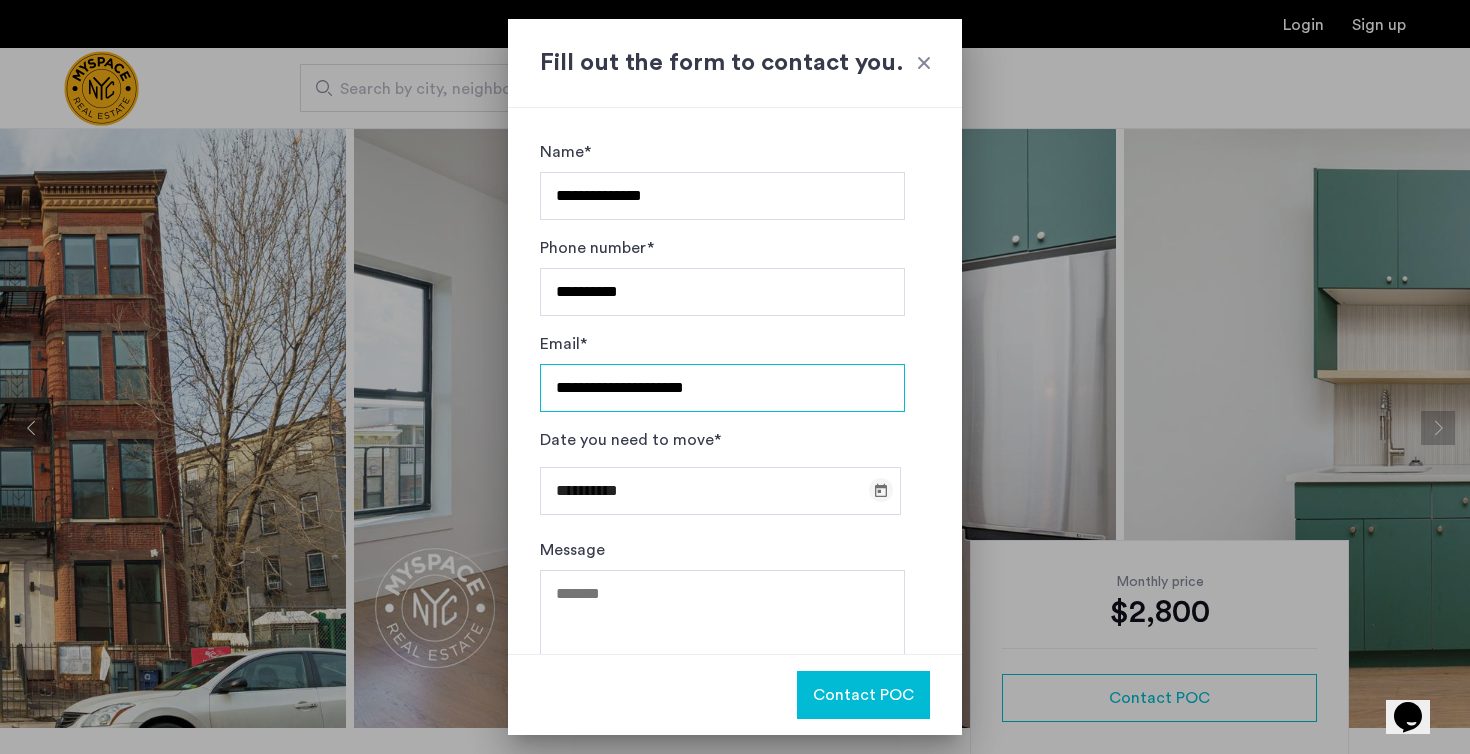 type on "**********" 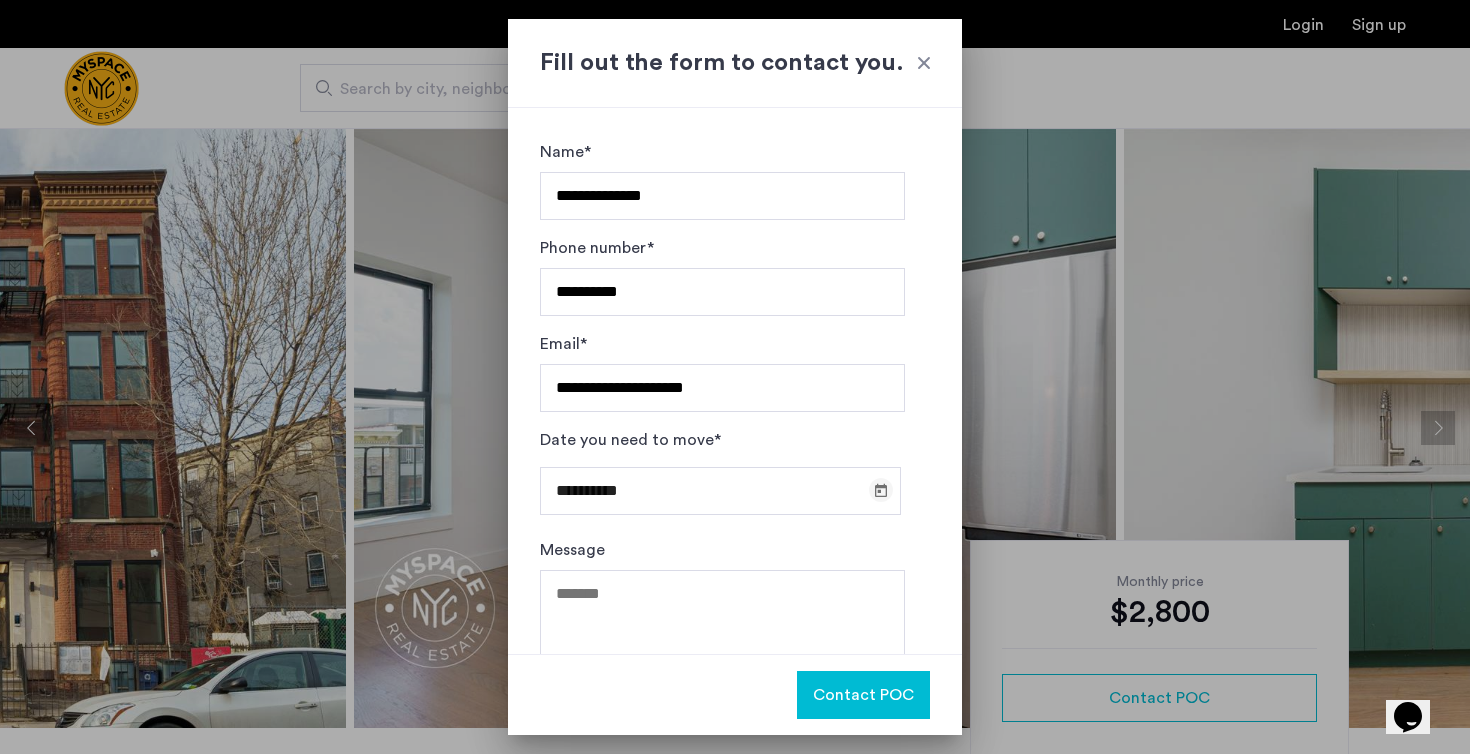 click at bounding box center (881, 490) 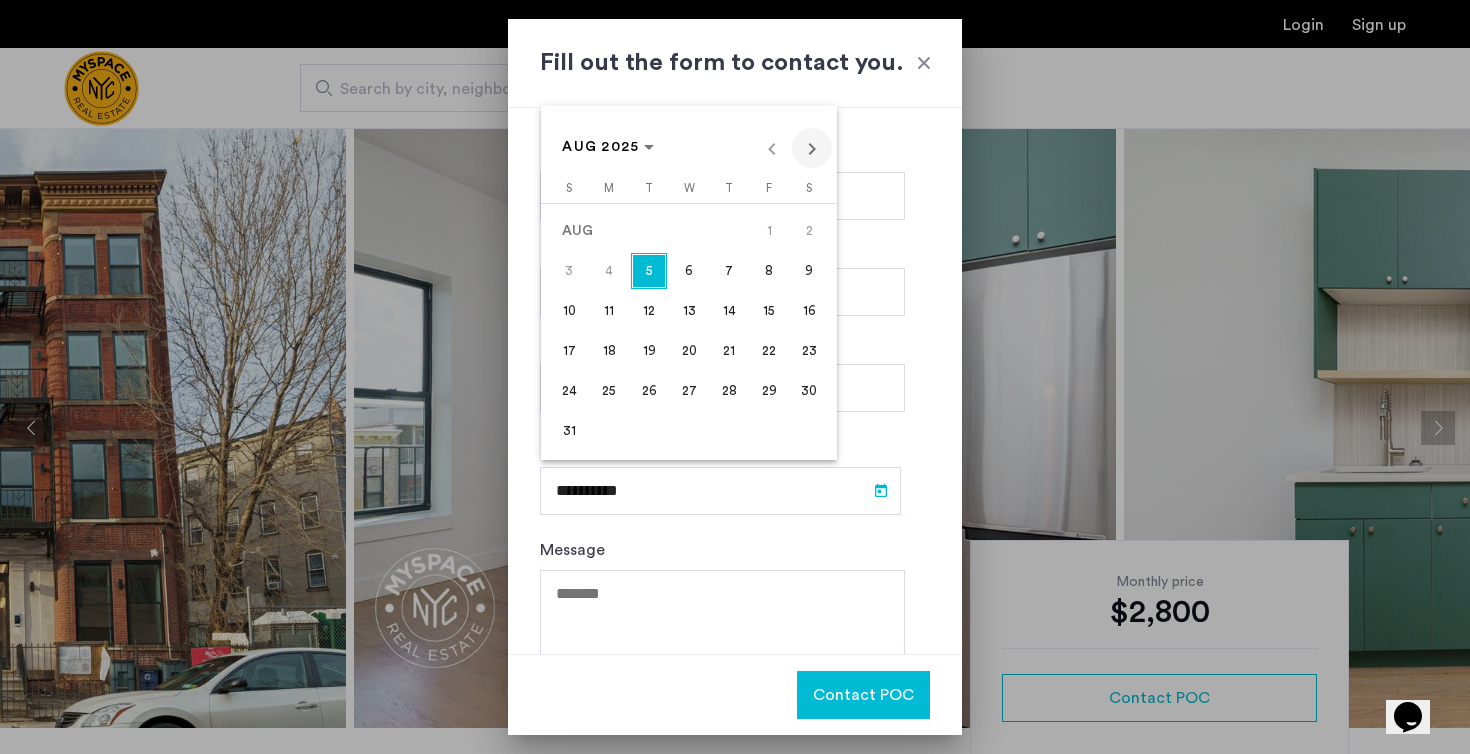 click at bounding box center [812, 148] 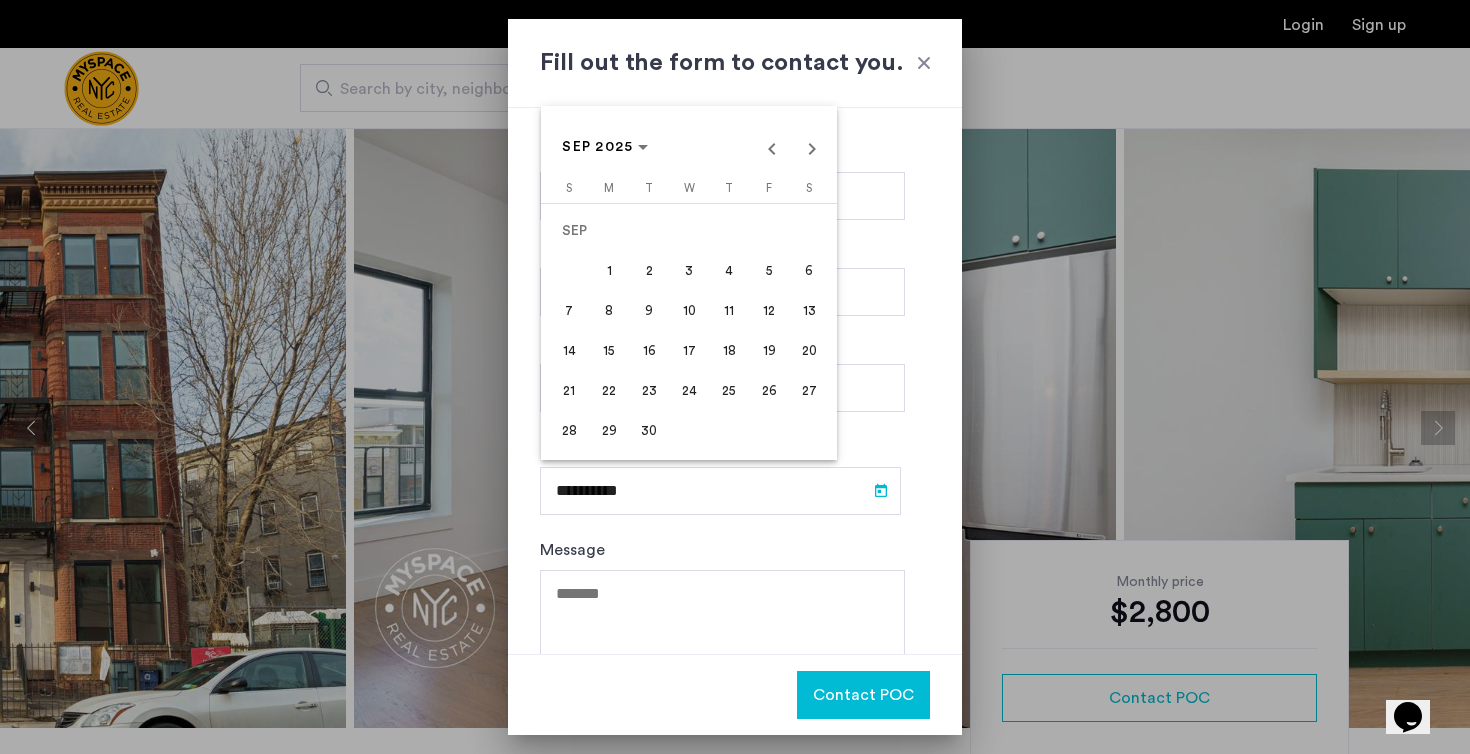 click on "1" at bounding box center [609, 271] 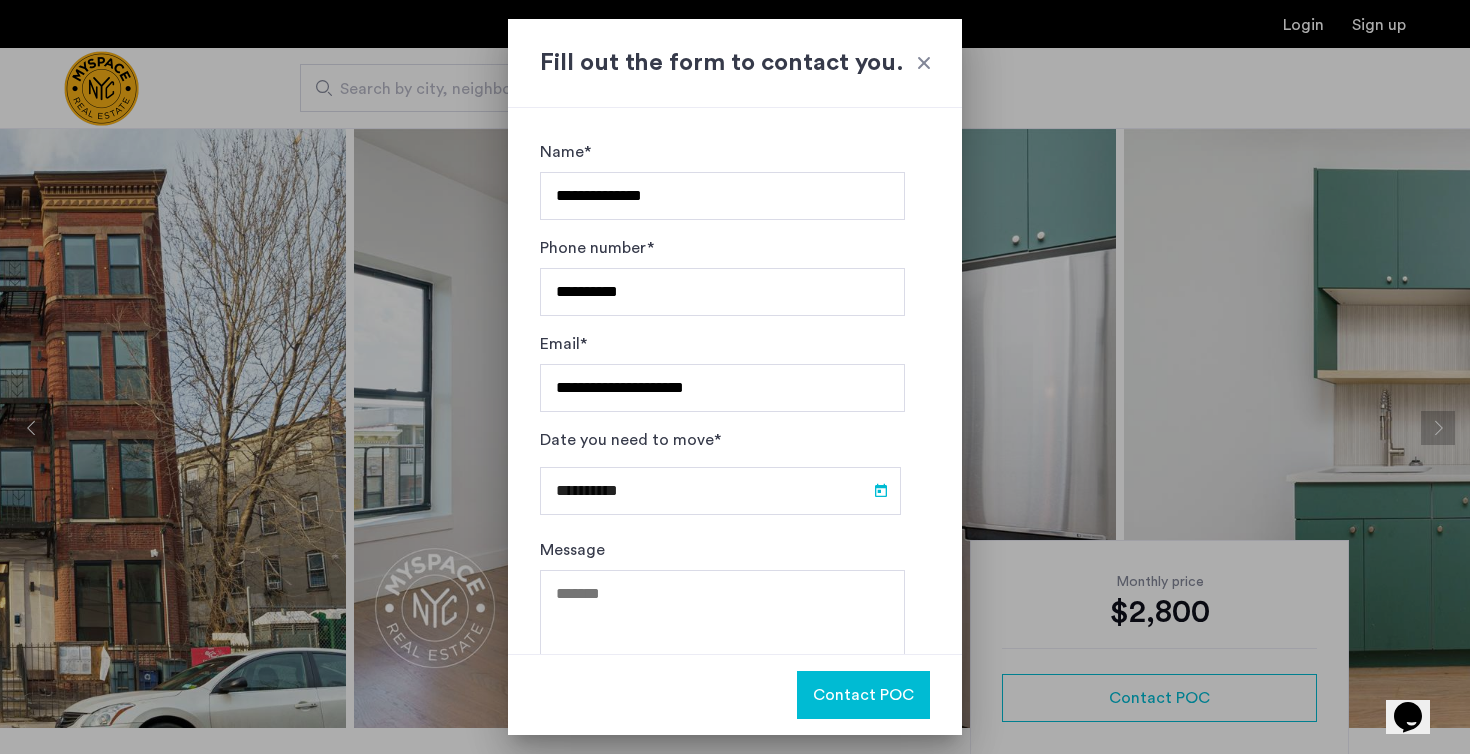 type on "**********" 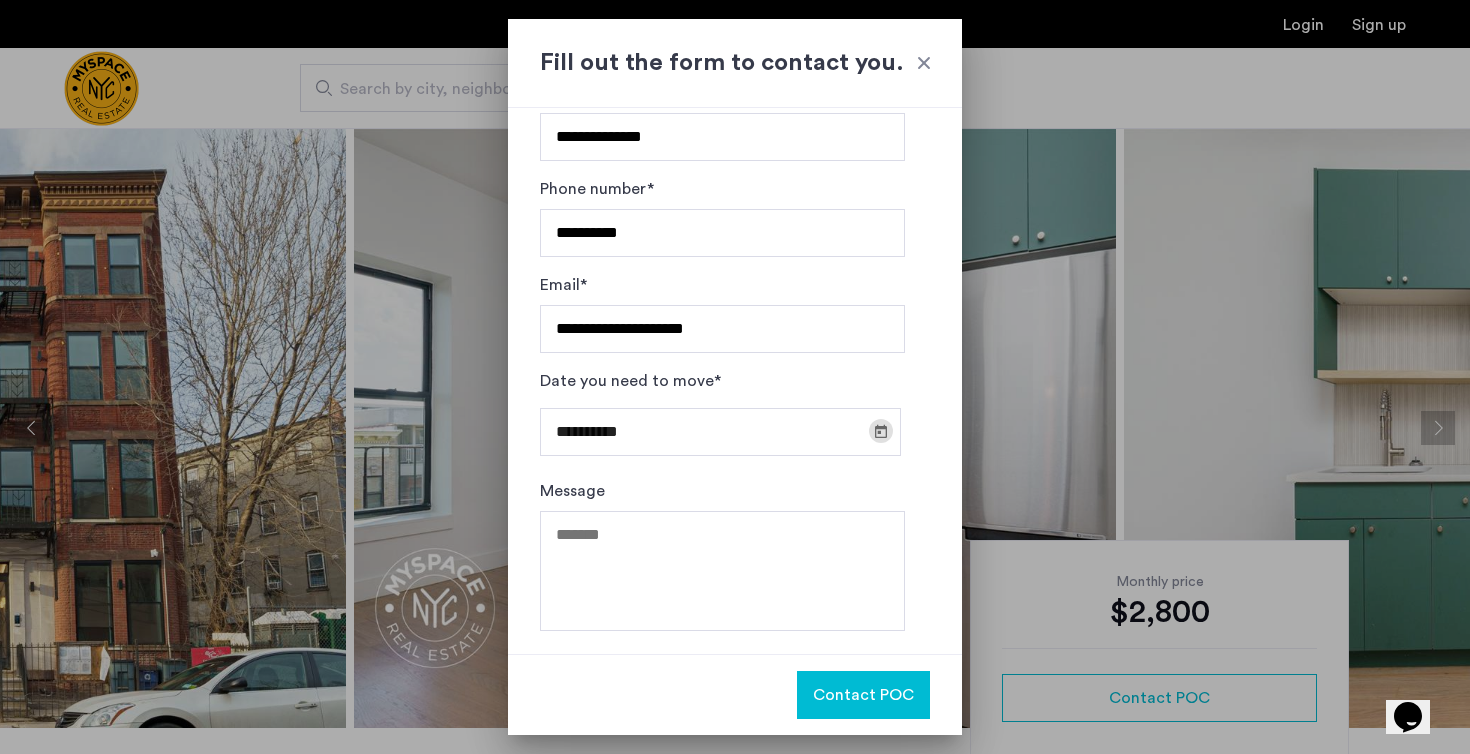 scroll, scrollTop: 58, scrollLeft: 0, axis: vertical 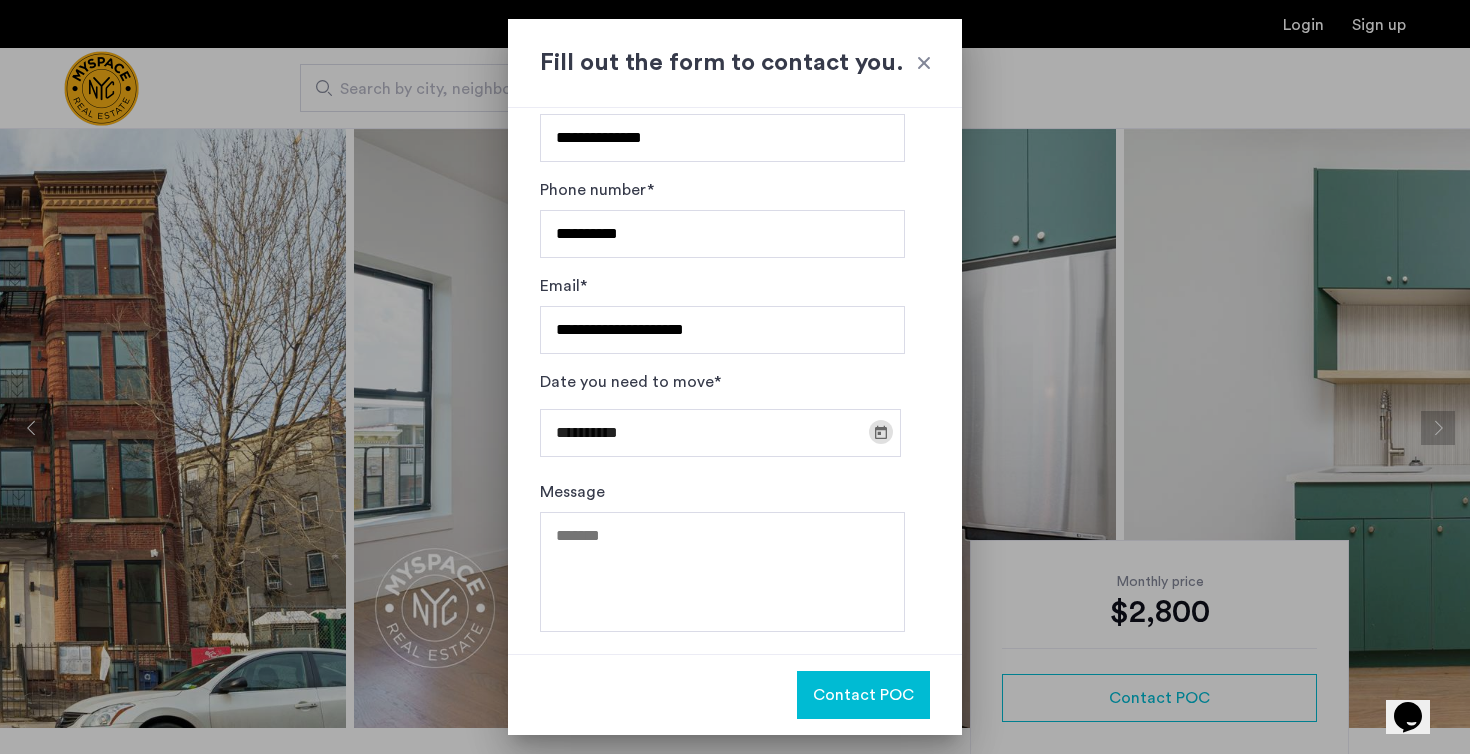 click on "Contact POC" at bounding box center (863, 695) 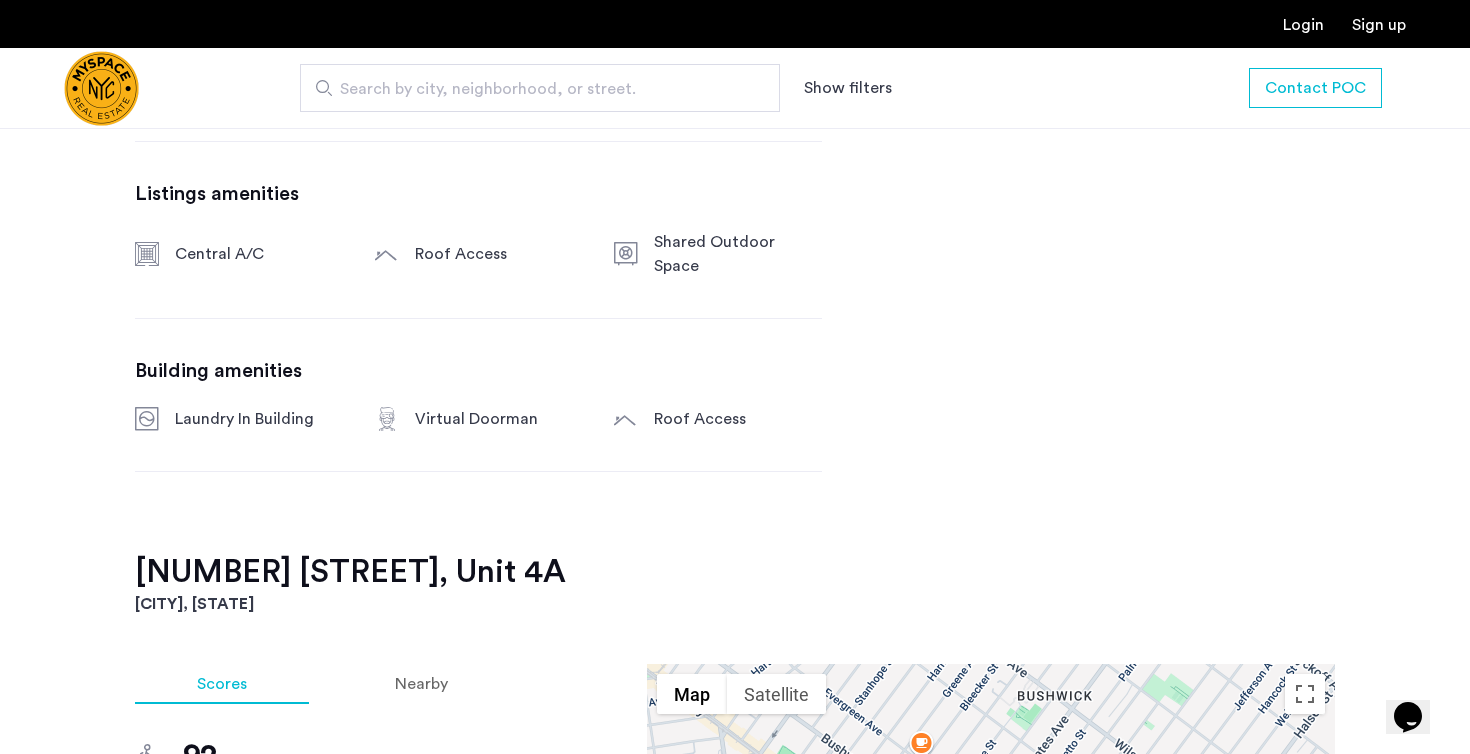 scroll, scrollTop: 1533, scrollLeft: 0, axis: vertical 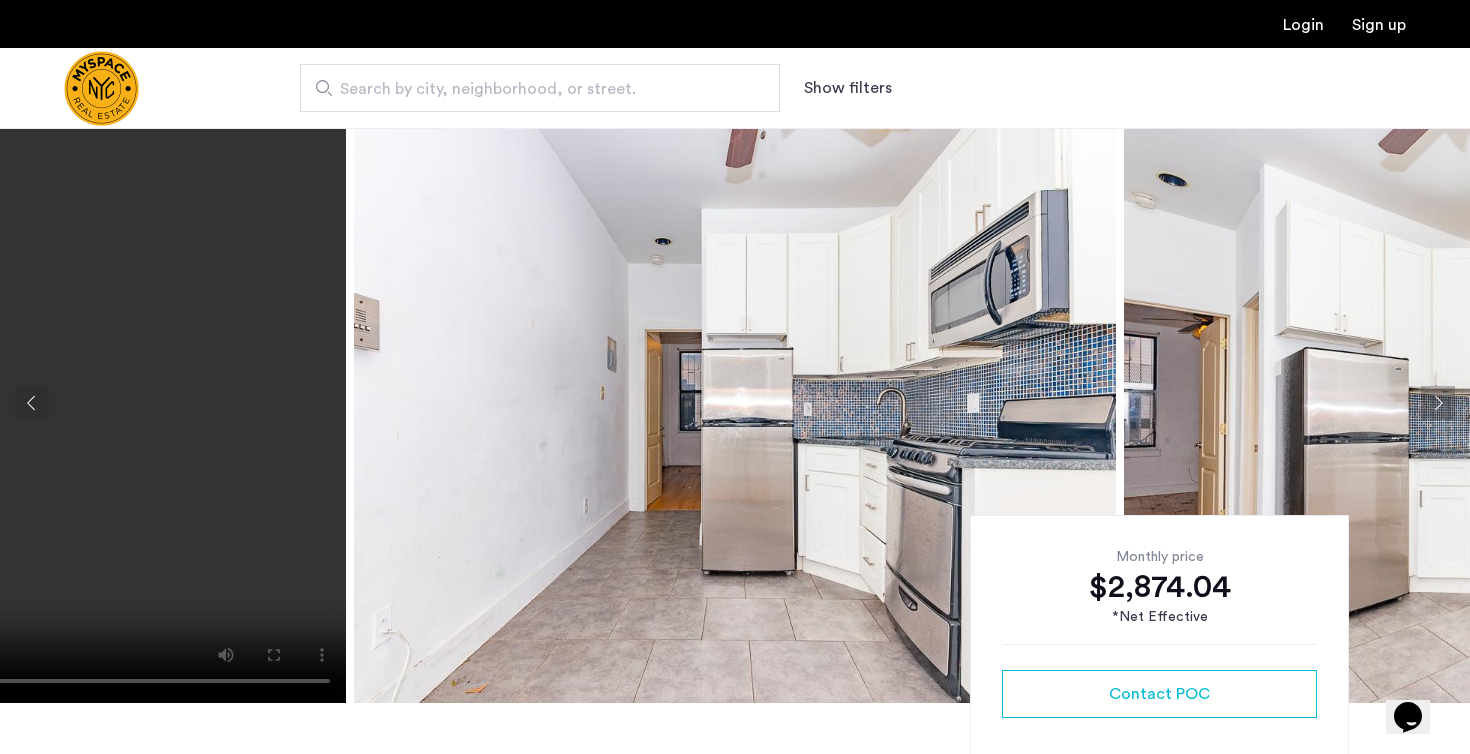 click 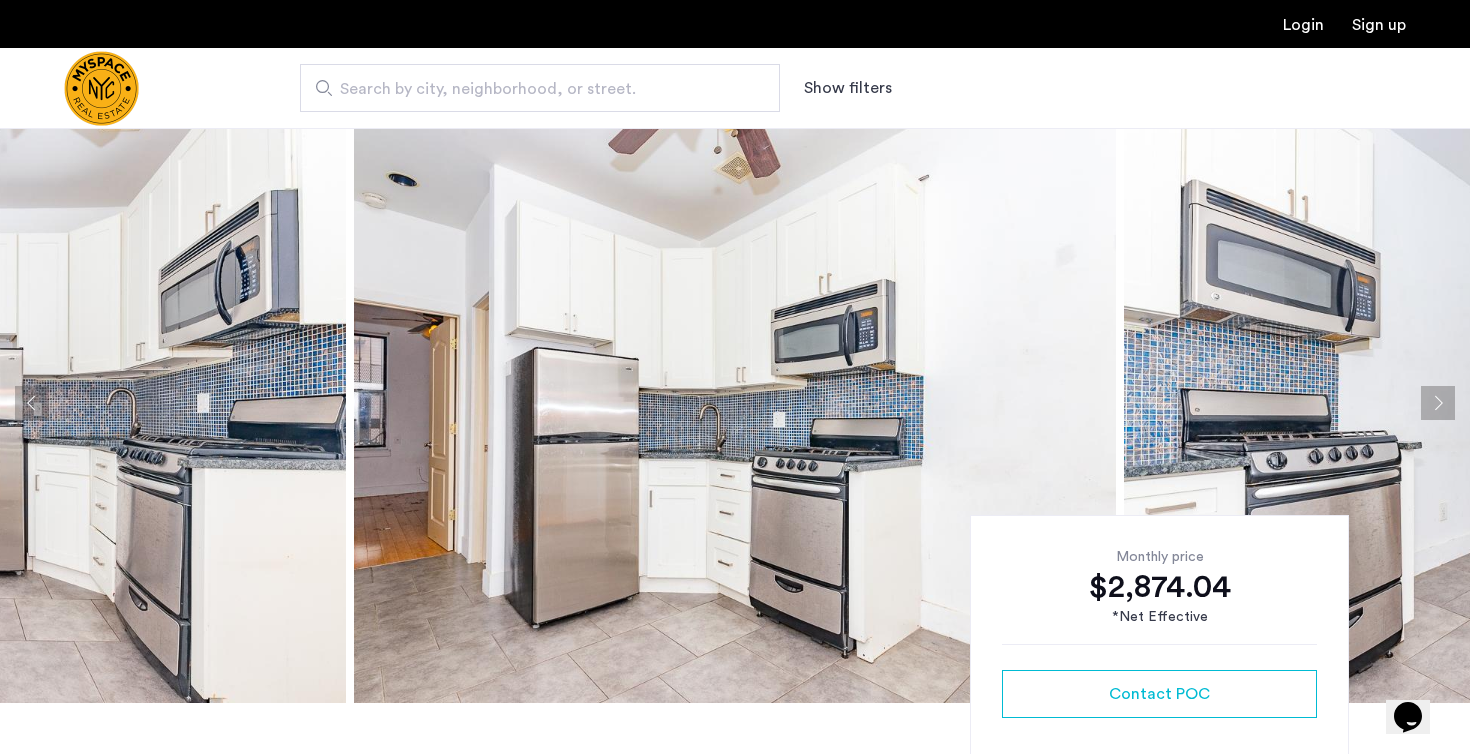 click 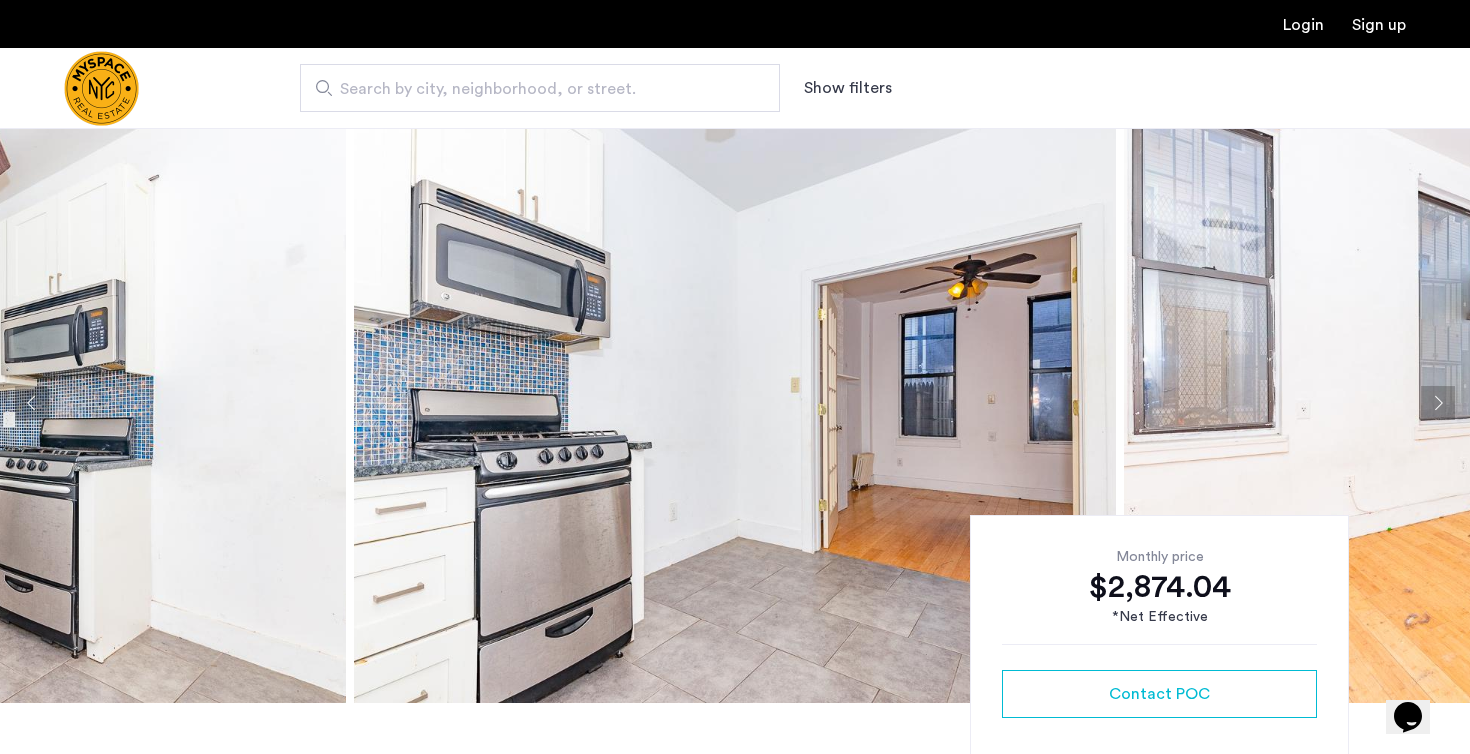 click 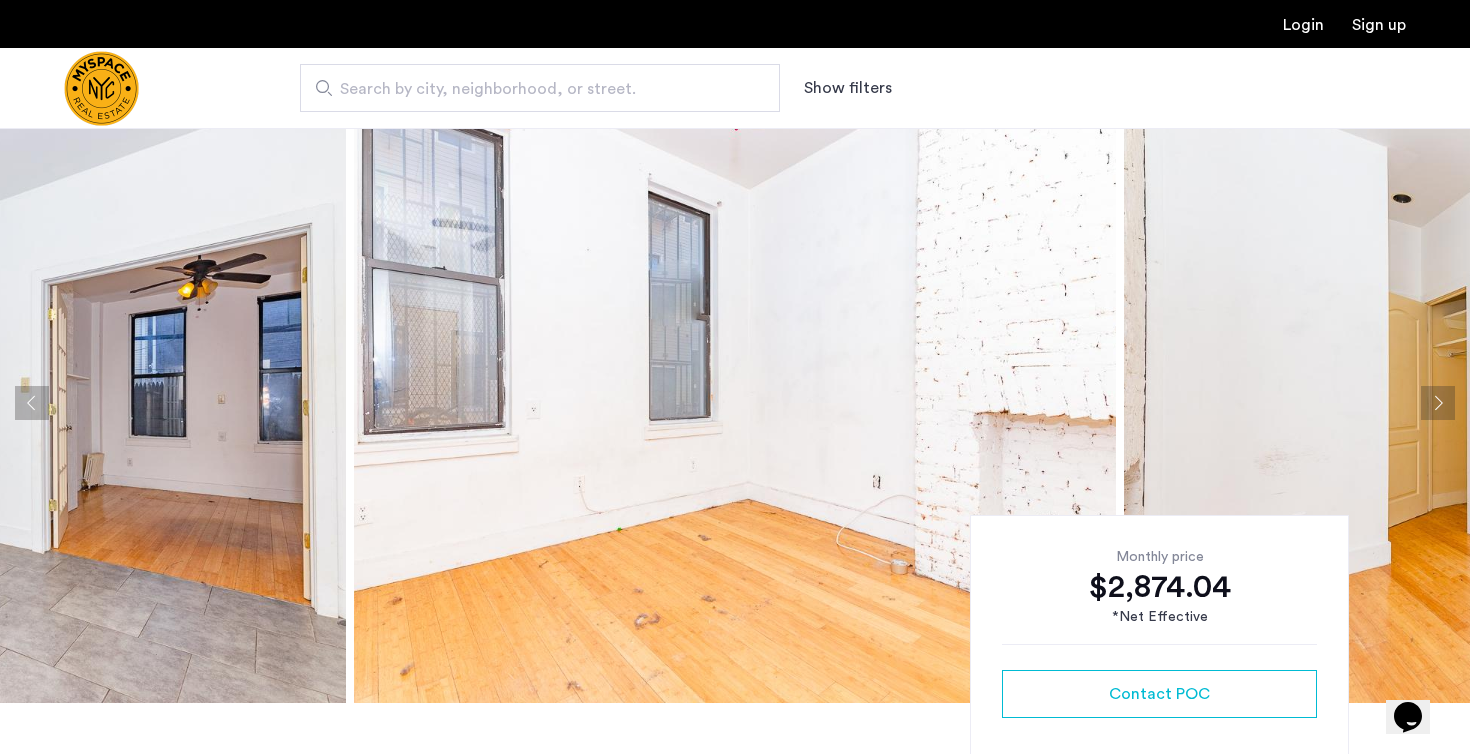 click 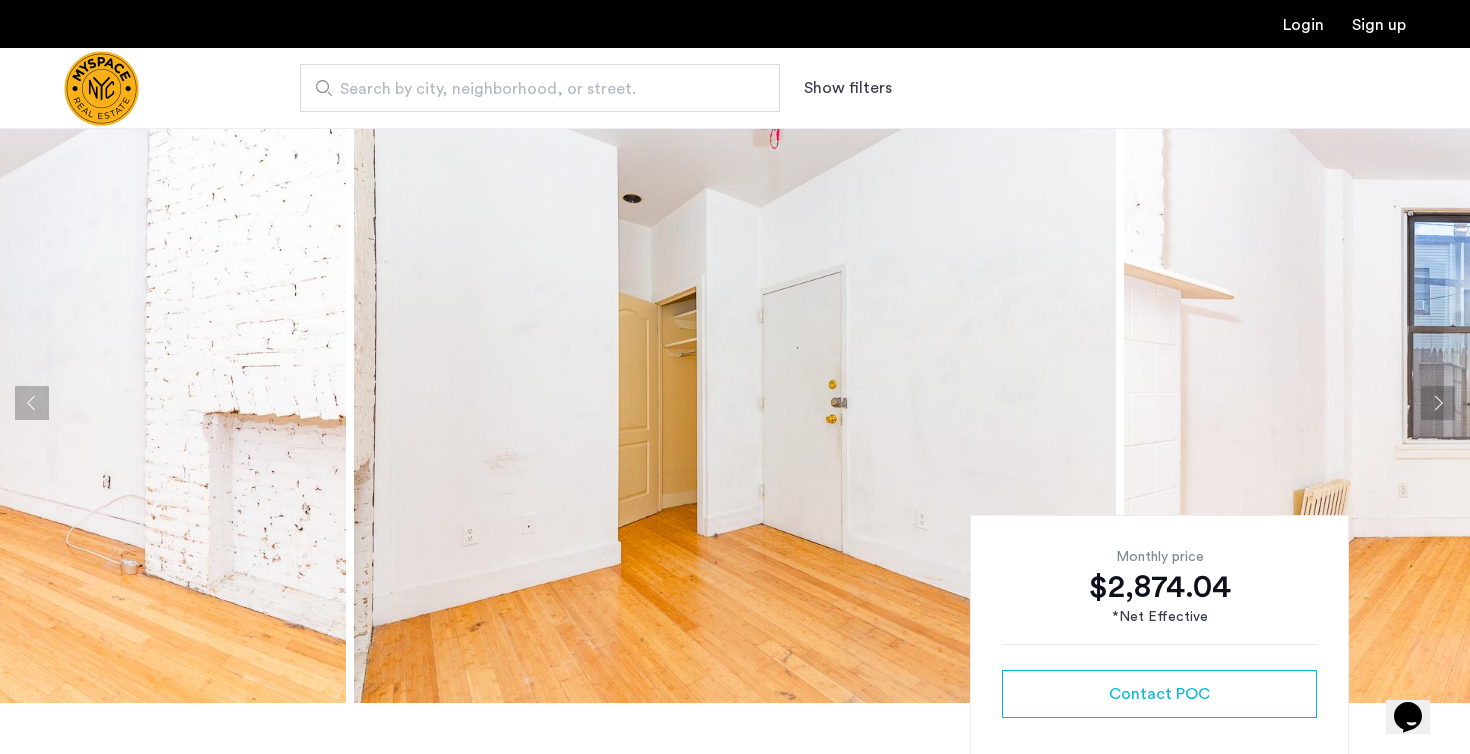 click 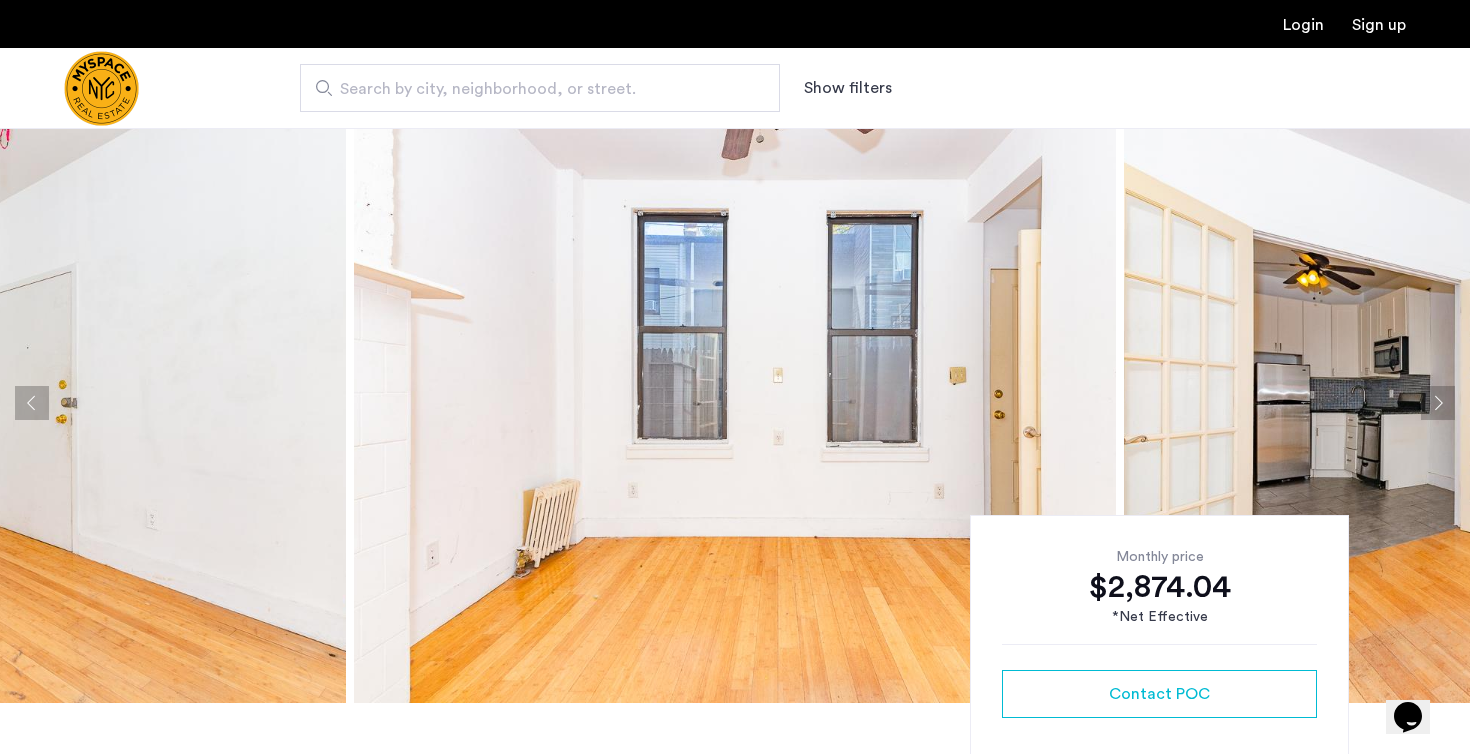 click 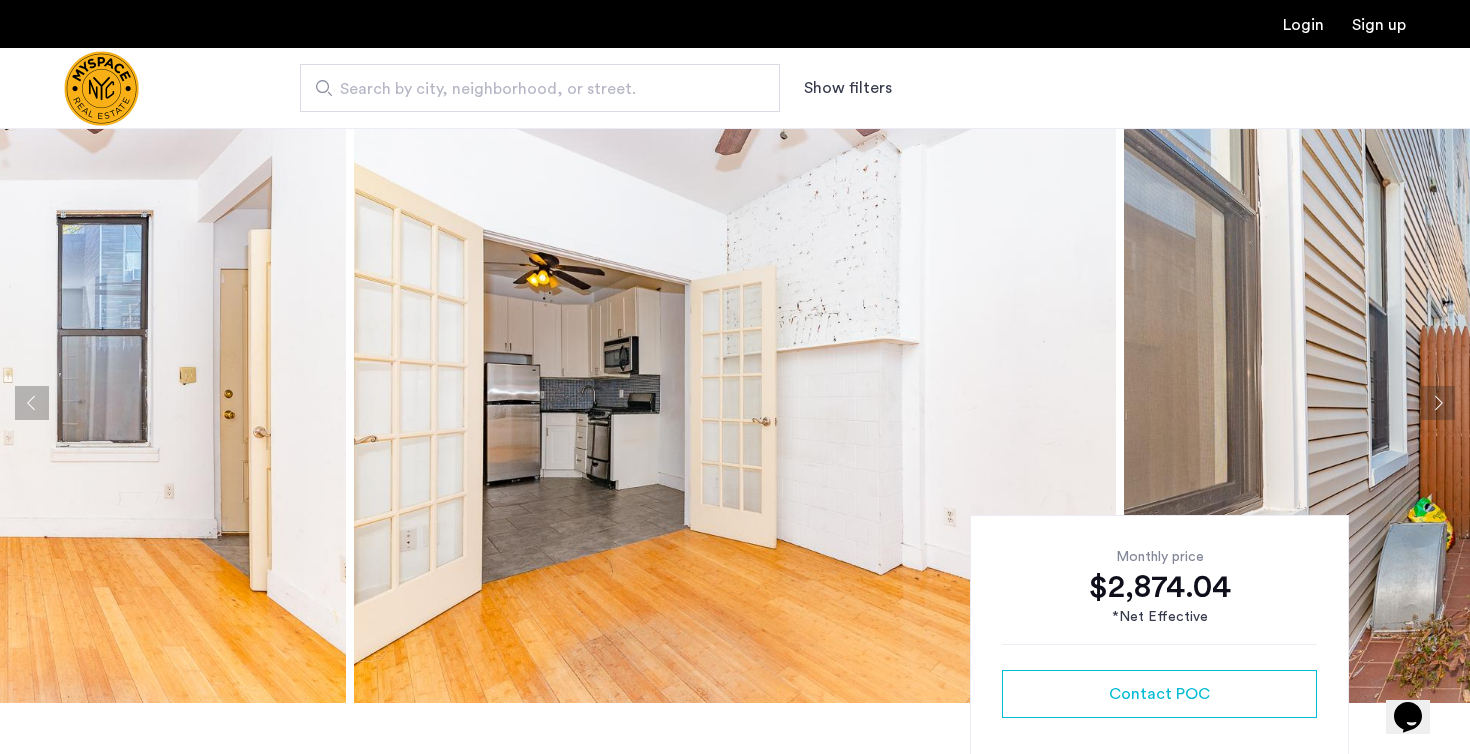 click 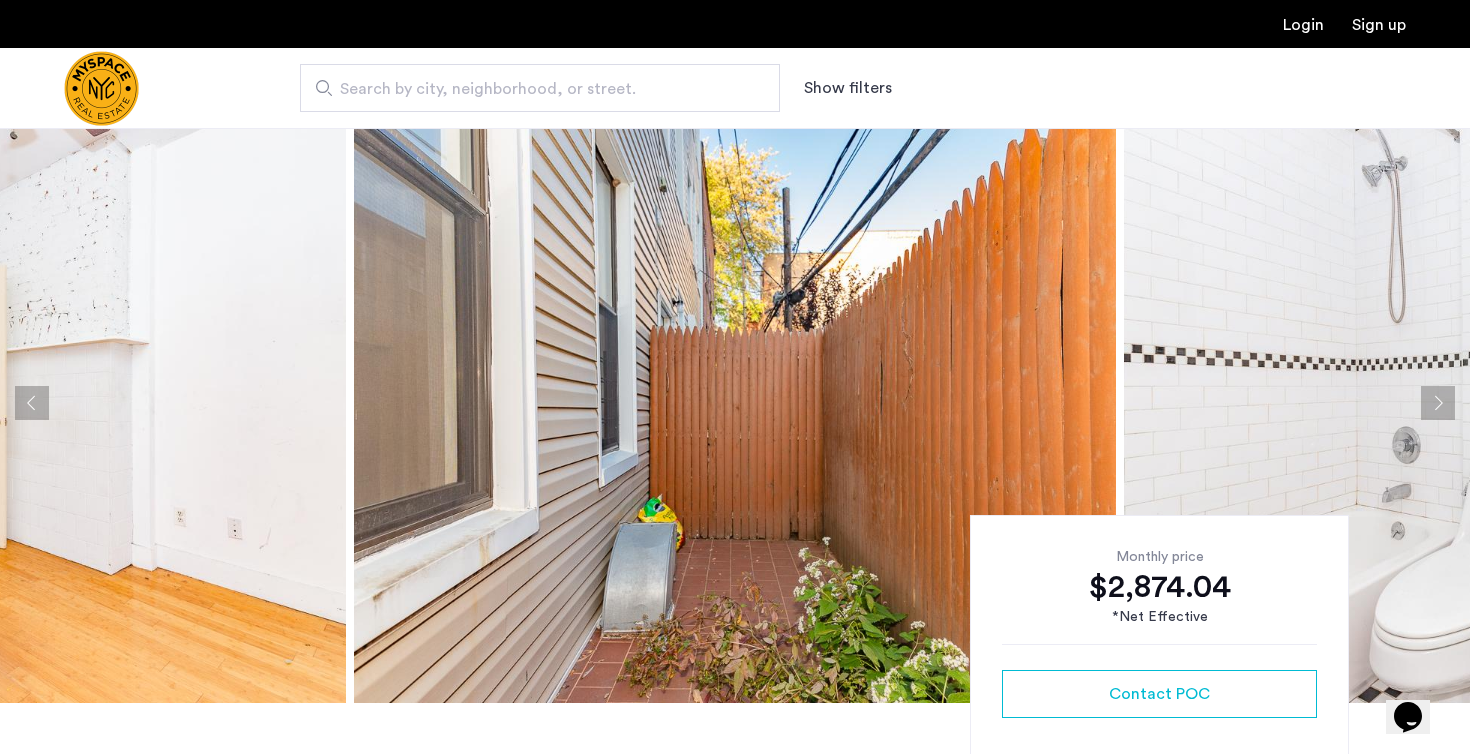 click 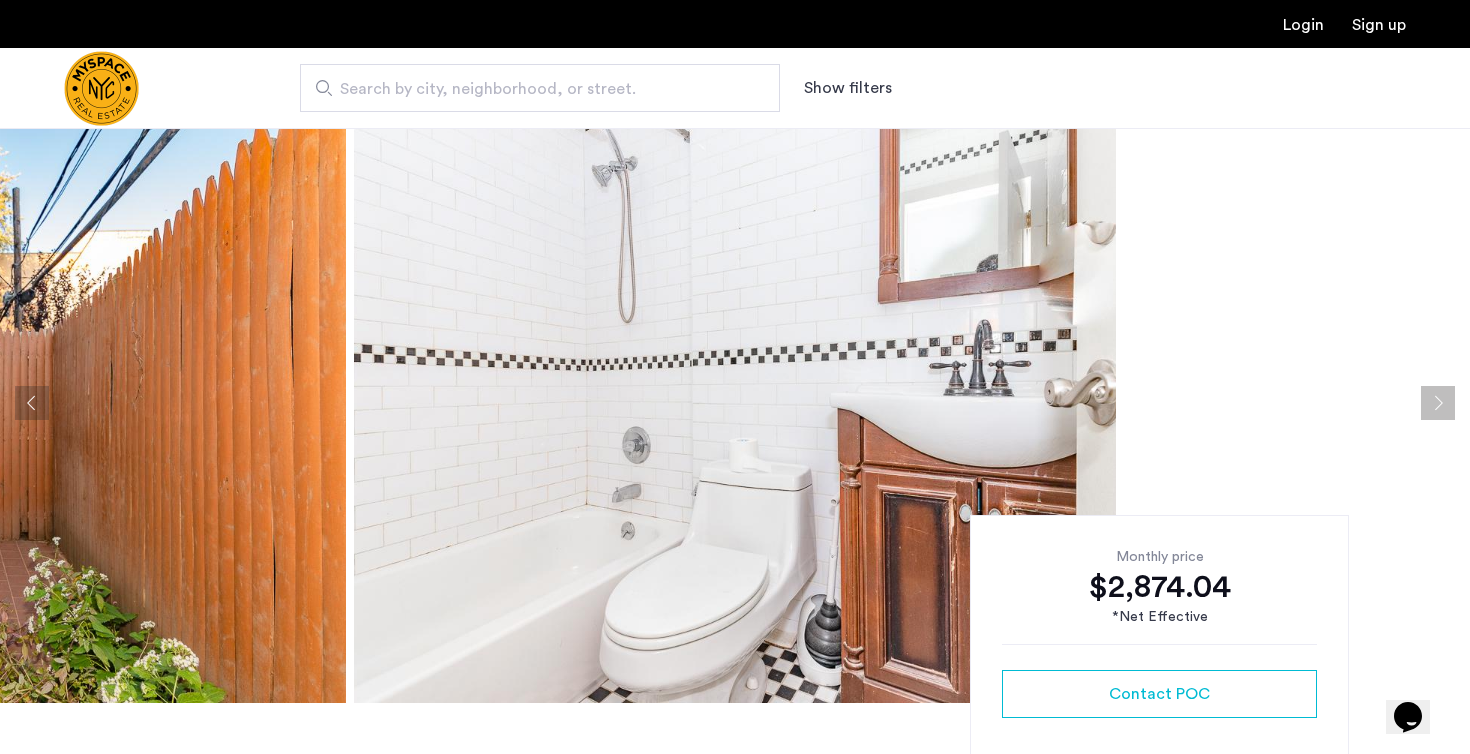 click 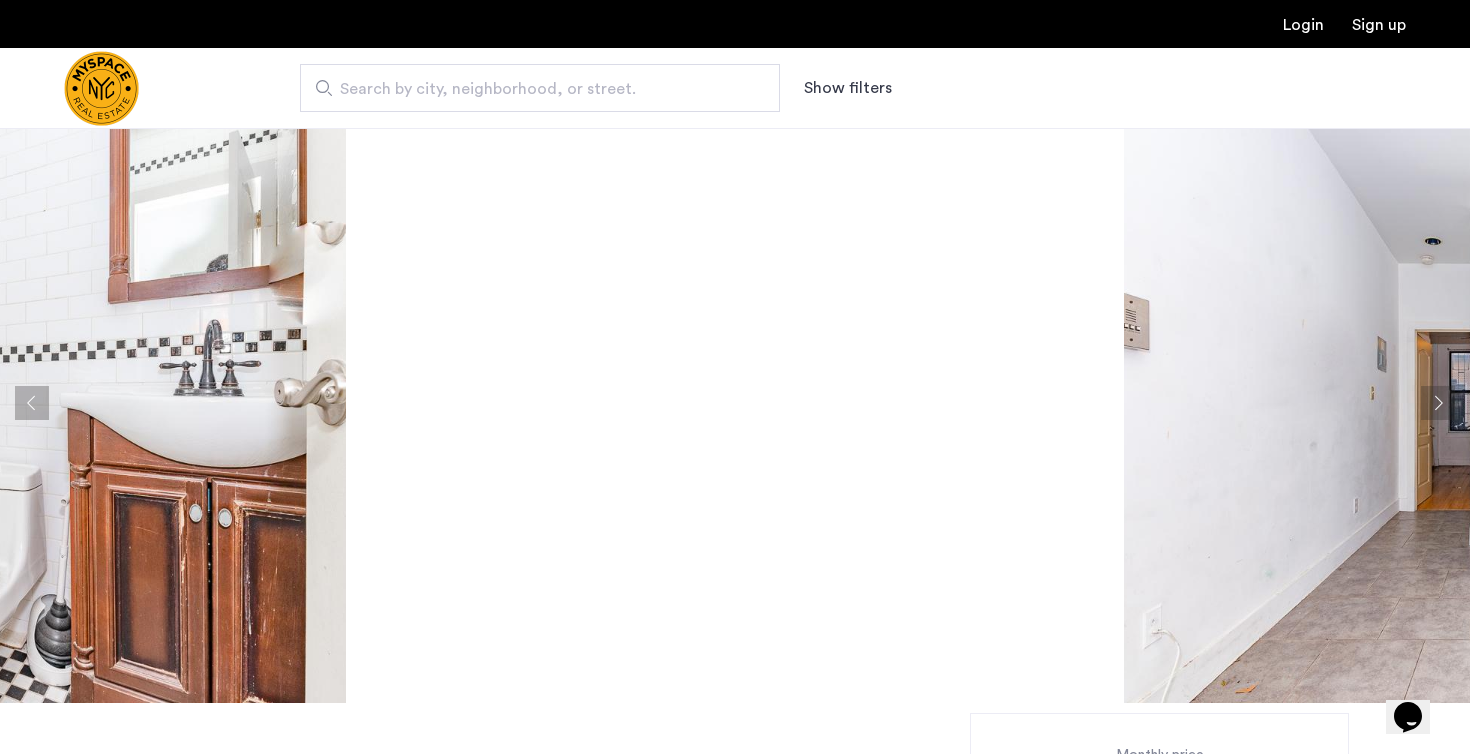 click 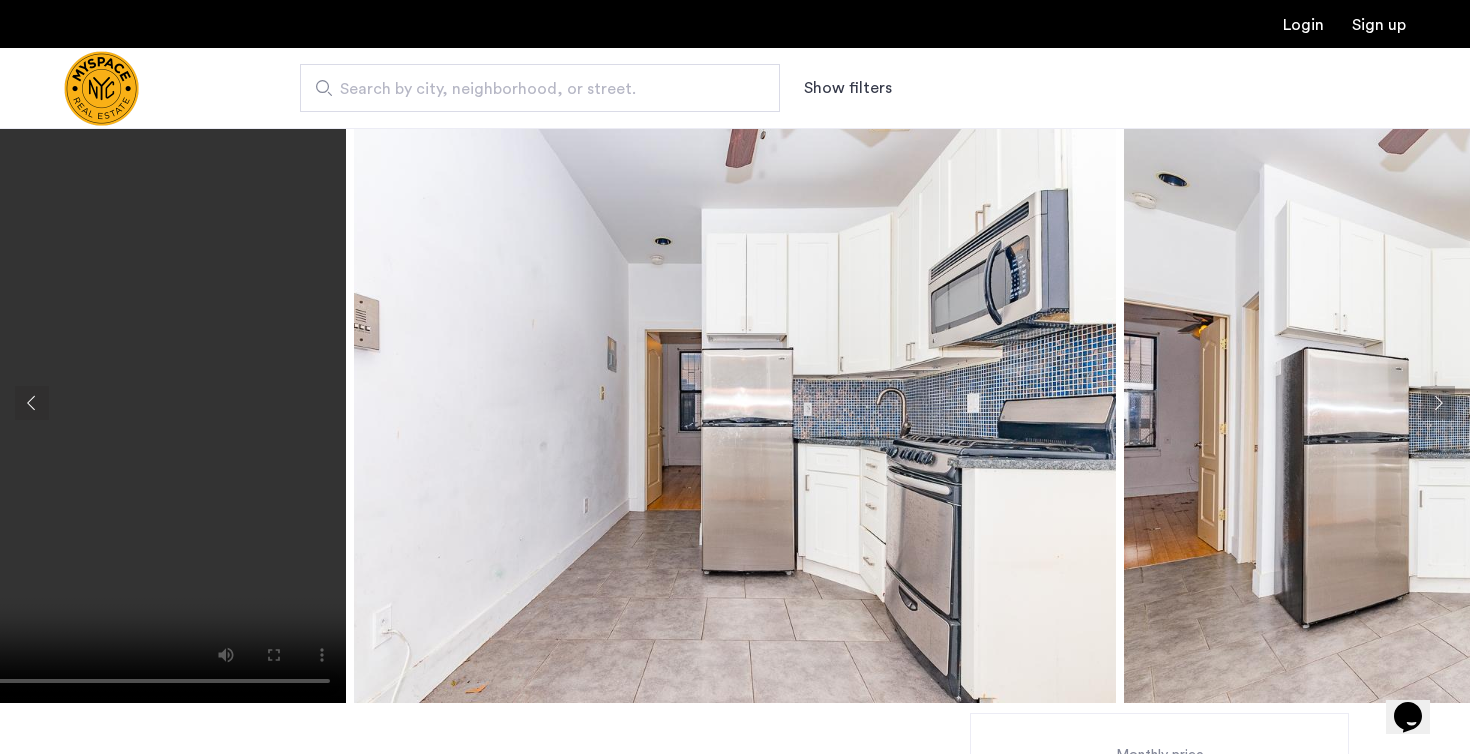 click 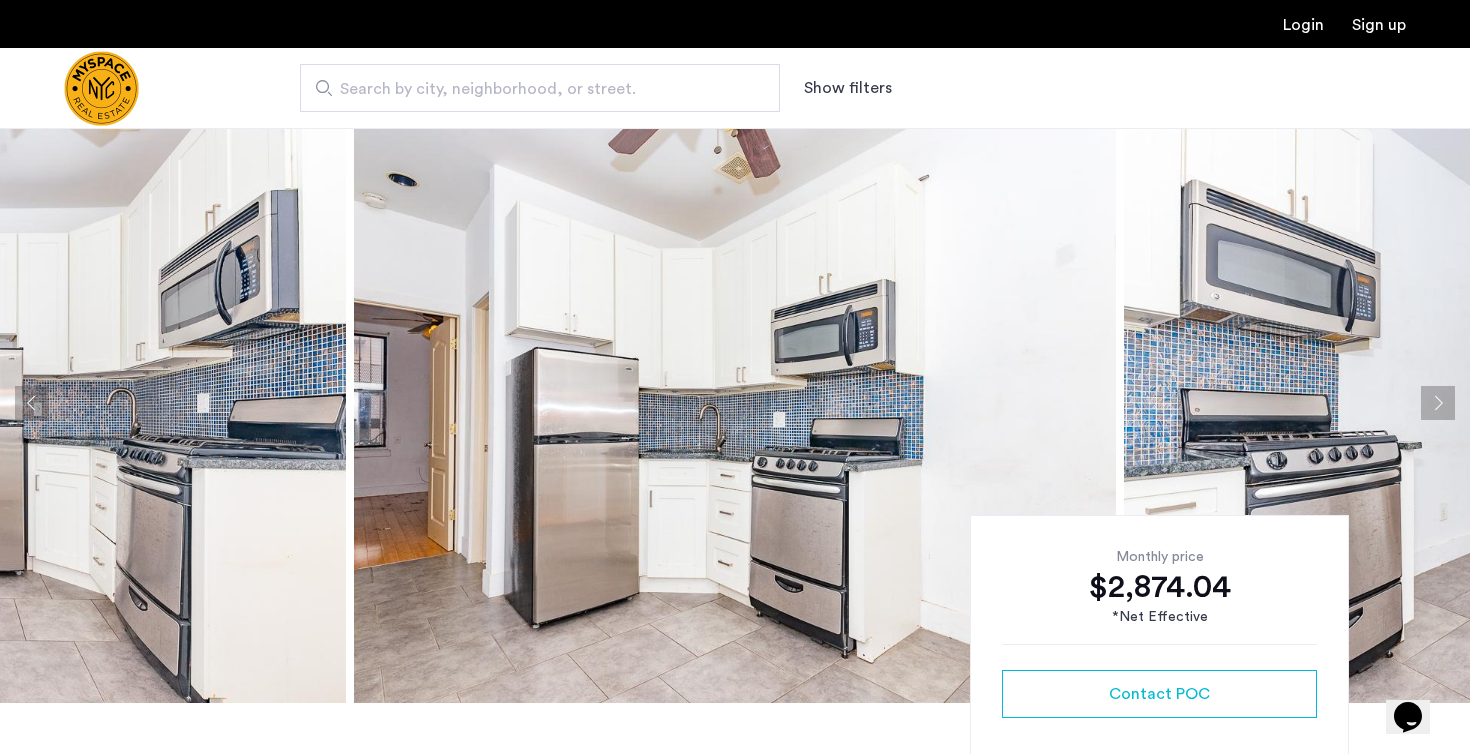 click 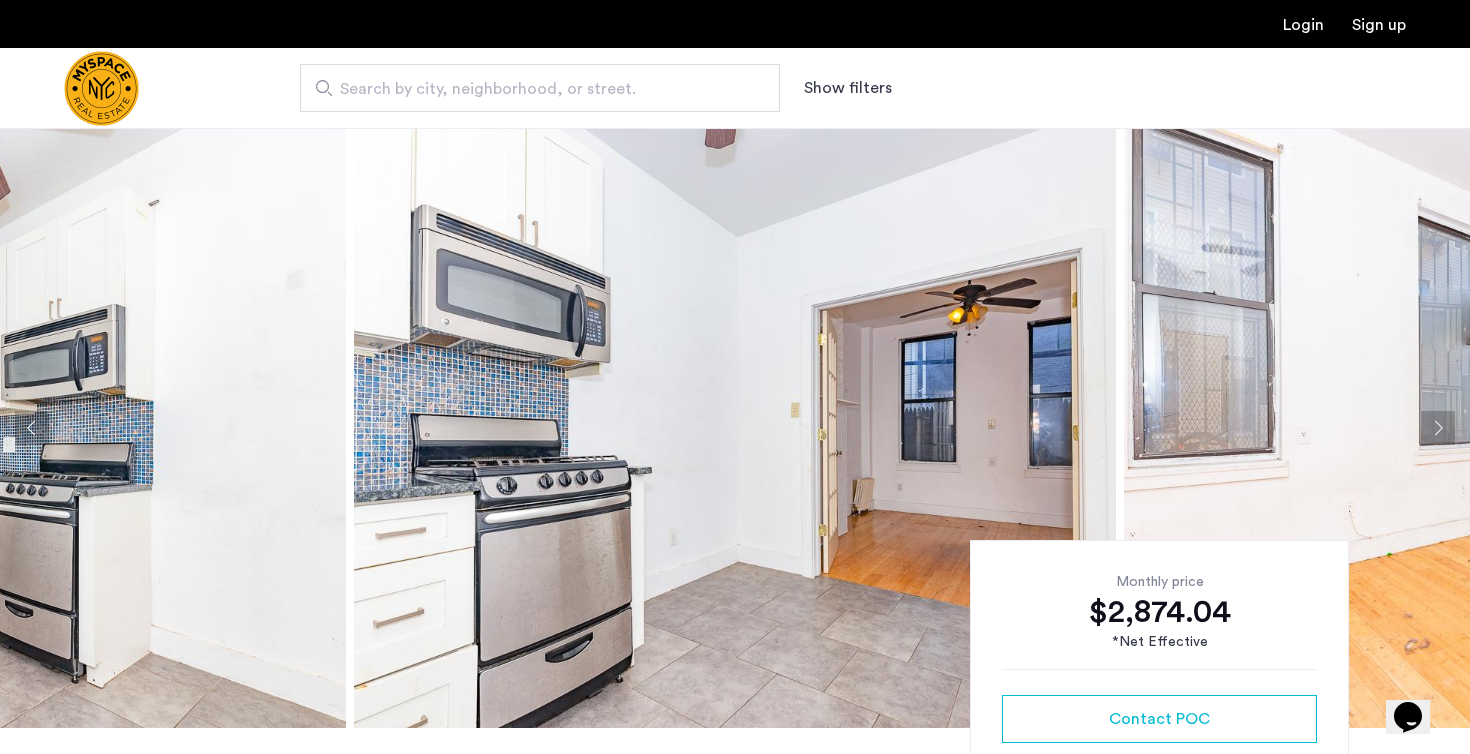 scroll, scrollTop: 0, scrollLeft: 0, axis: both 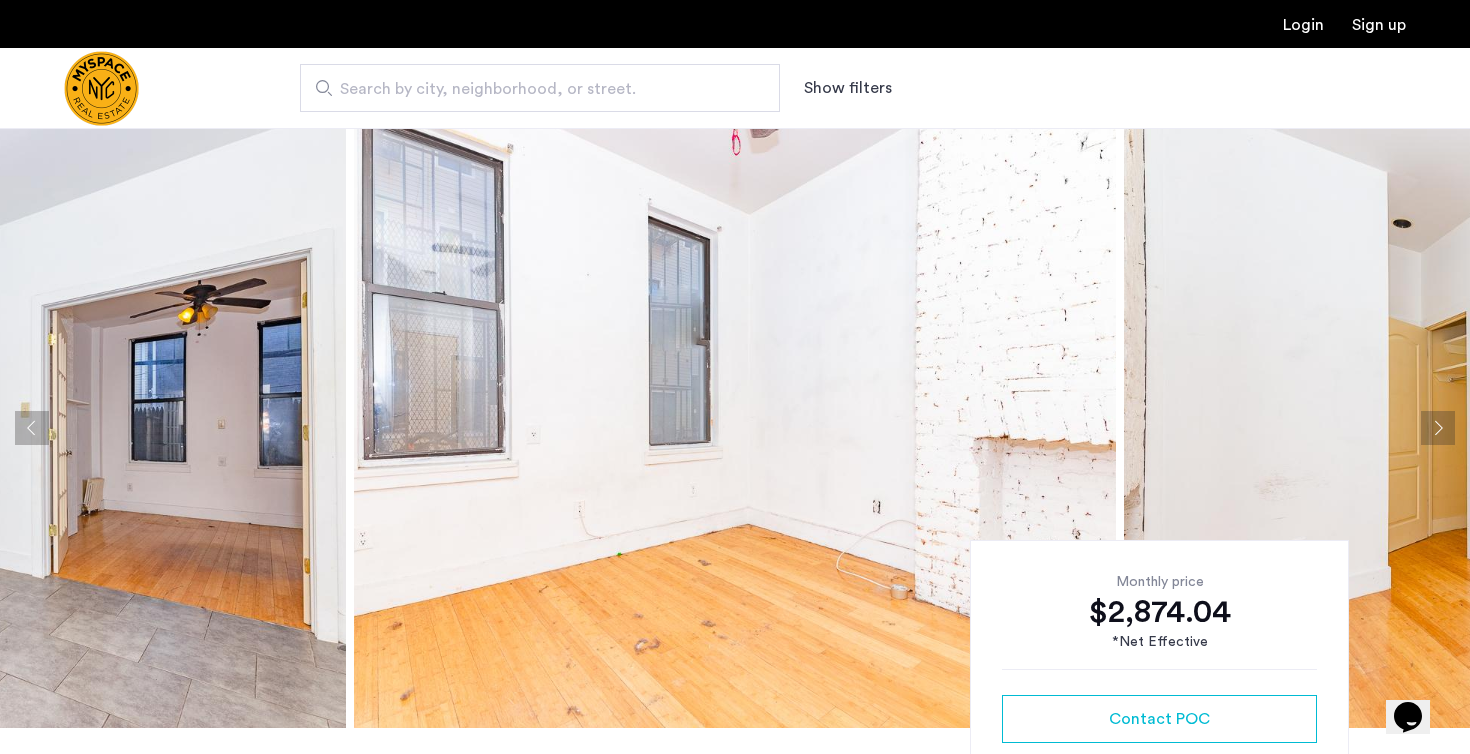click 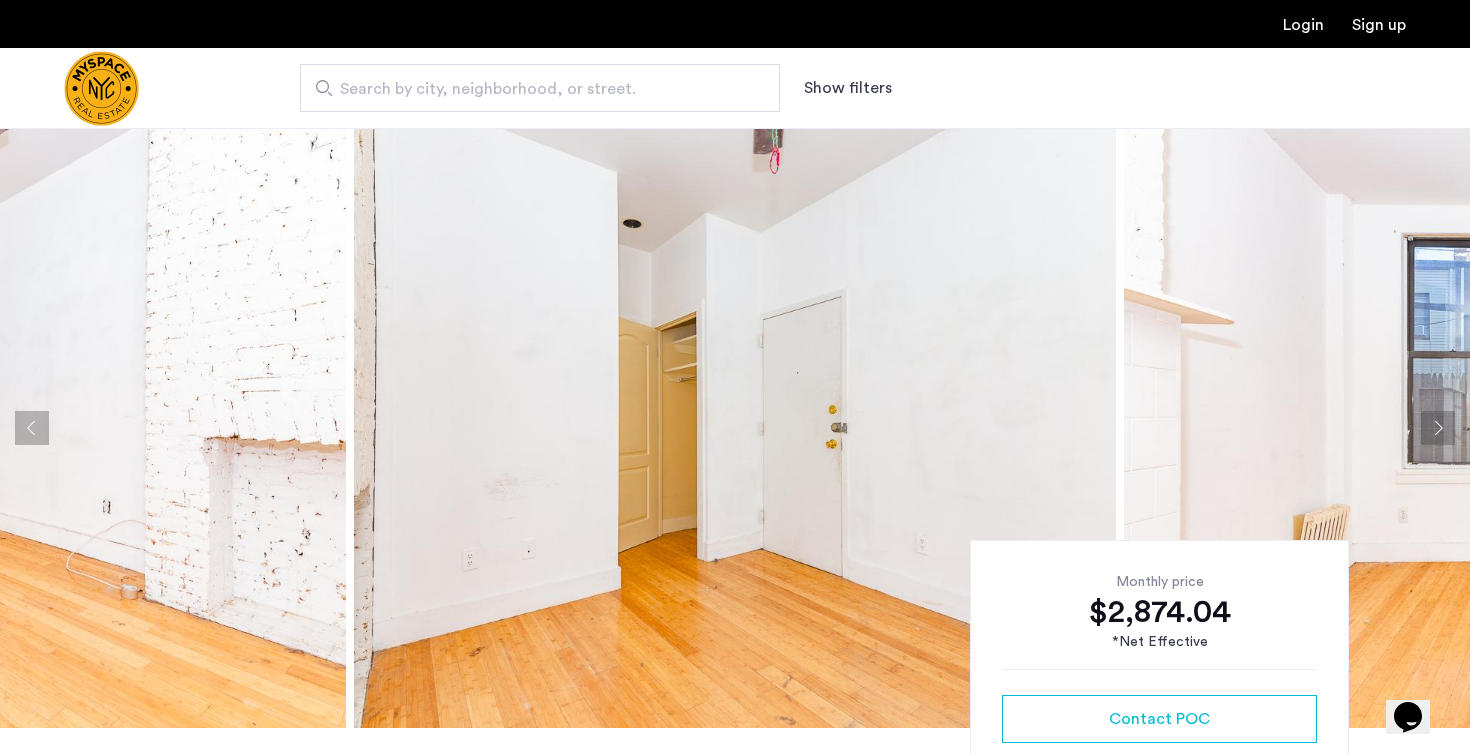 click 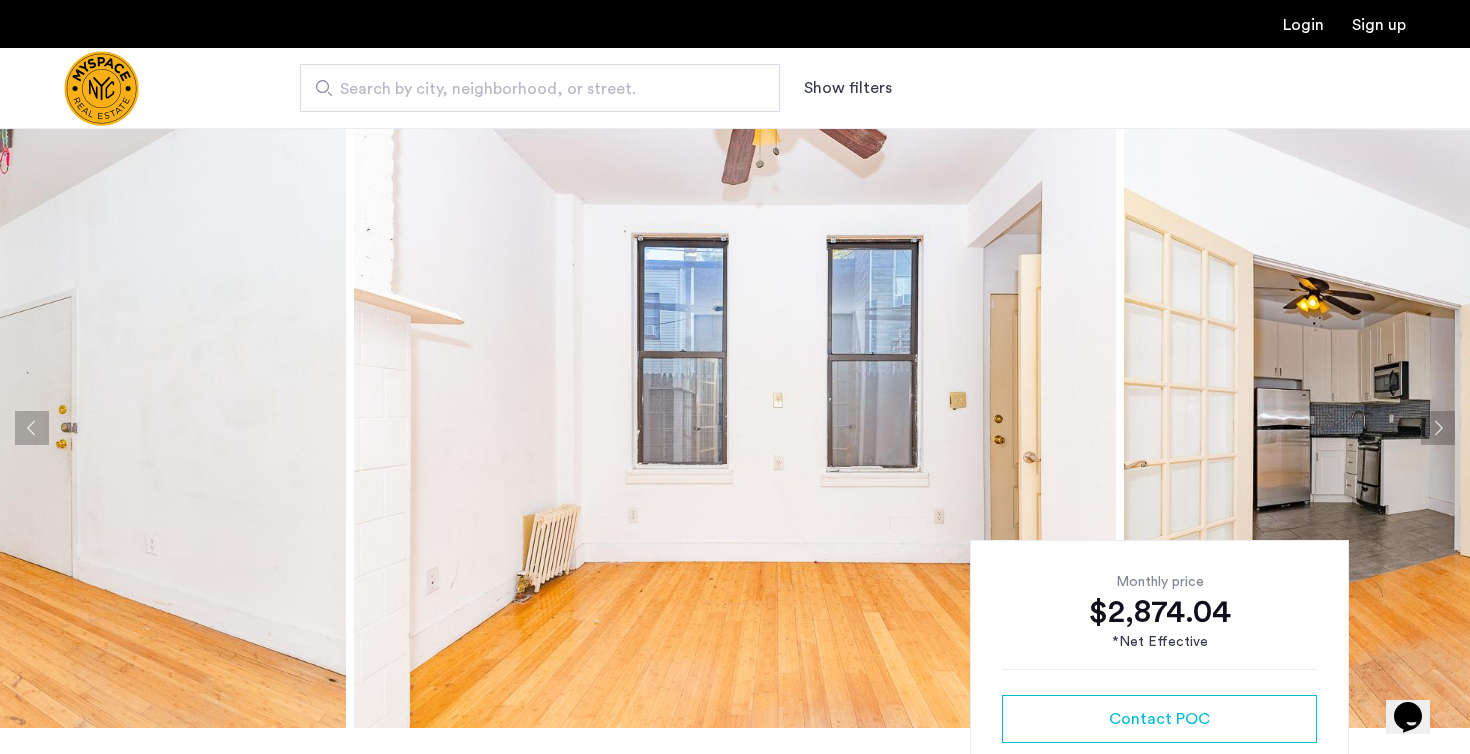 click 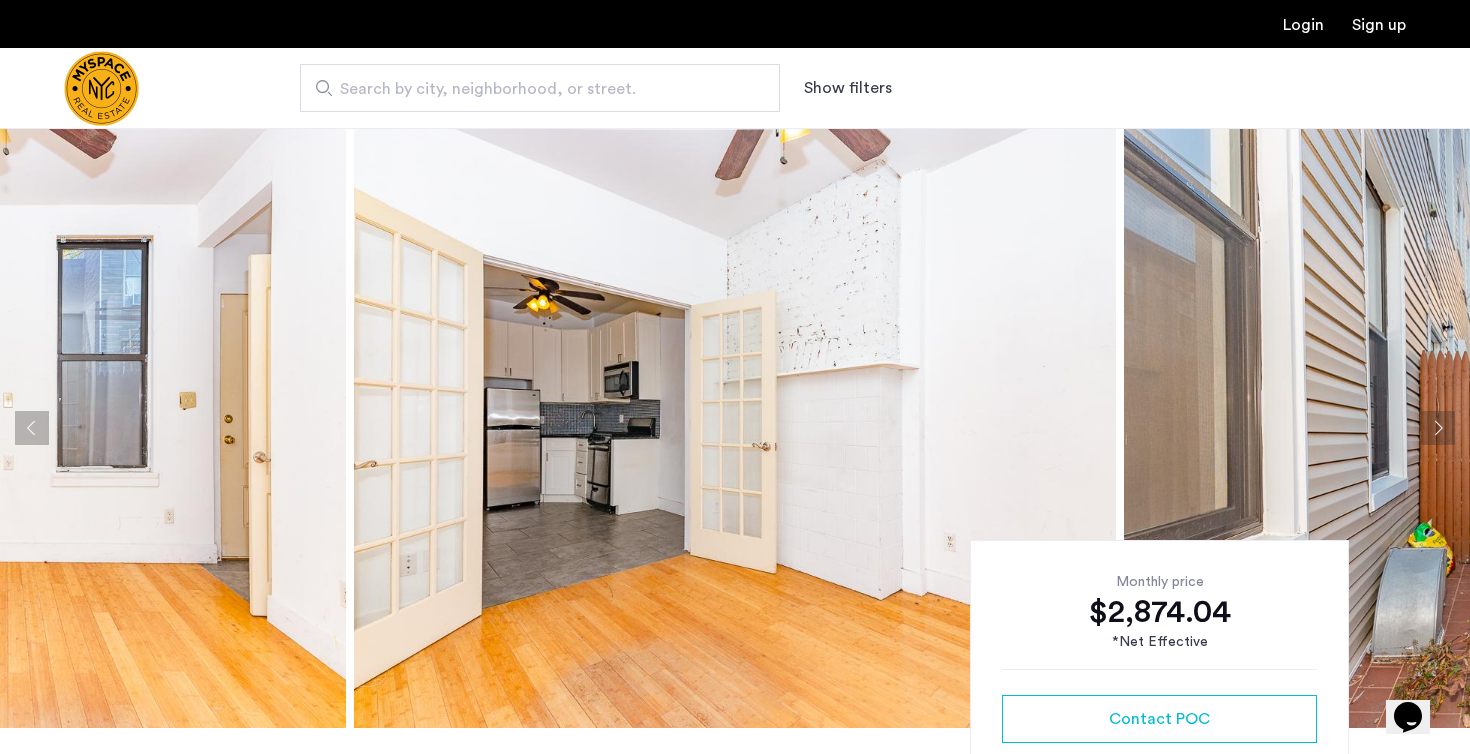 click 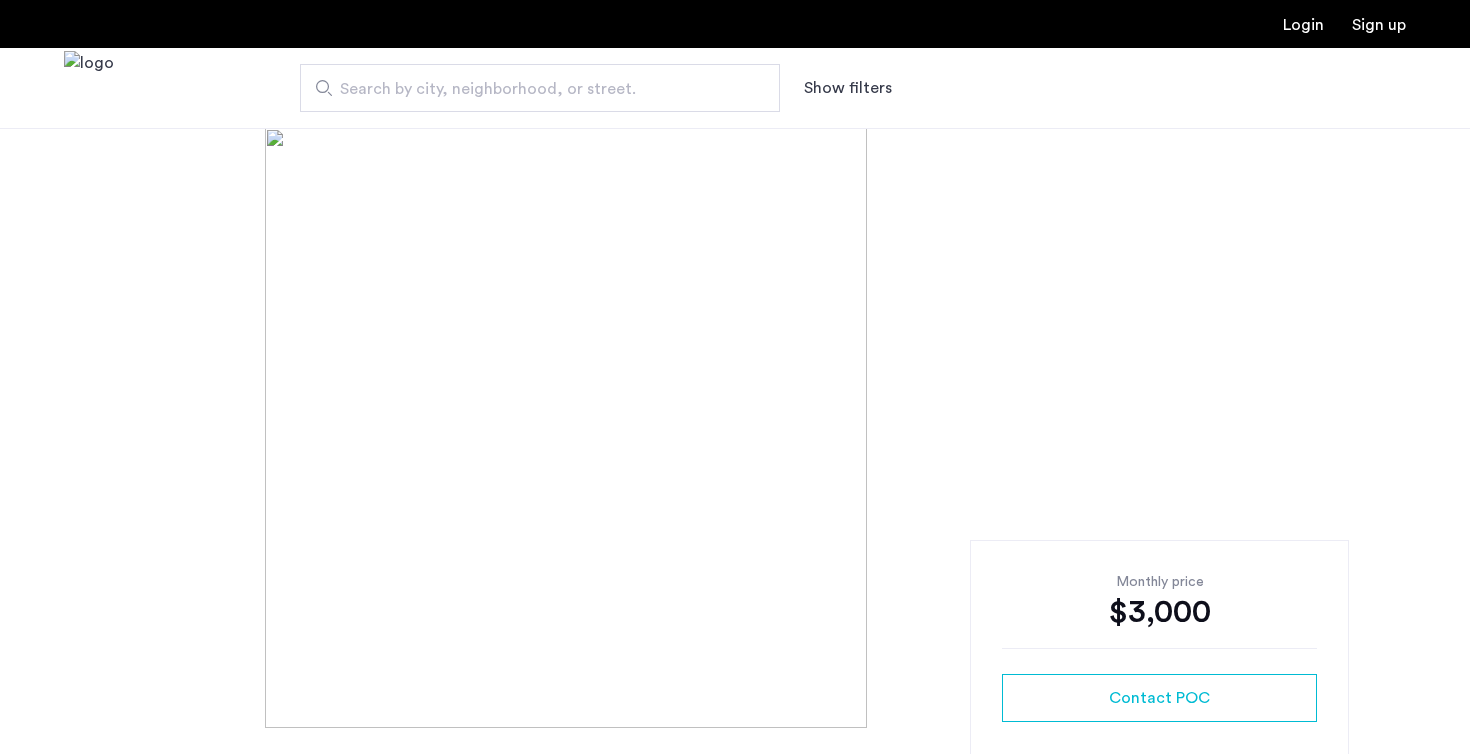 scroll, scrollTop: 0, scrollLeft: 0, axis: both 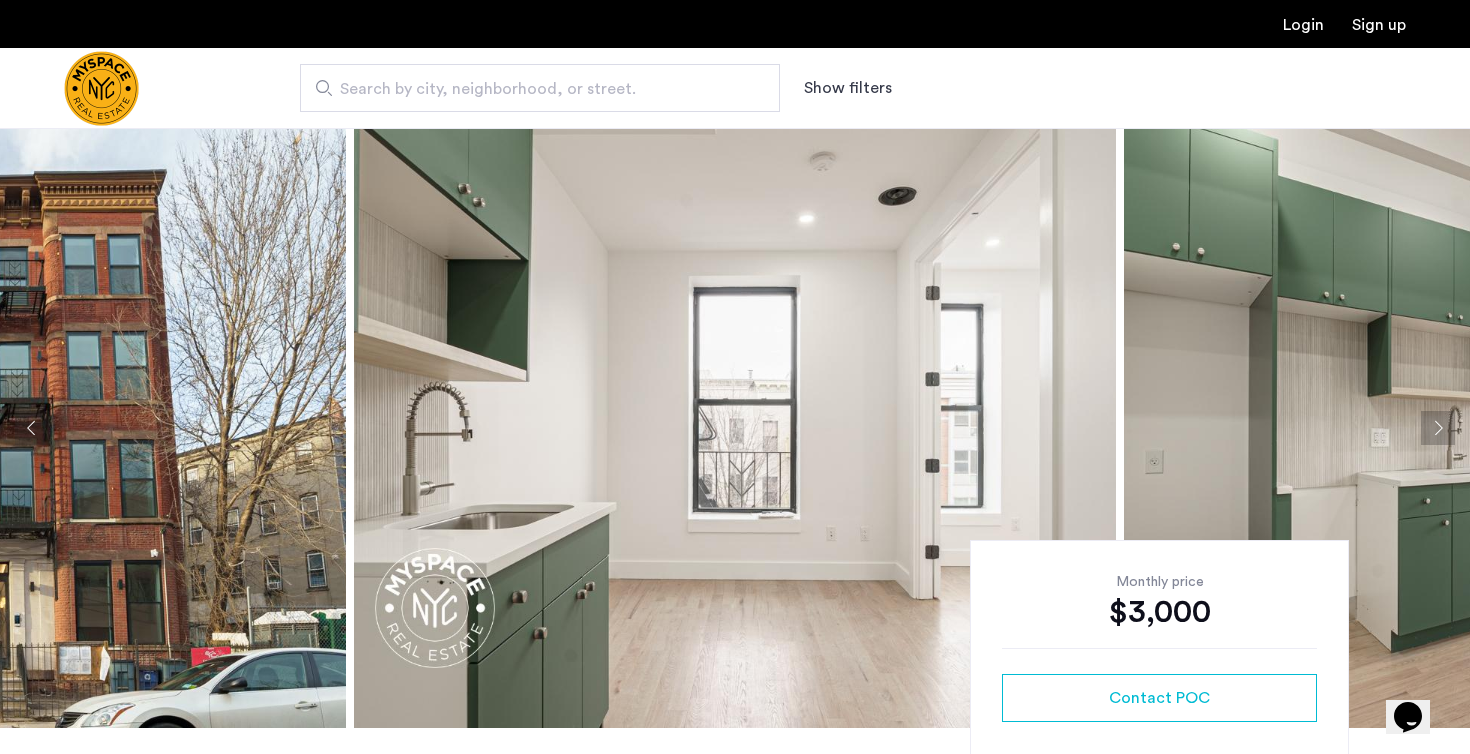 click 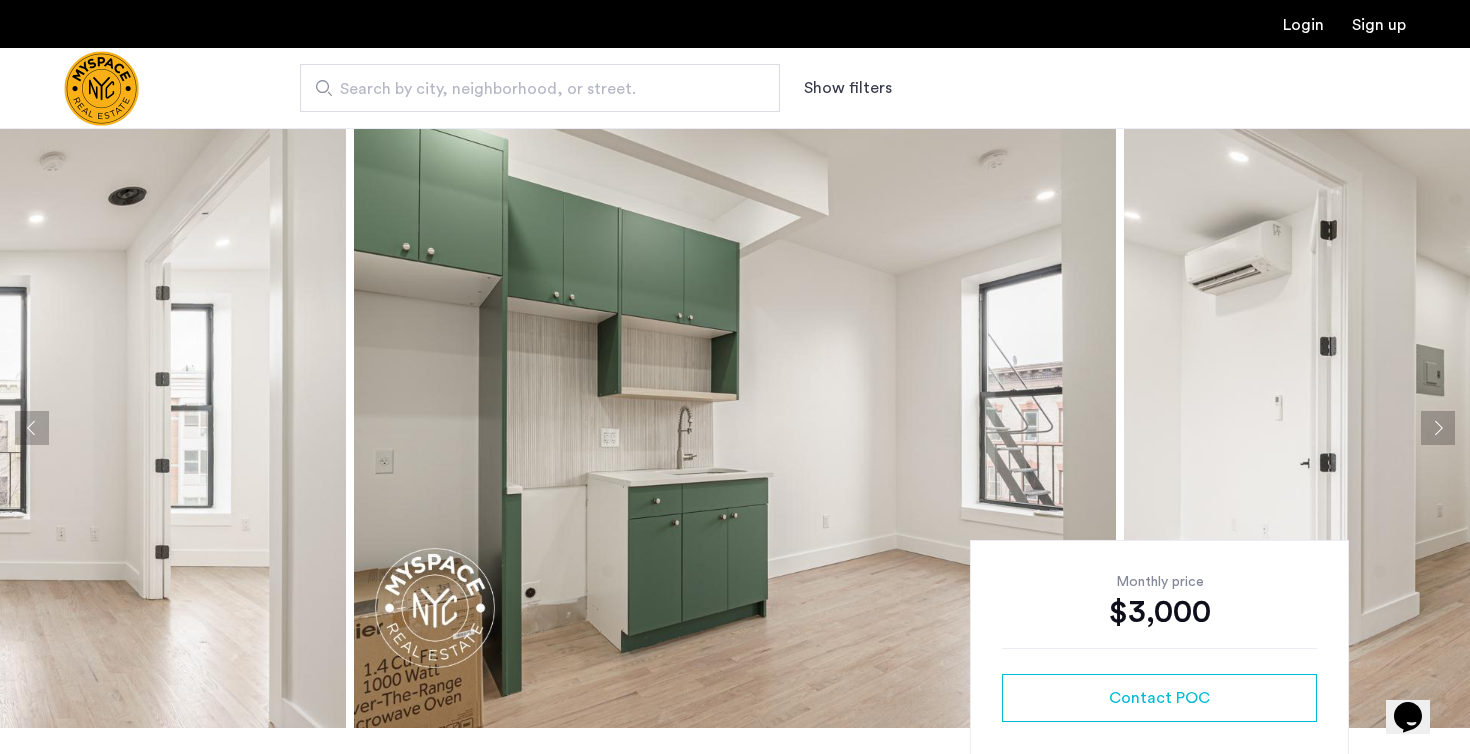 click 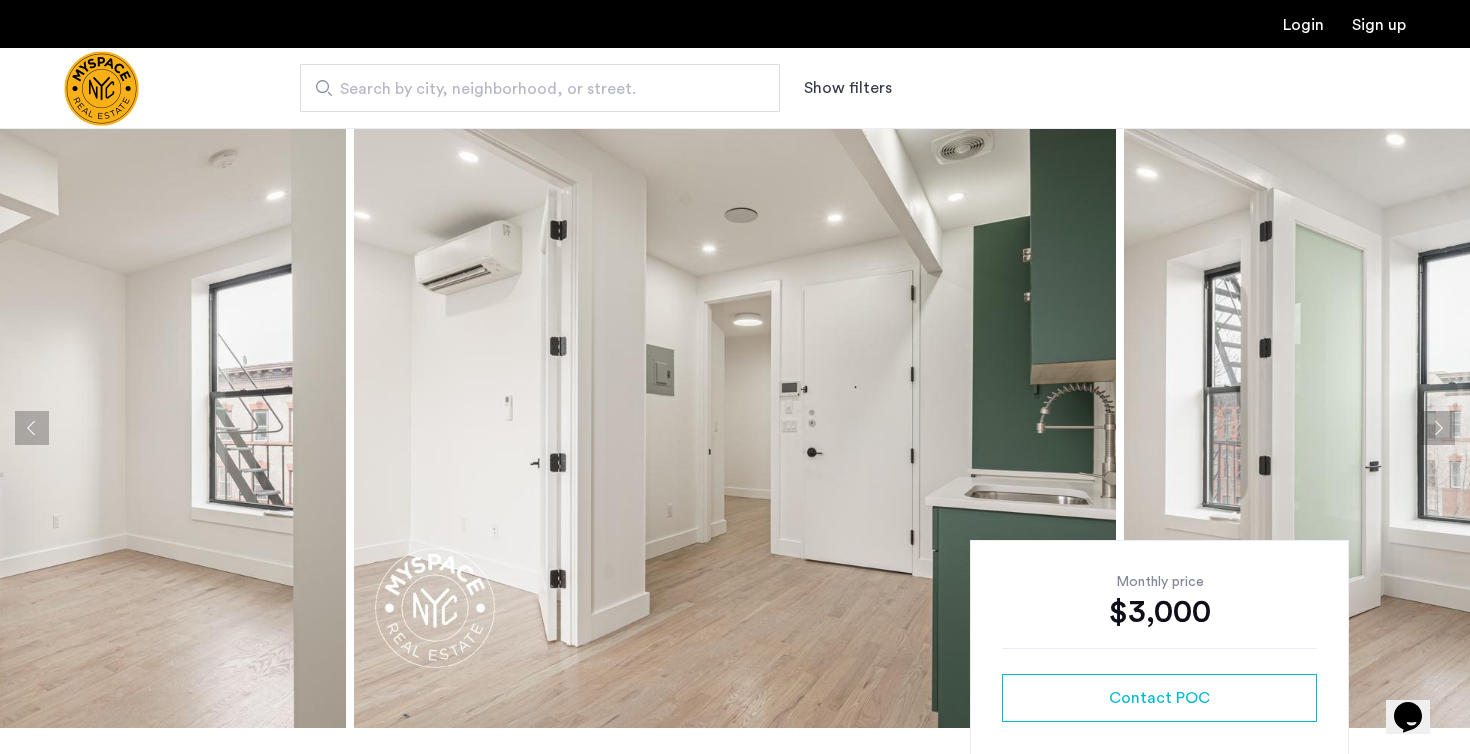click 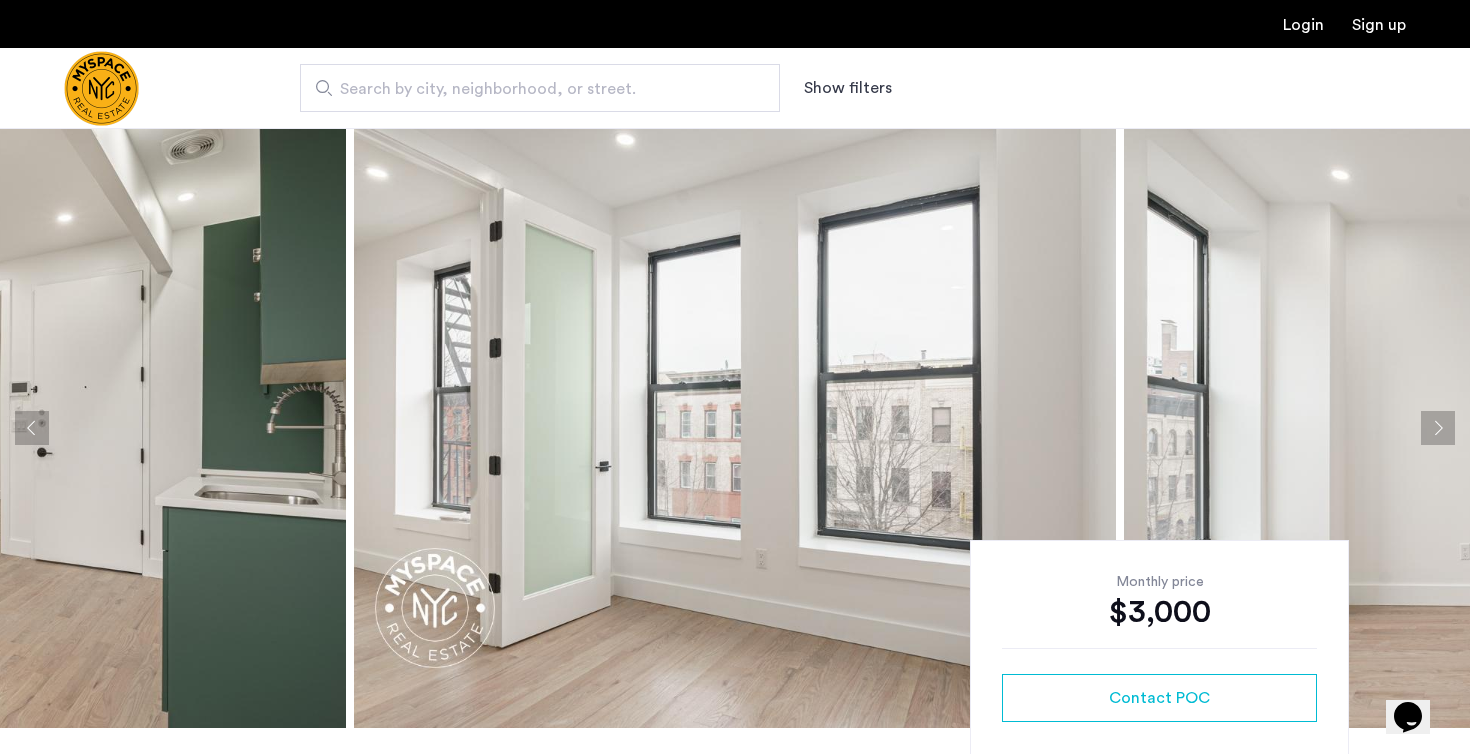 click 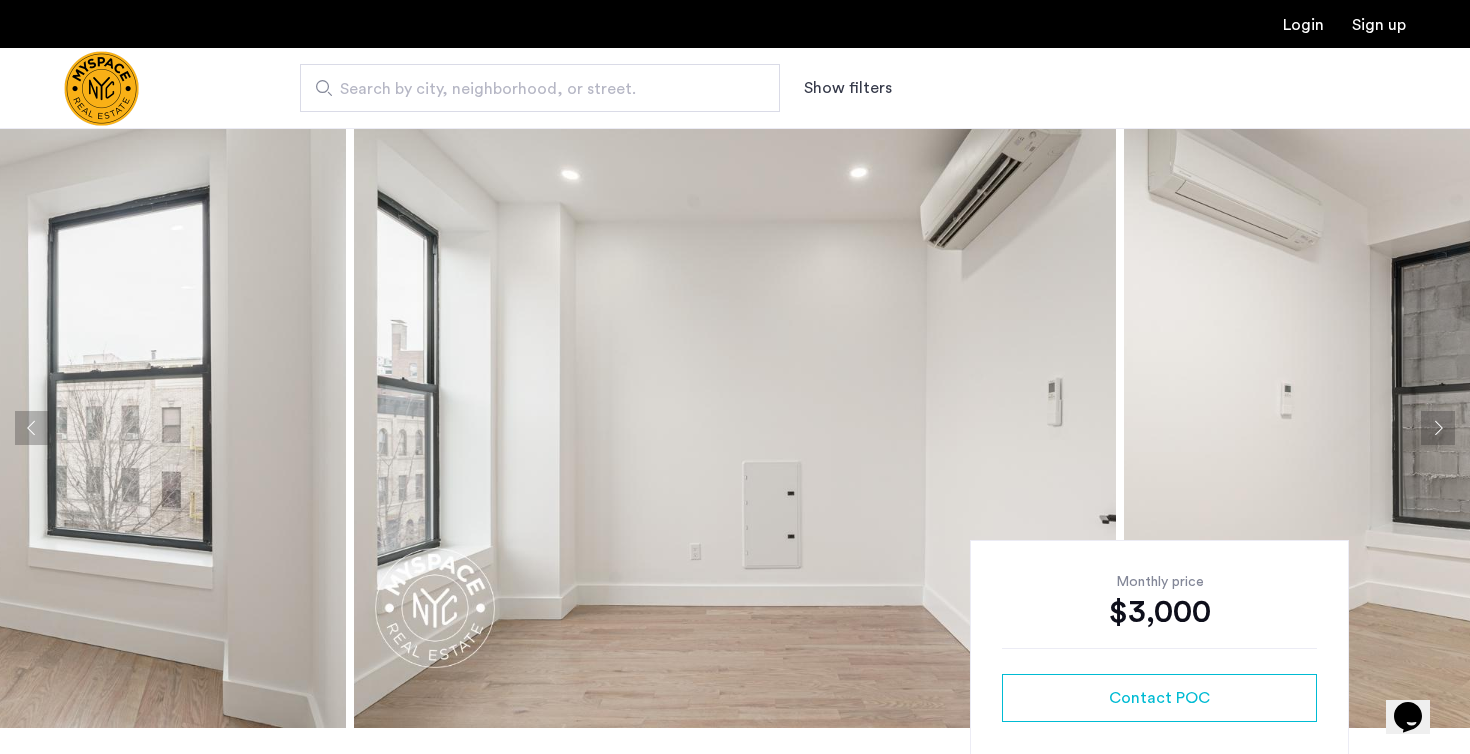 click 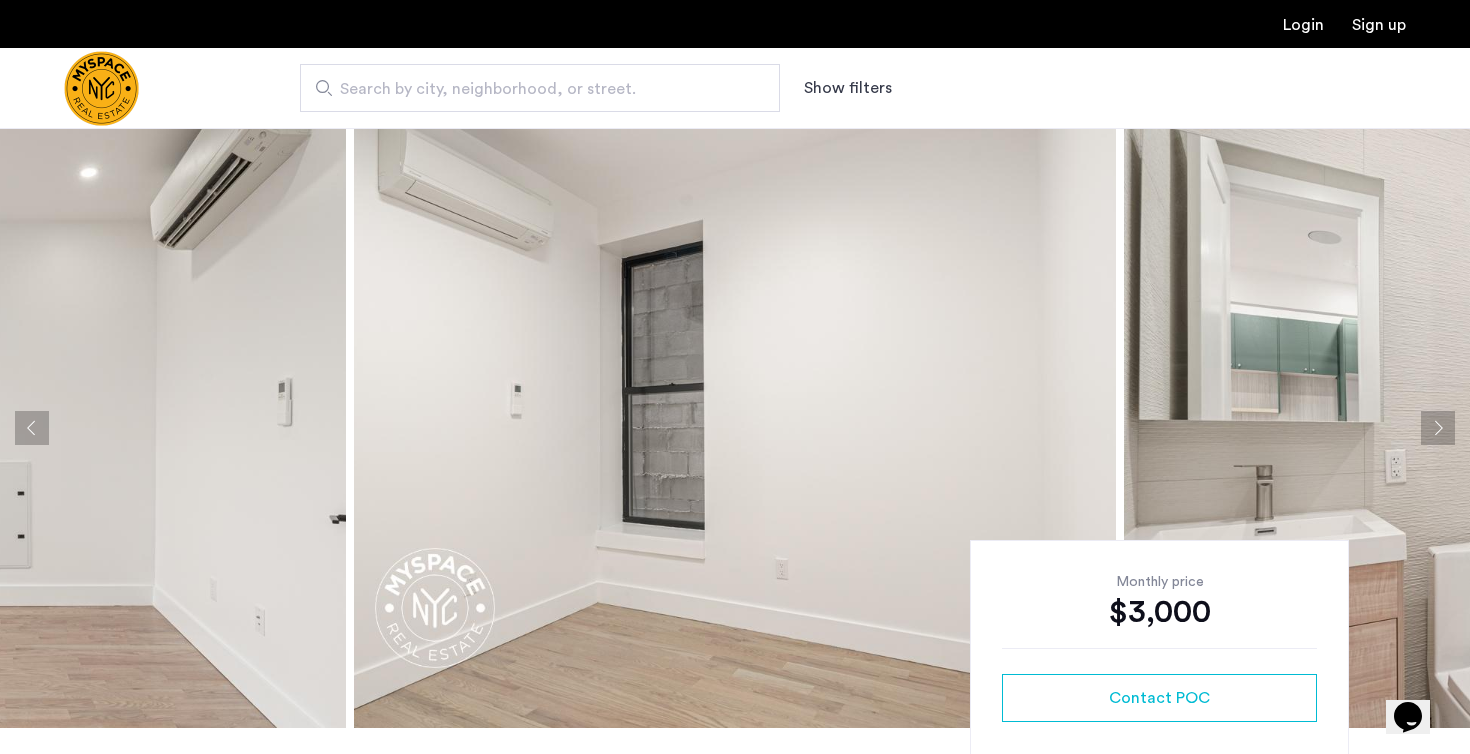 click 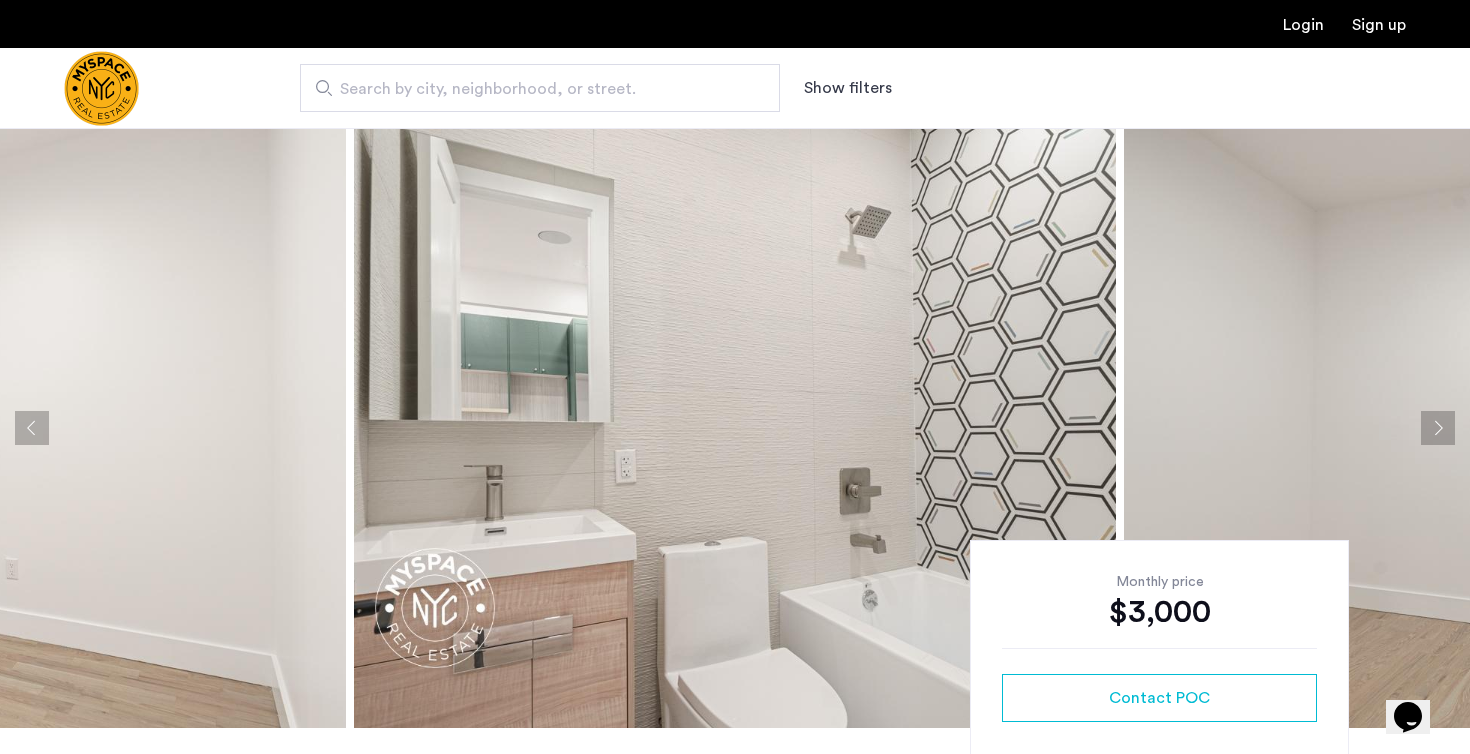 click 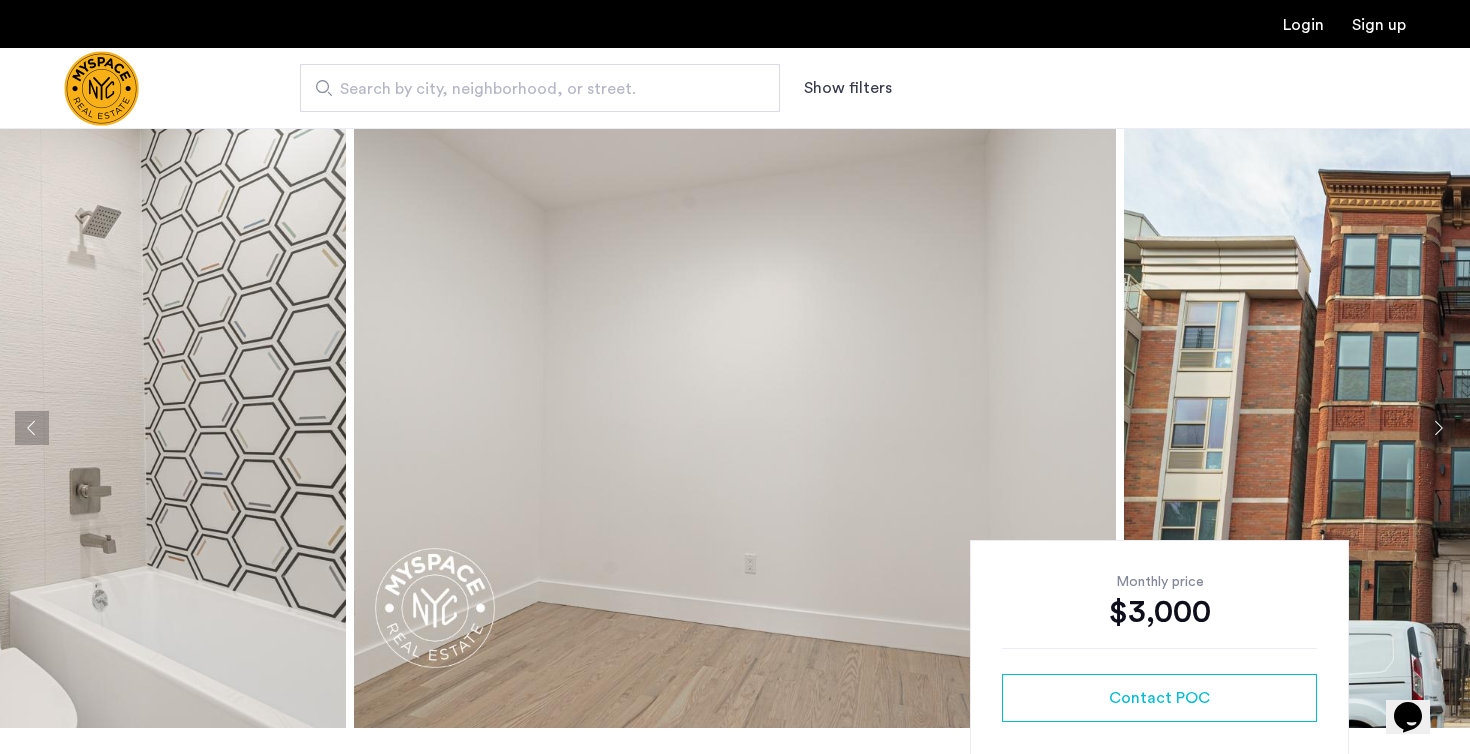 click 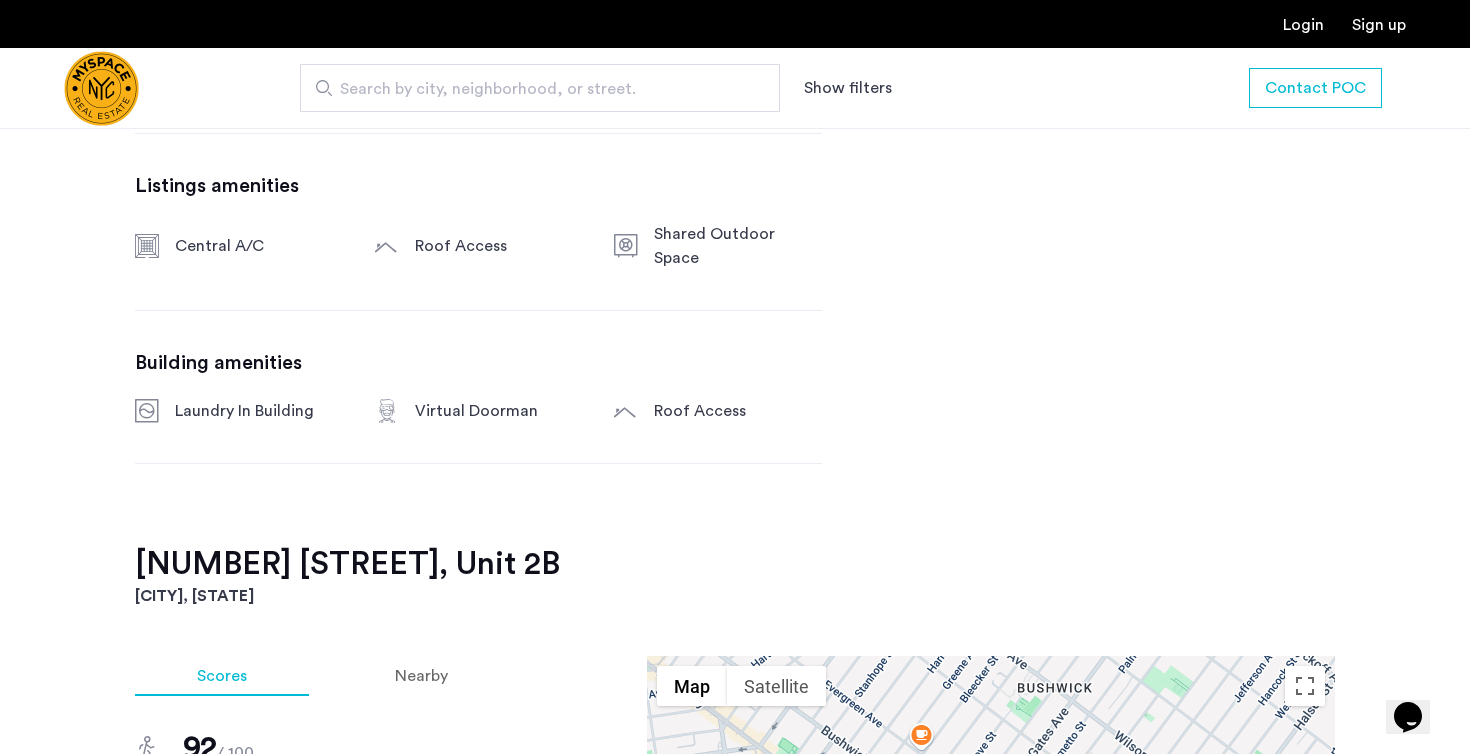 scroll, scrollTop: 1227, scrollLeft: 0, axis: vertical 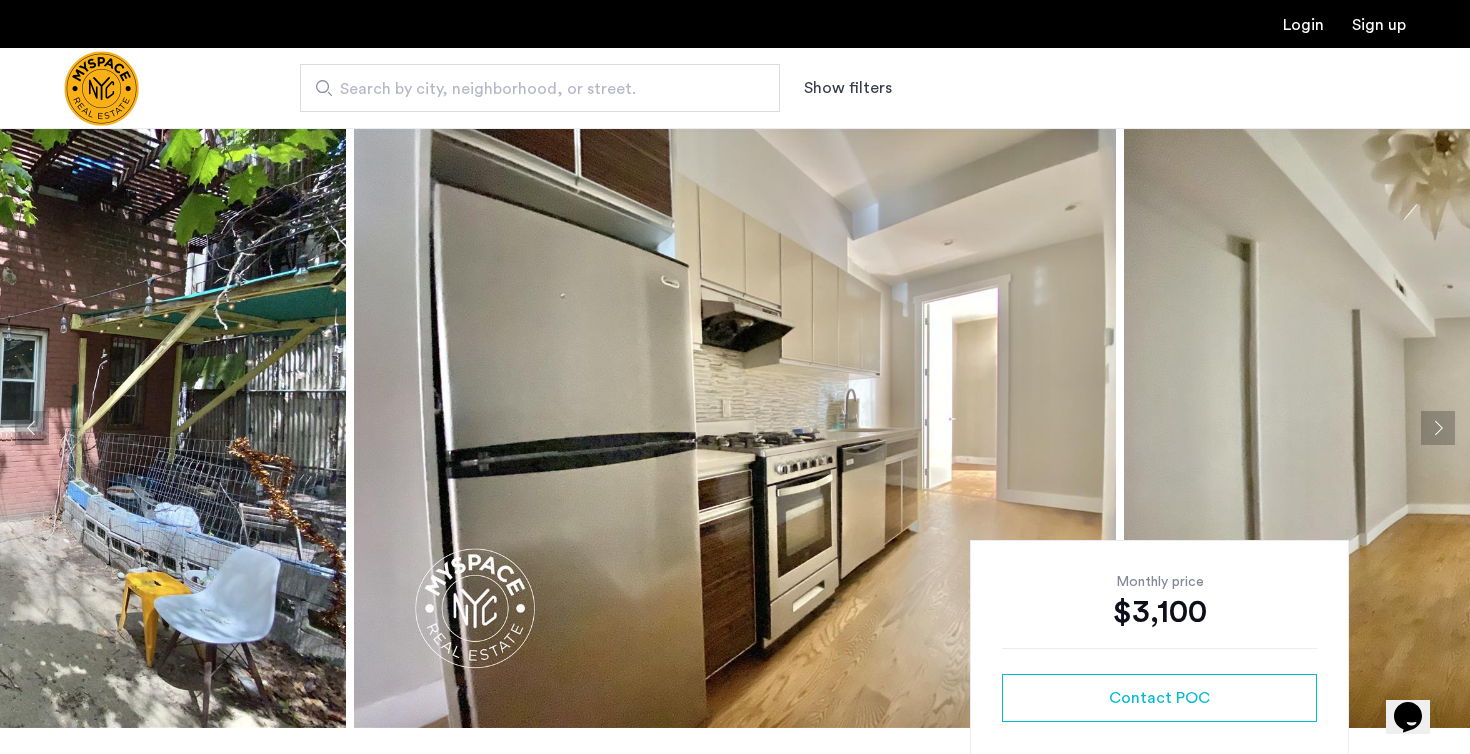 click 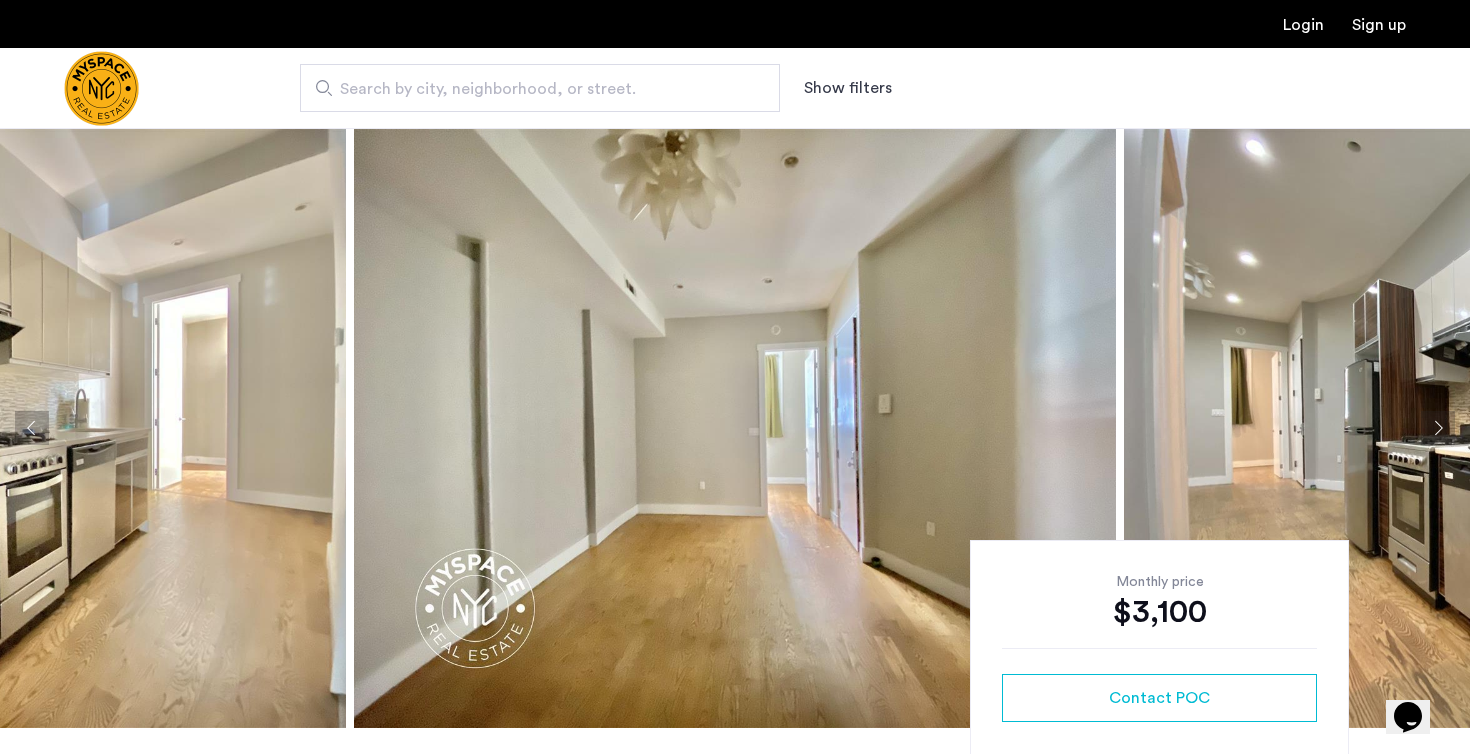 click 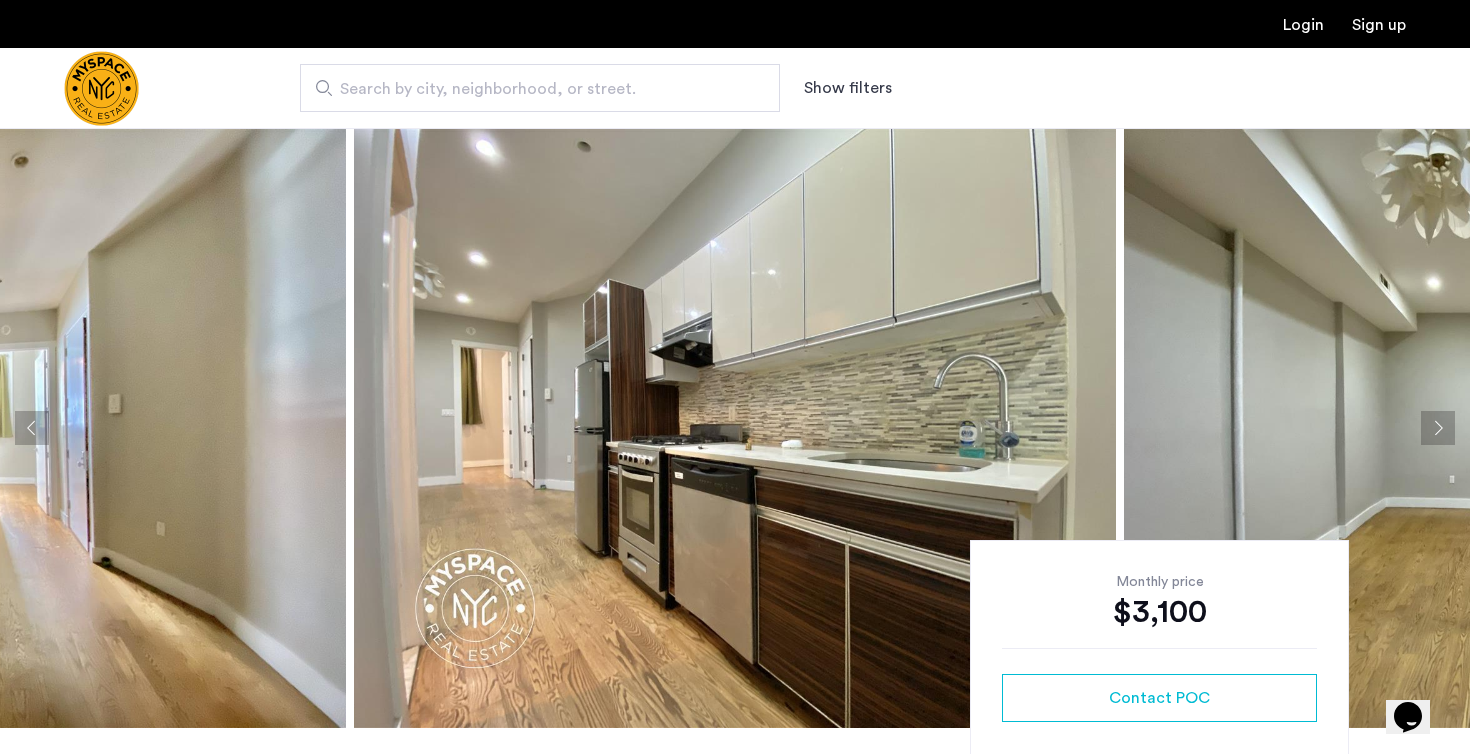 click 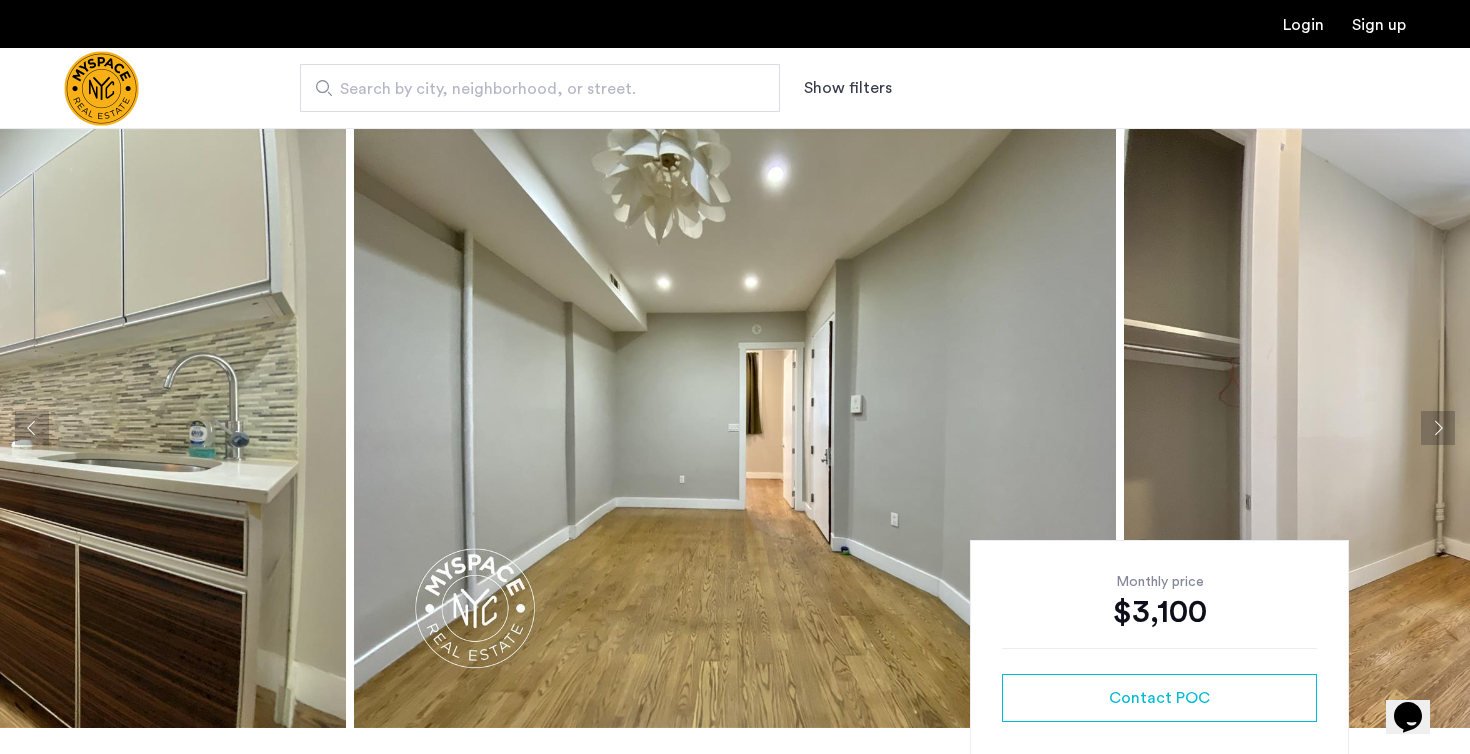 click 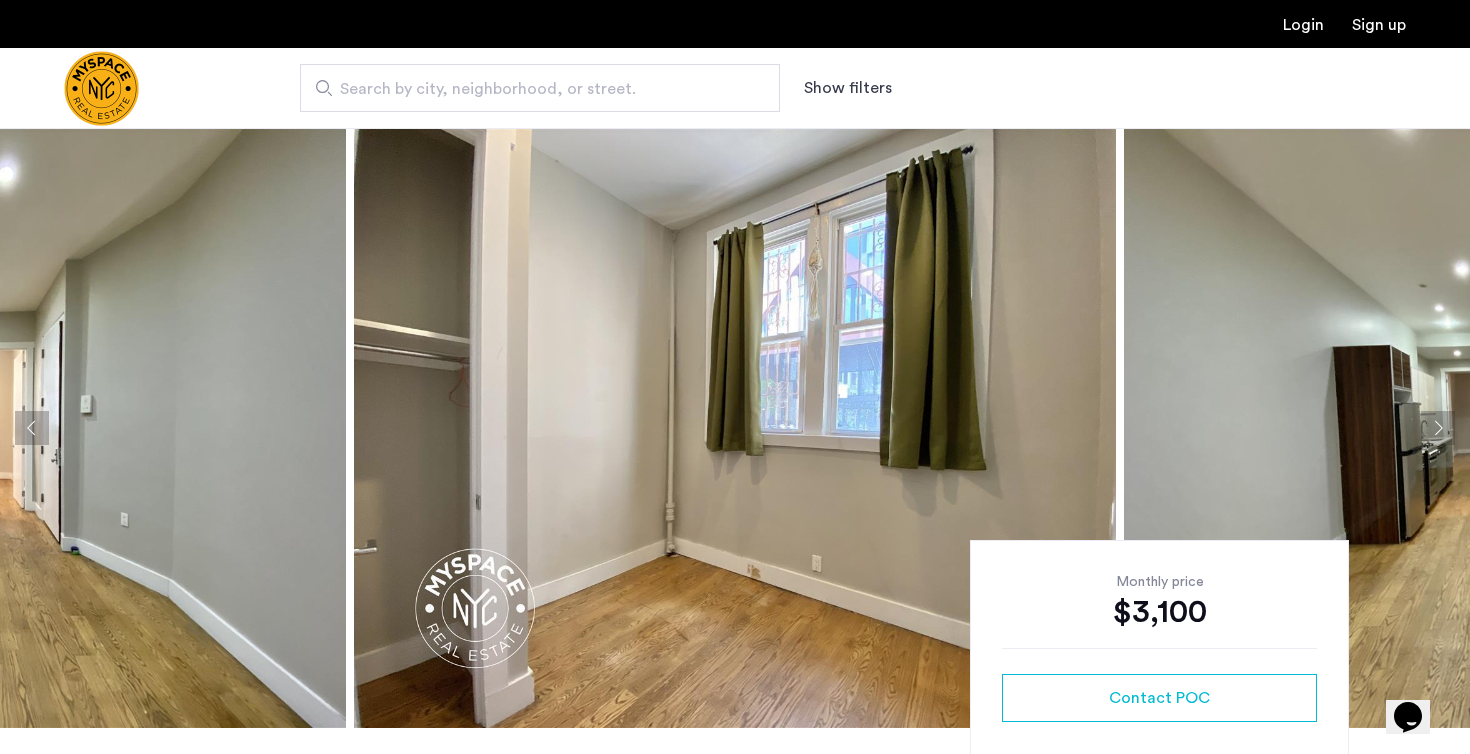 click 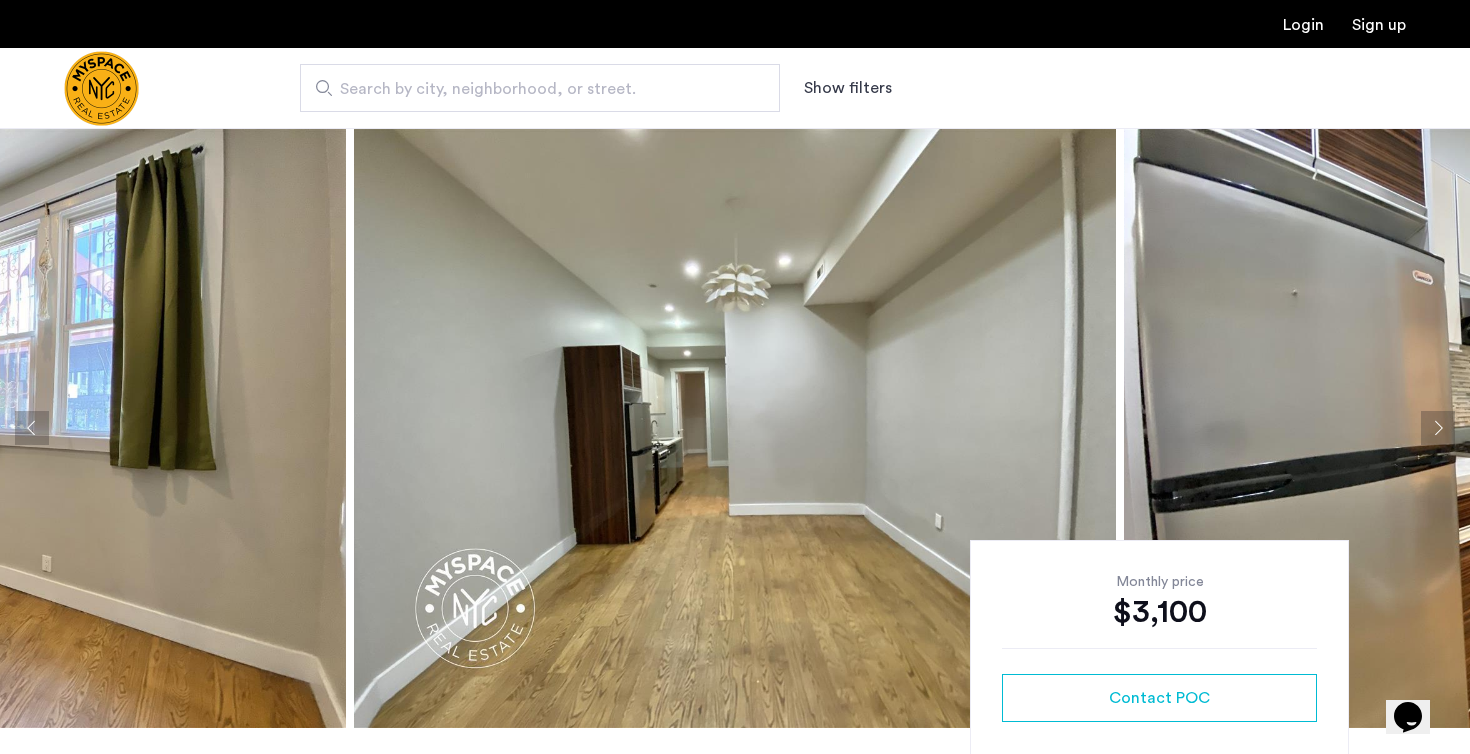 click 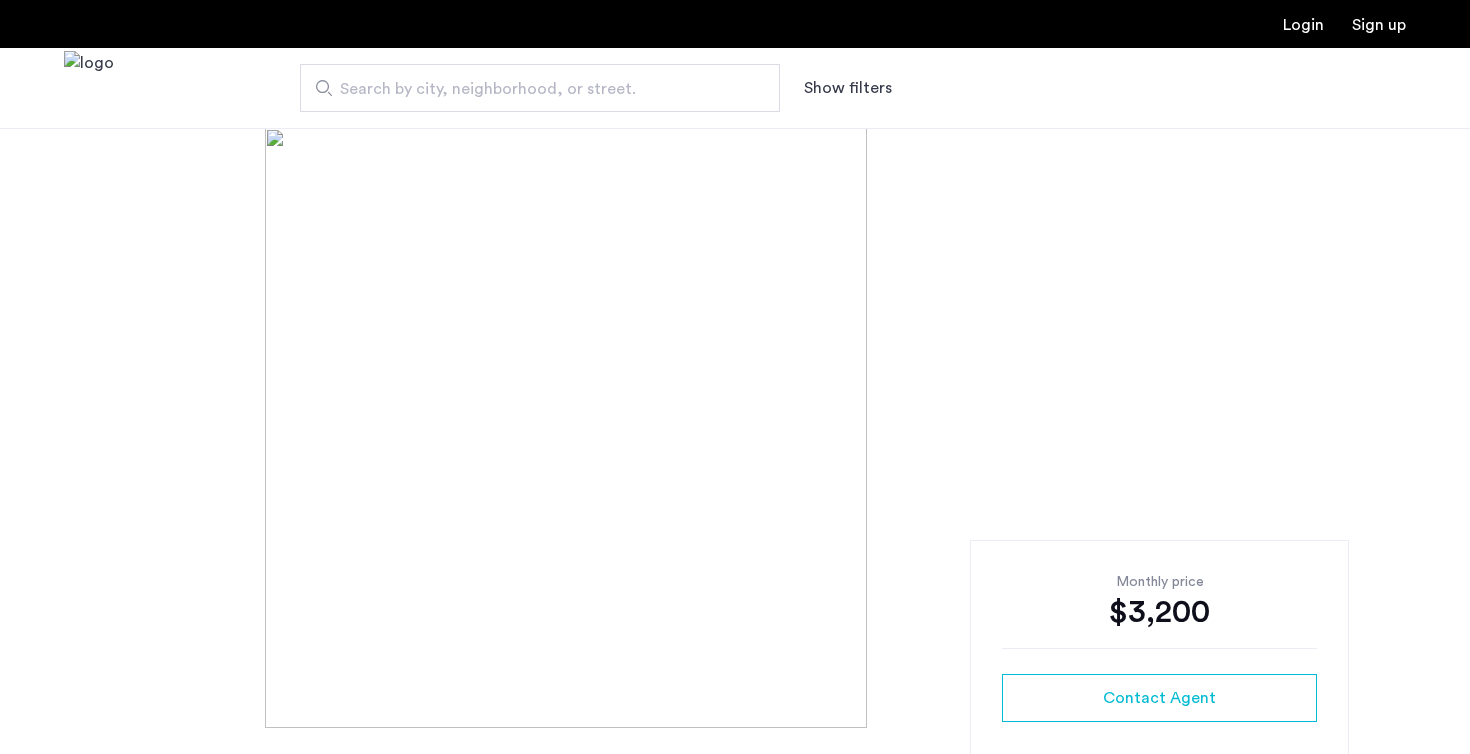 scroll, scrollTop: 0, scrollLeft: 0, axis: both 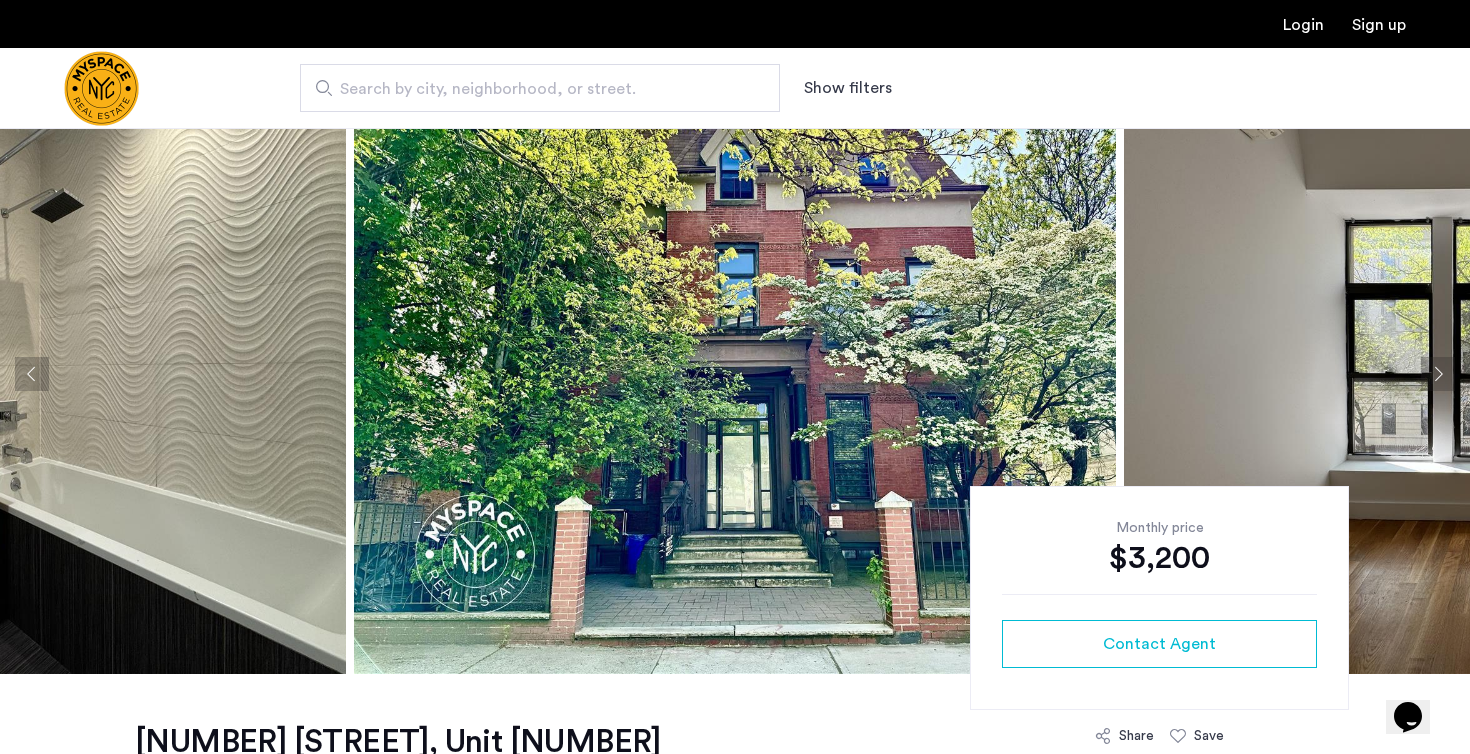 click 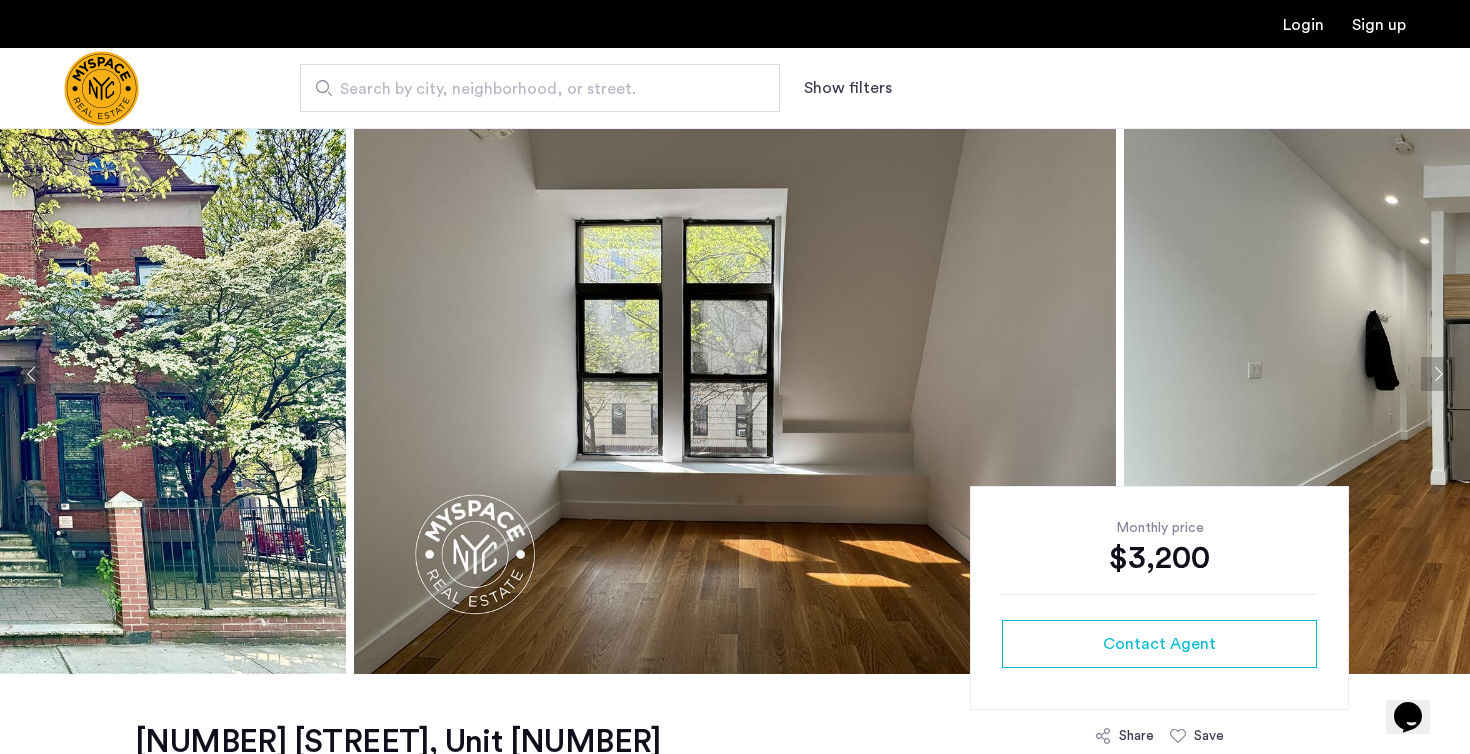 click 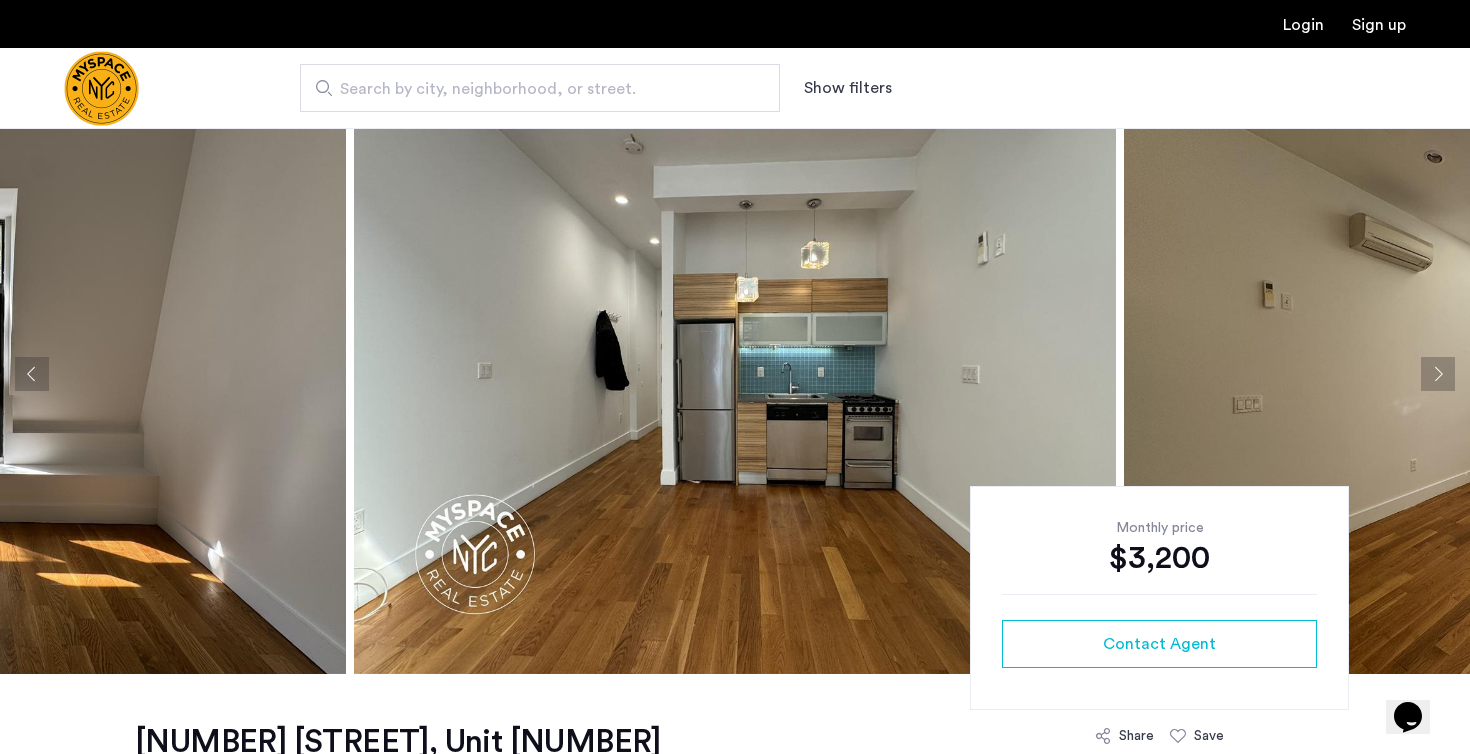 click 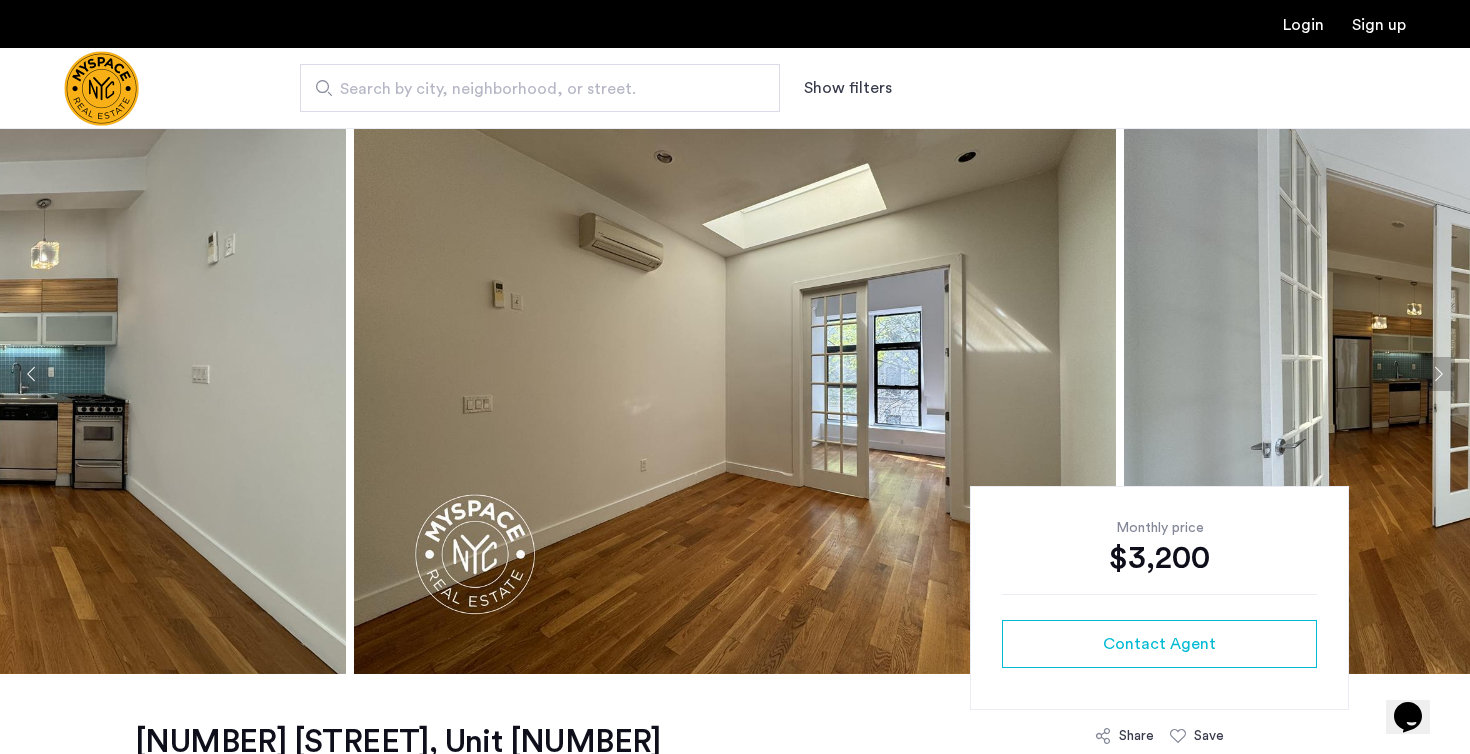 click 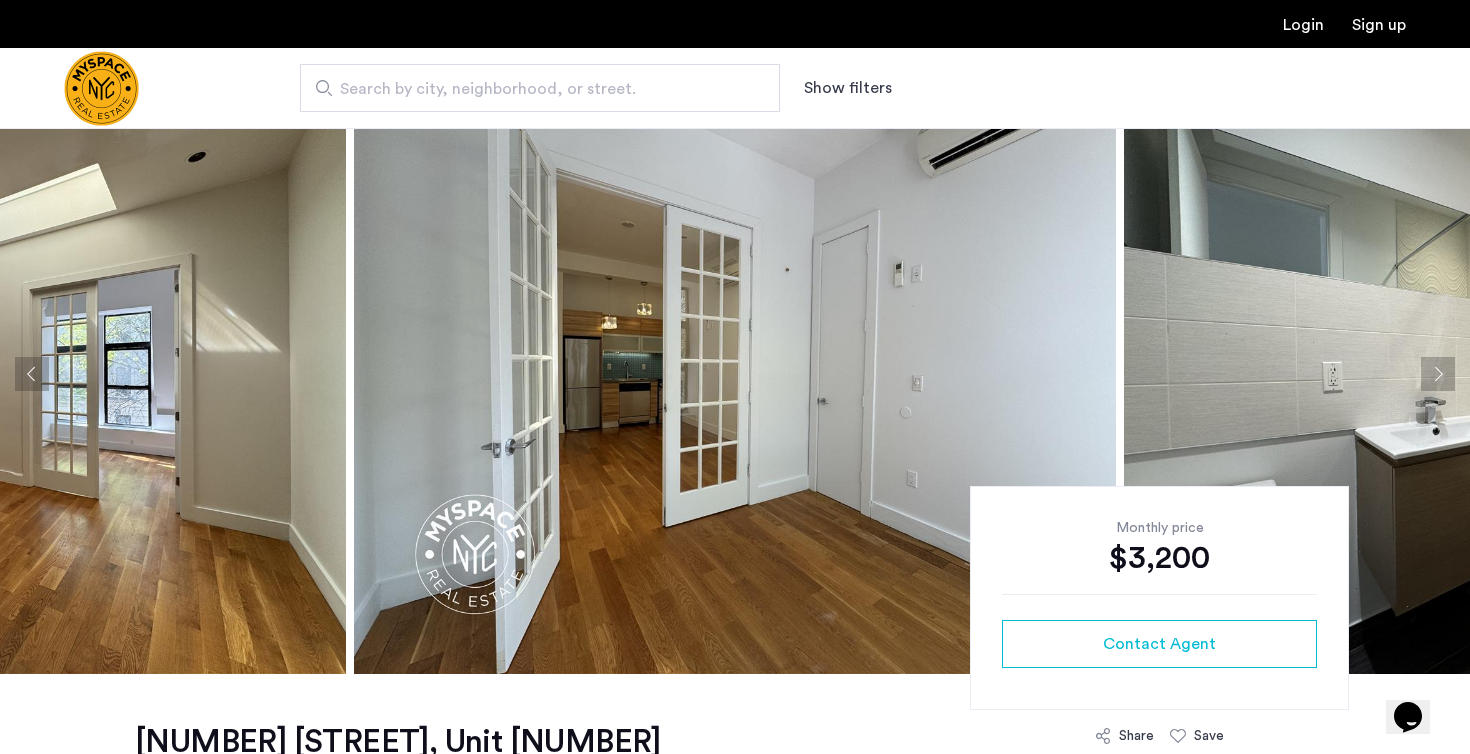 click 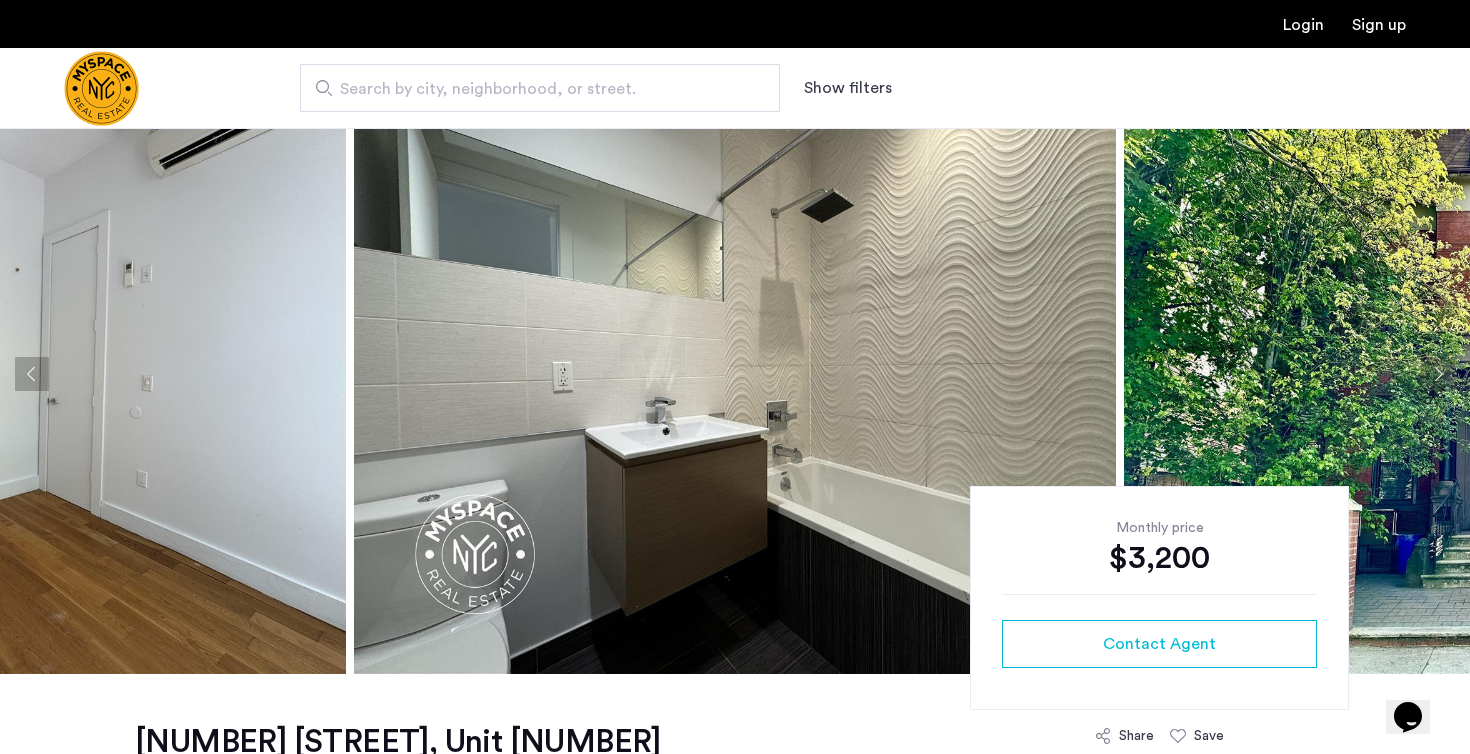 click 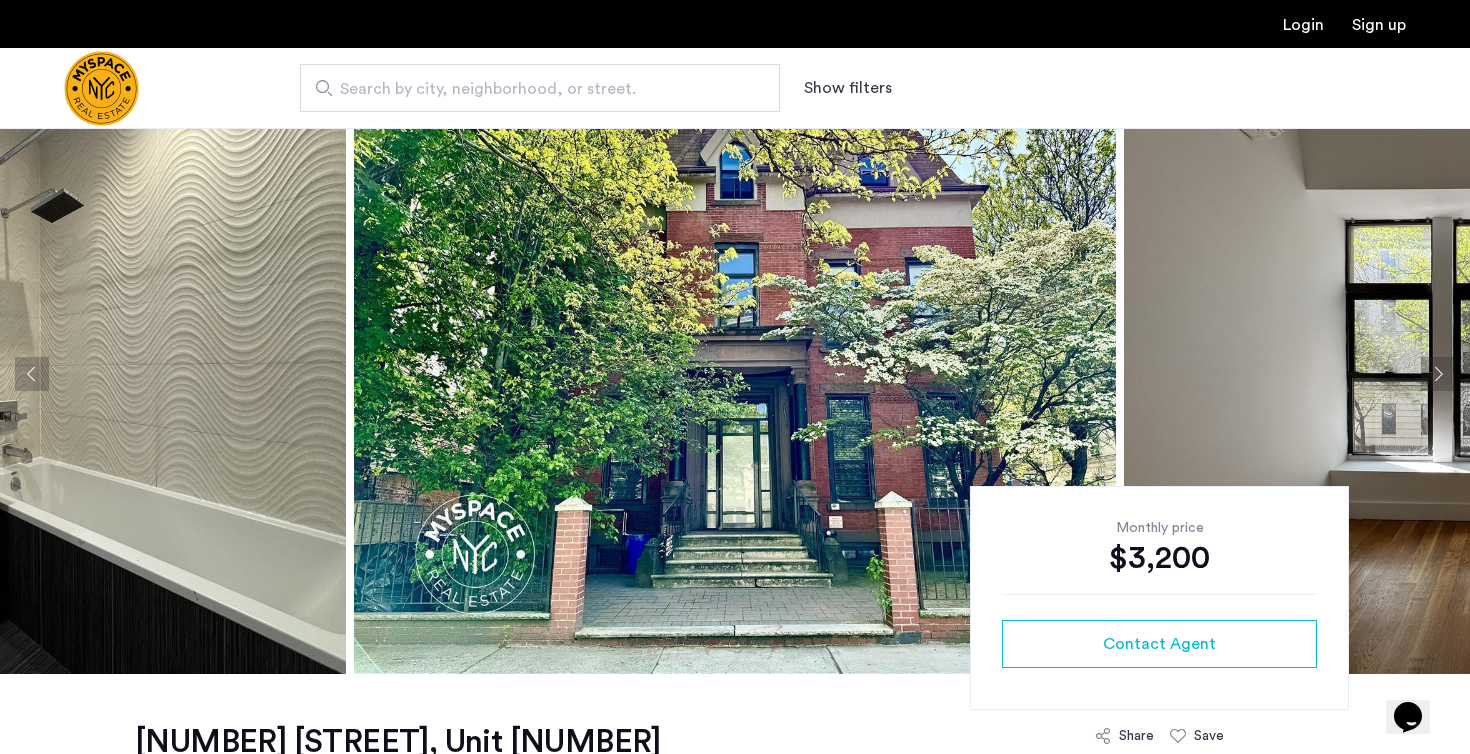 click 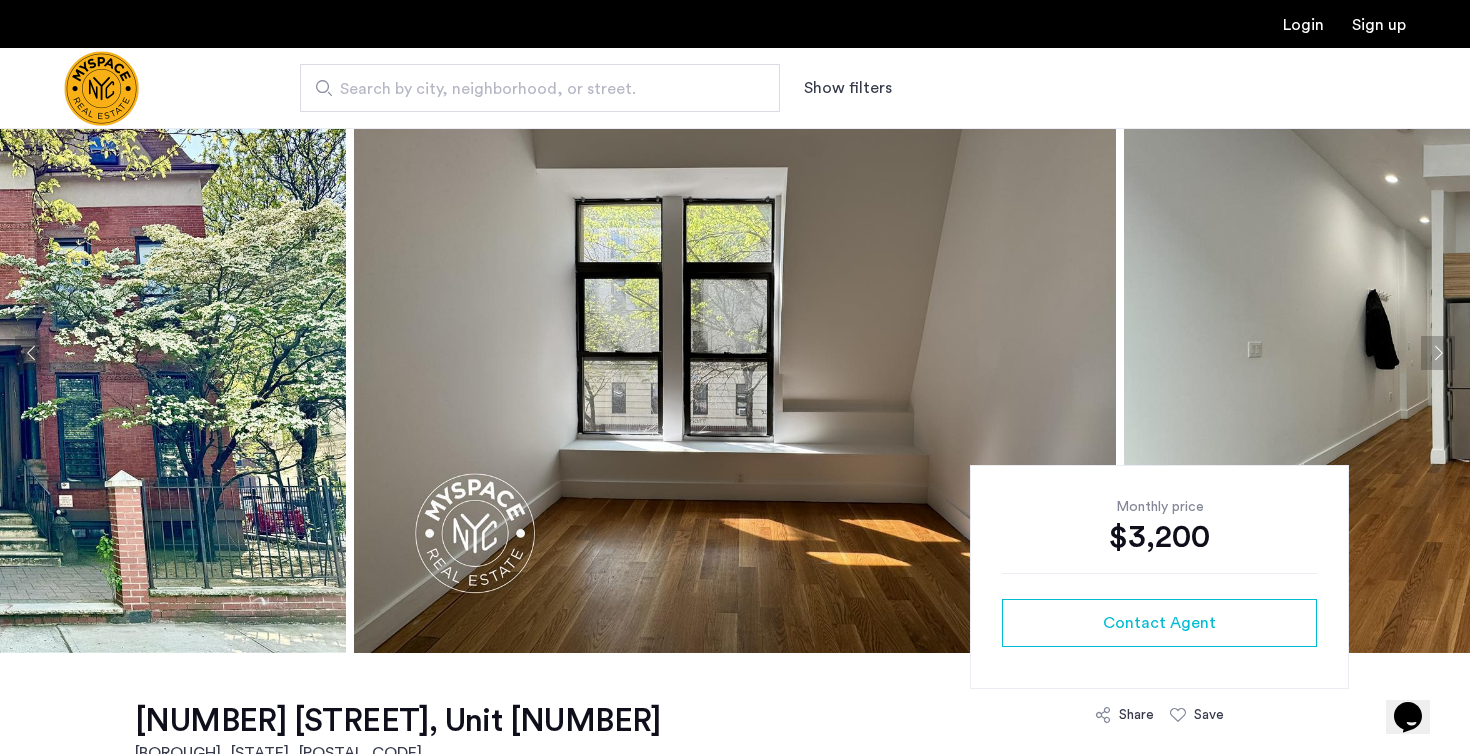 scroll, scrollTop: 74, scrollLeft: 0, axis: vertical 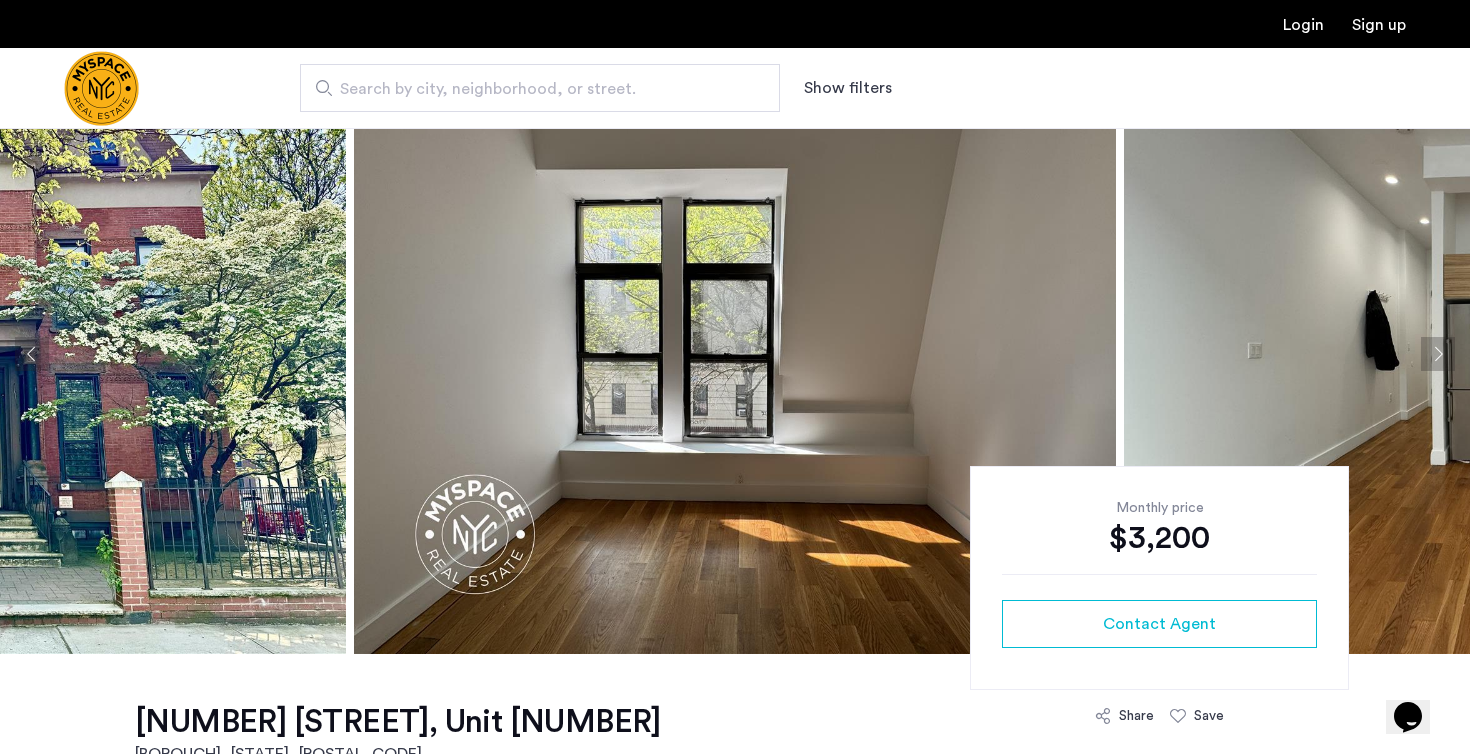 click 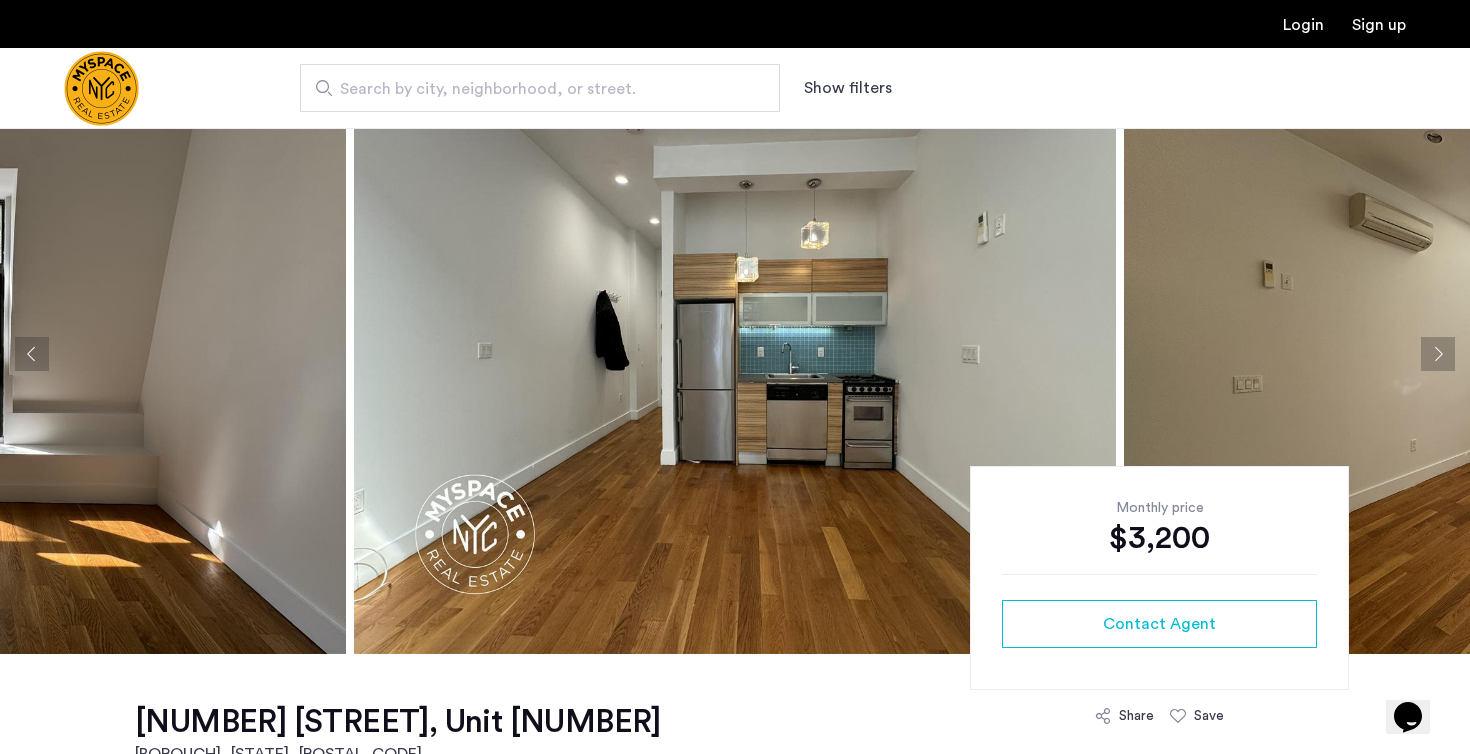 click 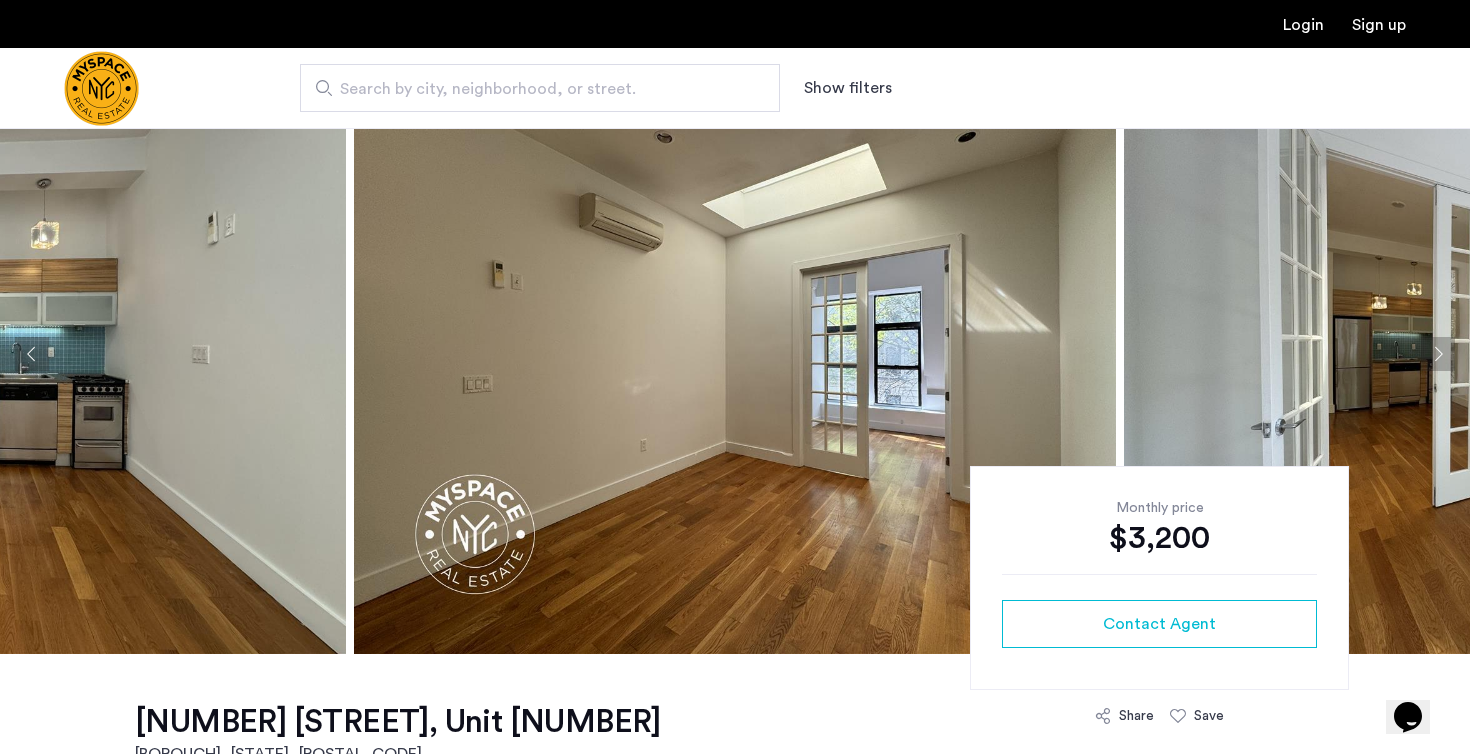 click 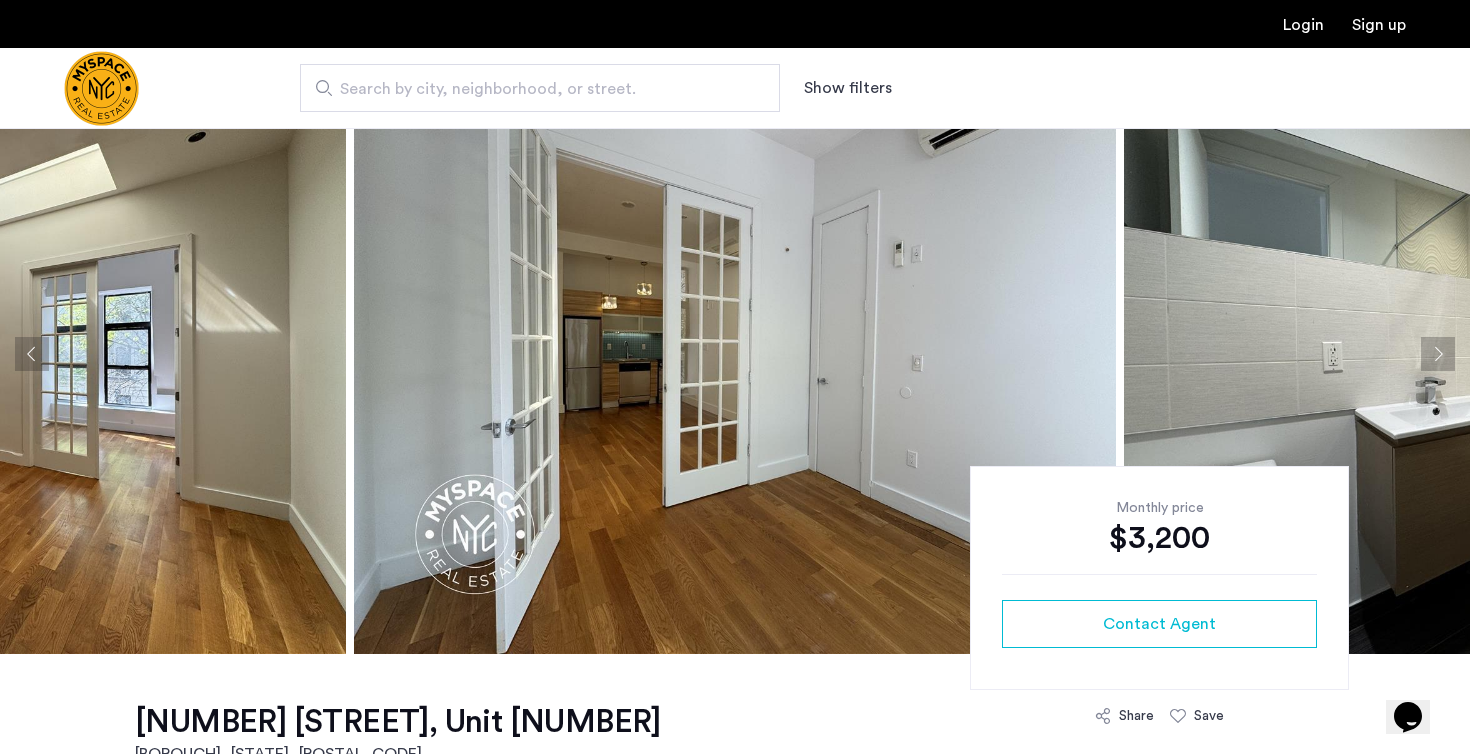 click 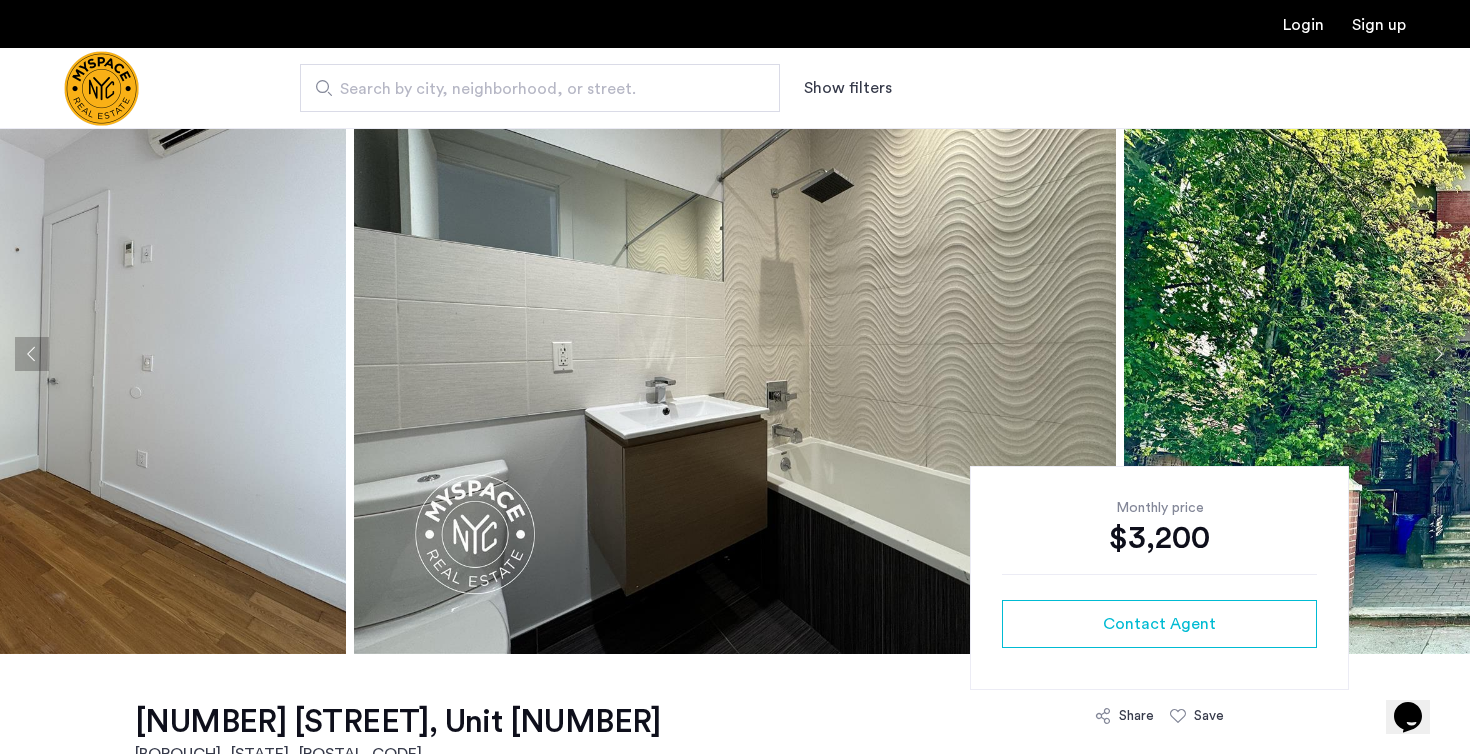 click 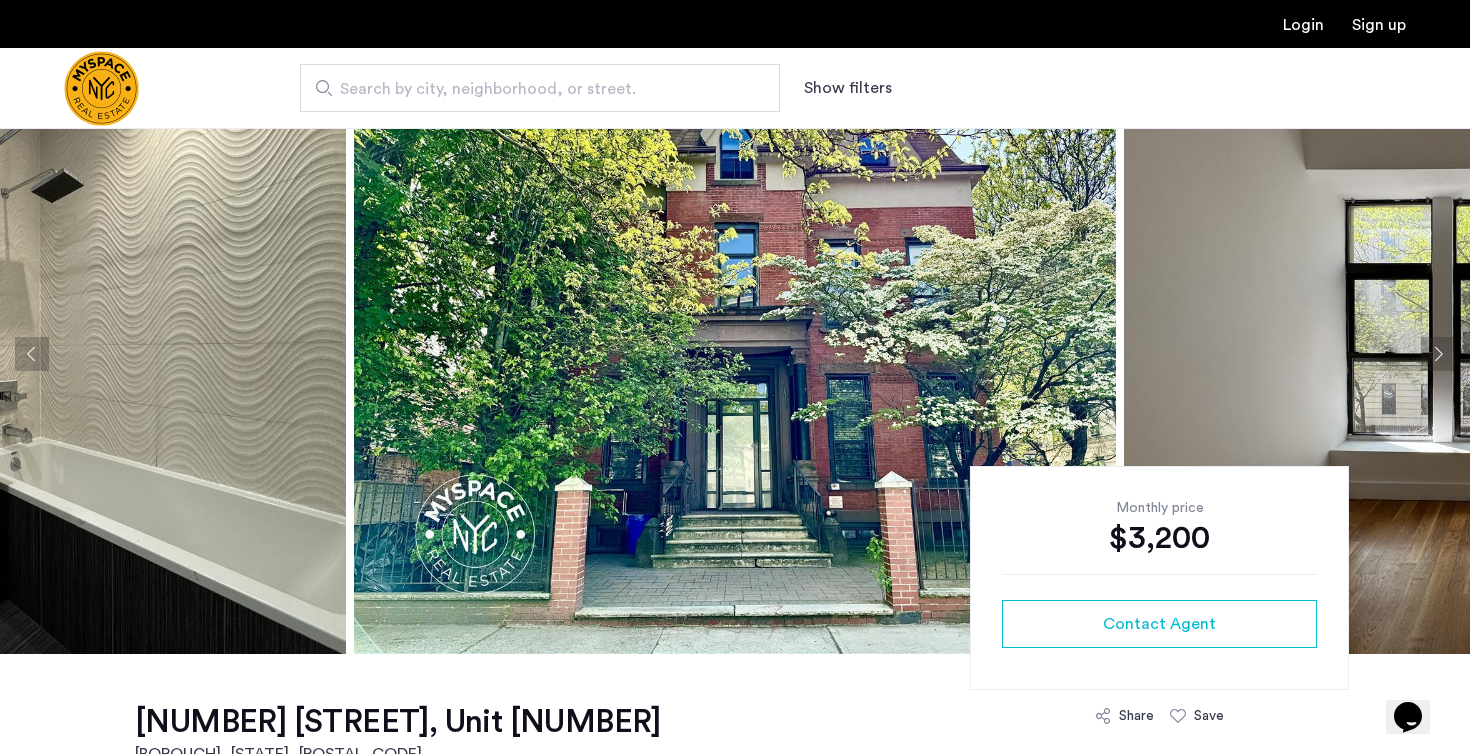 click 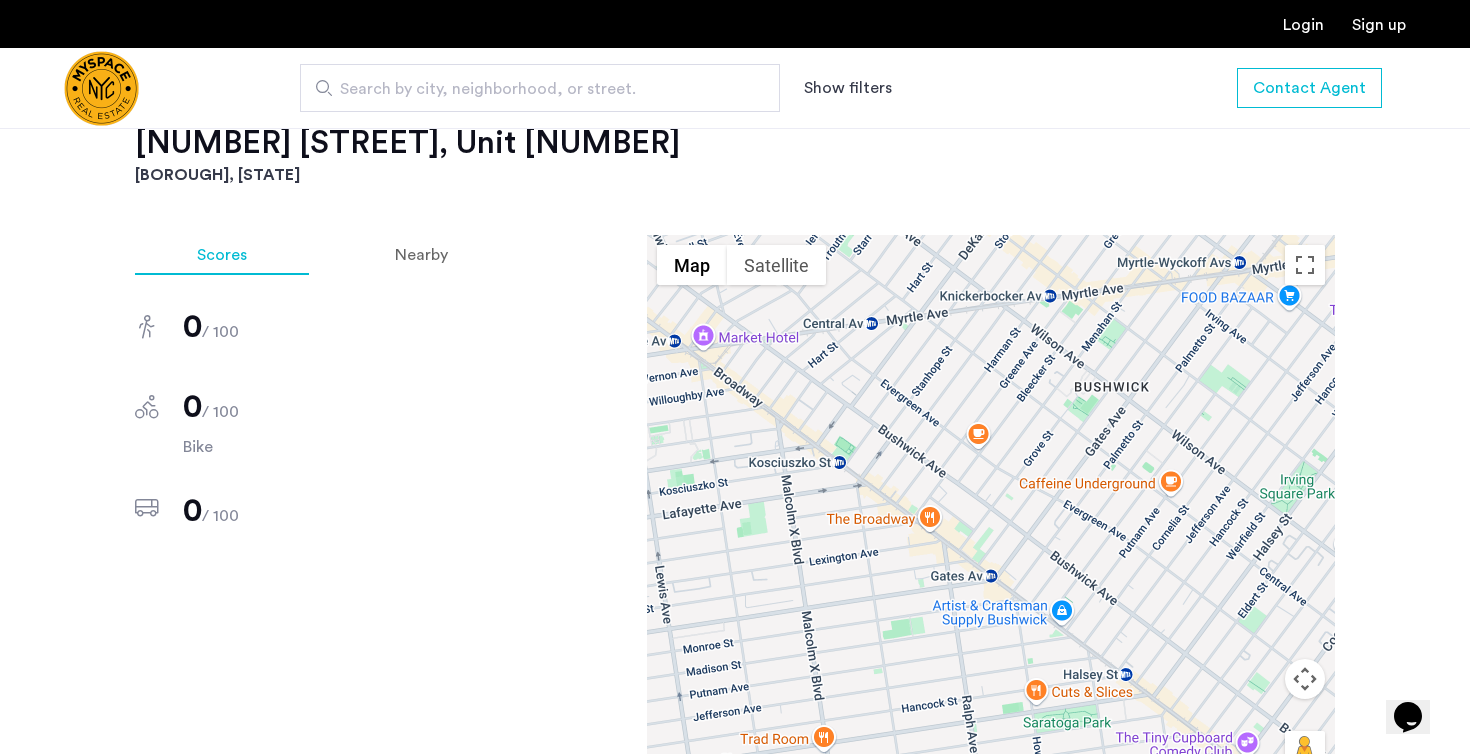 scroll, scrollTop: 1734, scrollLeft: 0, axis: vertical 